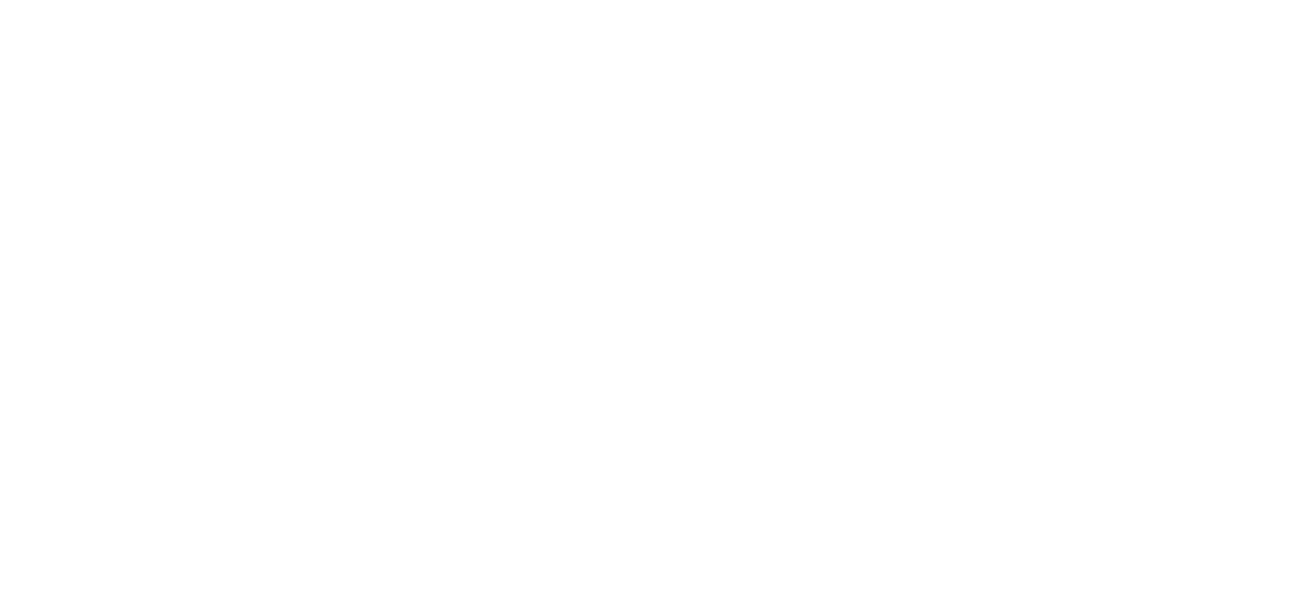 scroll, scrollTop: 0, scrollLeft: 0, axis: both 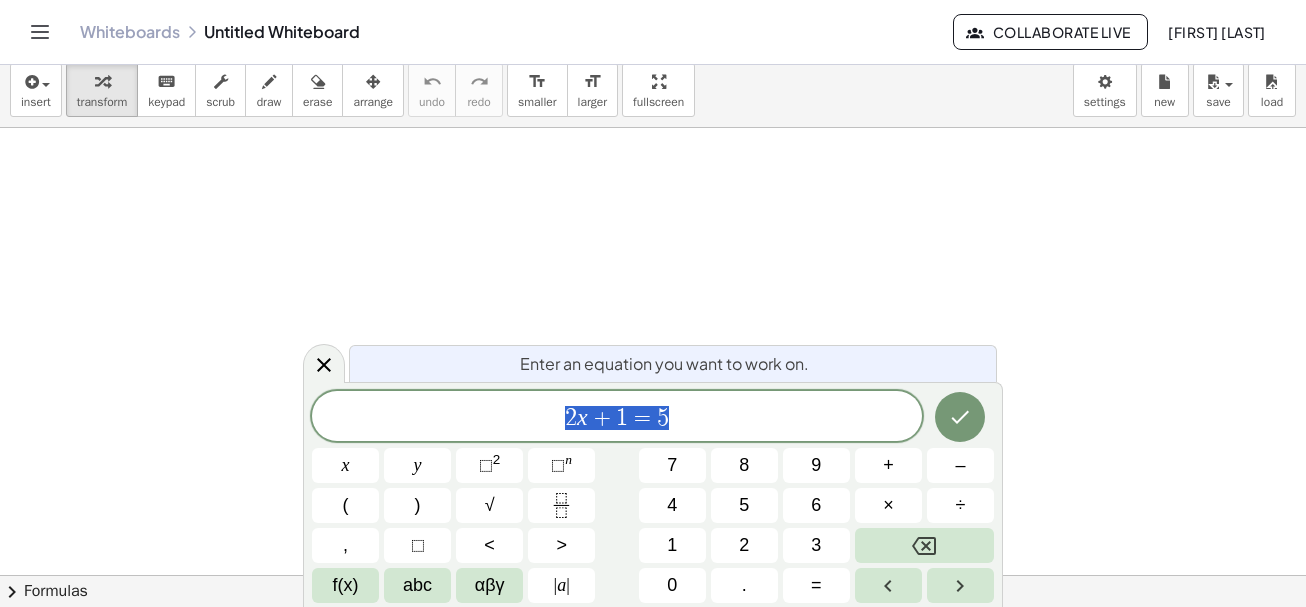 click on "2 x + 1 = 5" at bounding box center [617, 418] 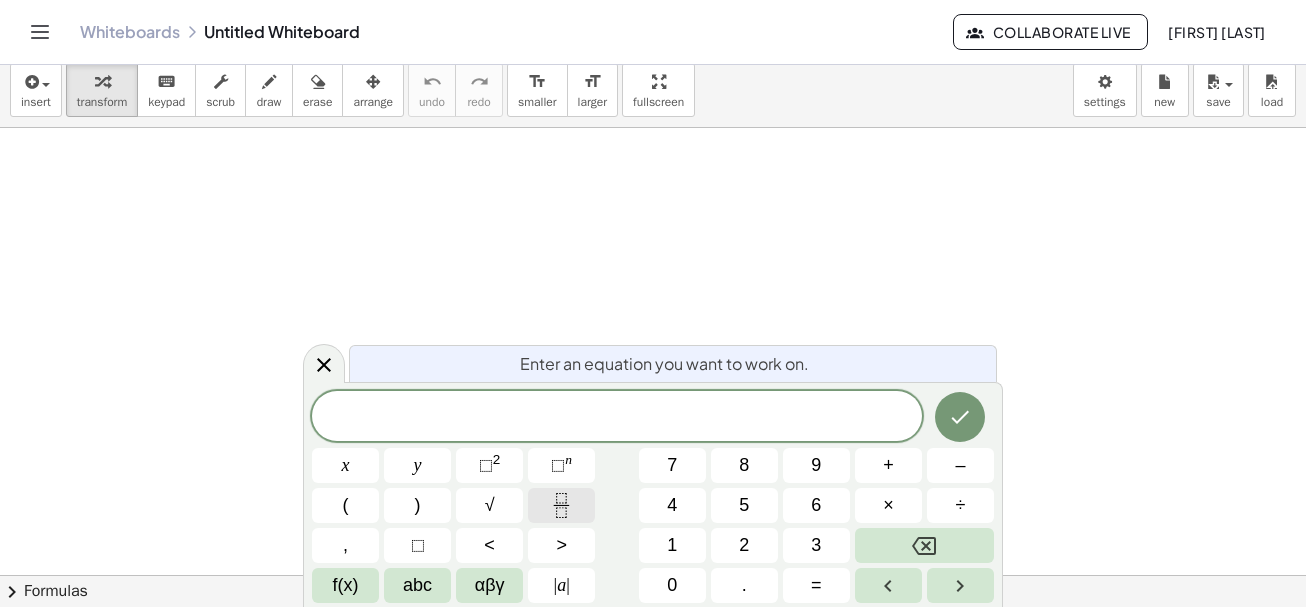 click 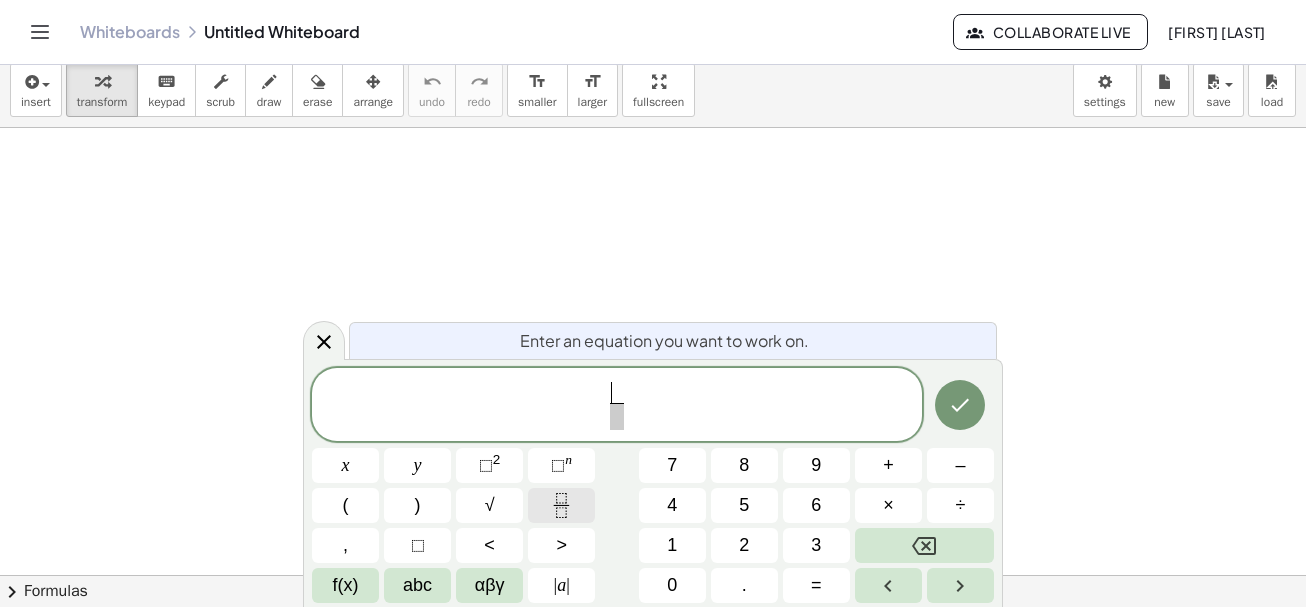 click 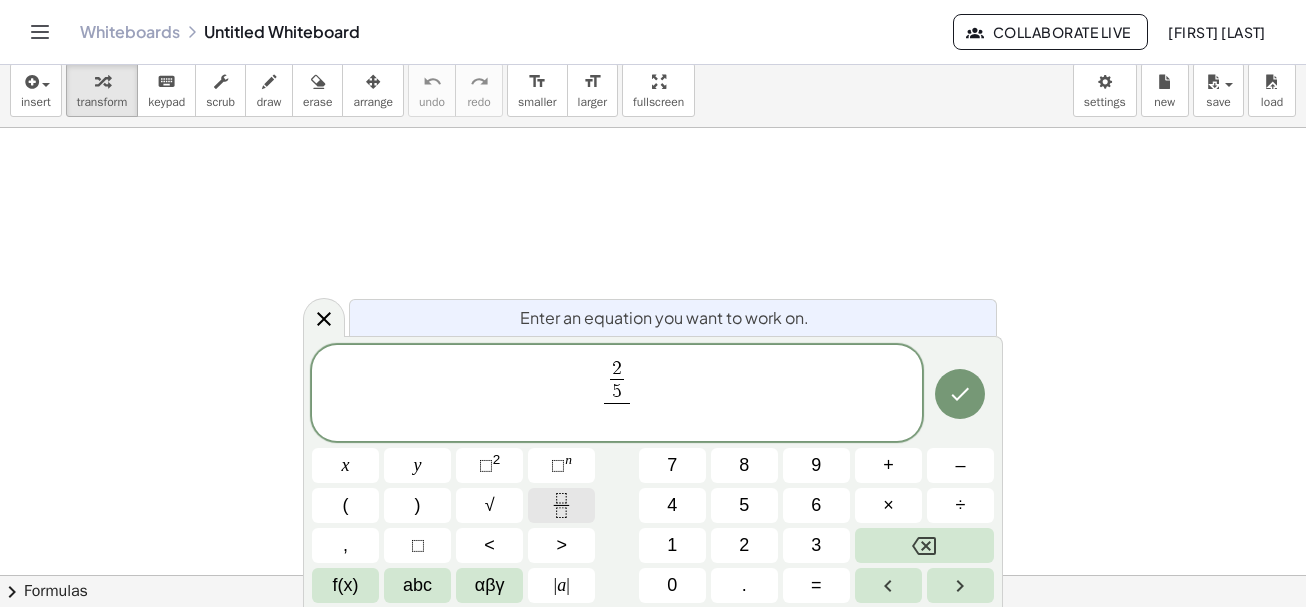 click 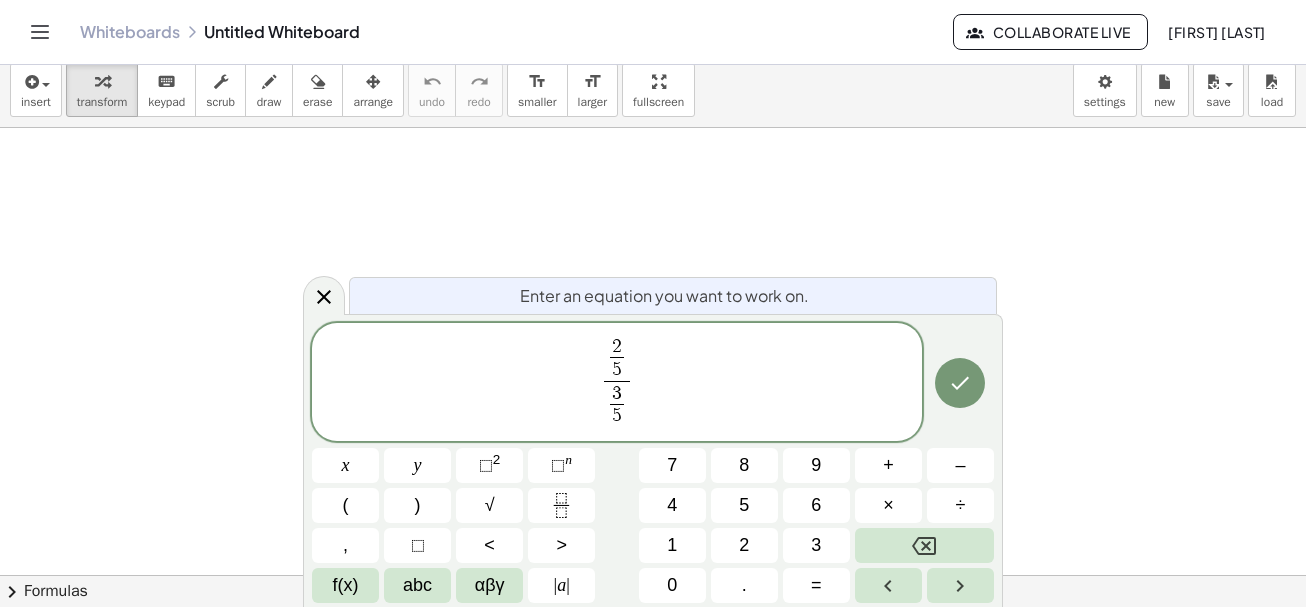 click on "2 5 ​" at bounding box center (617, 359) 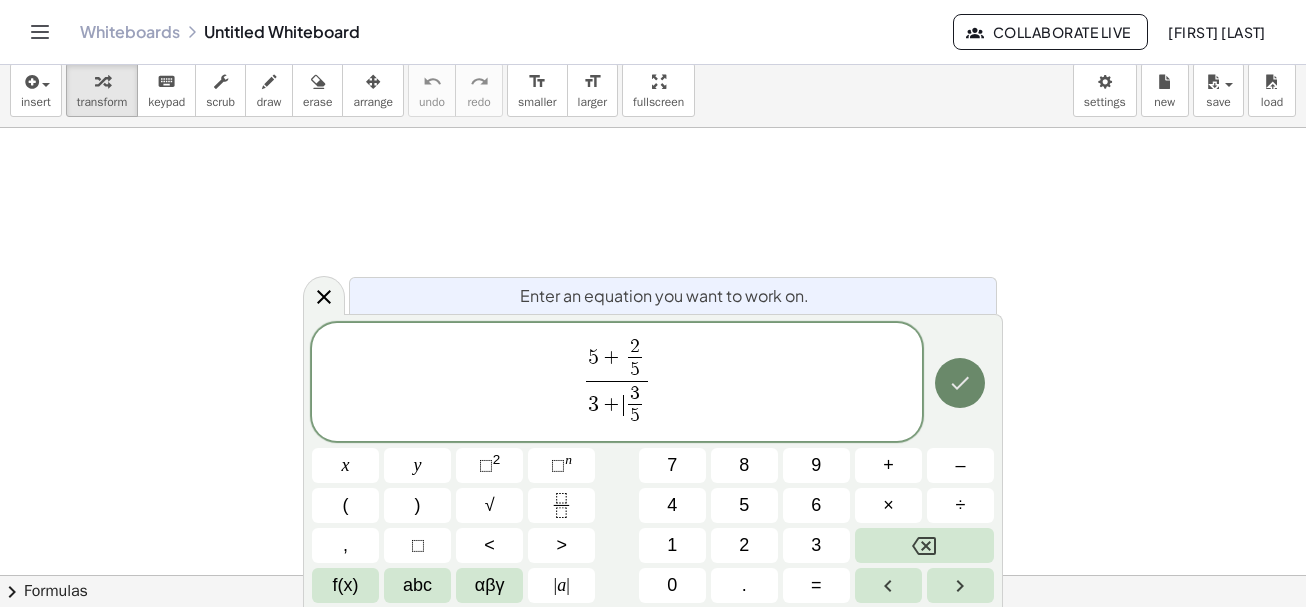 click 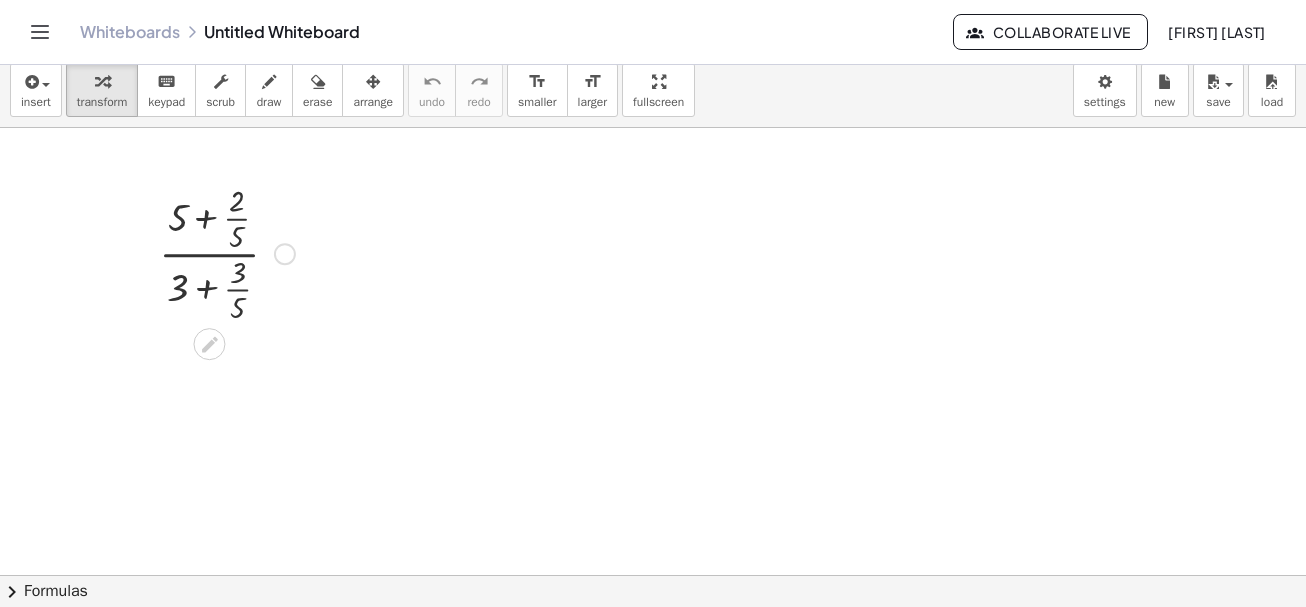 click at bounding box center (227, 252) 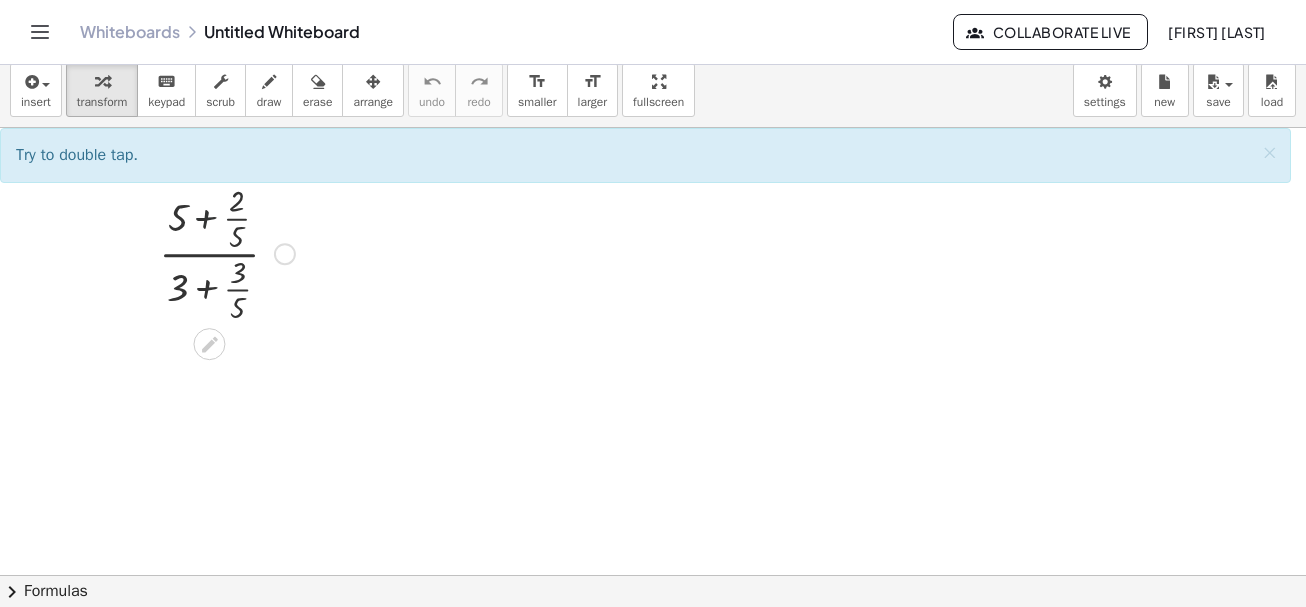 click at bounding box center [227, 252] 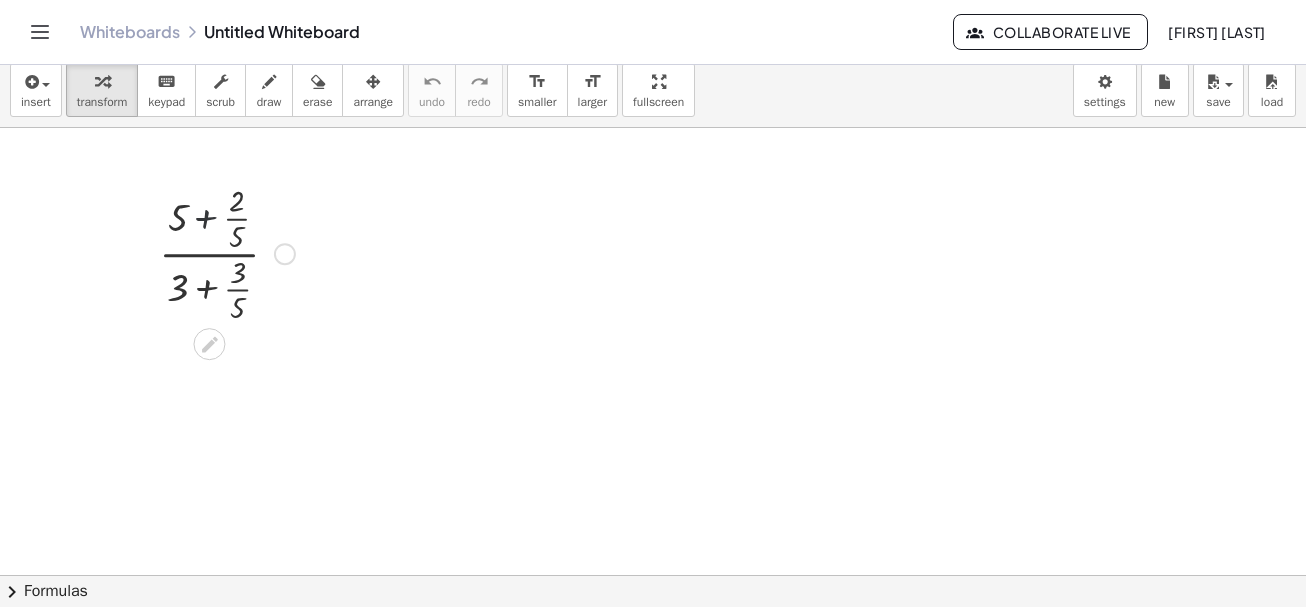 click at bounding box center [227, 252] 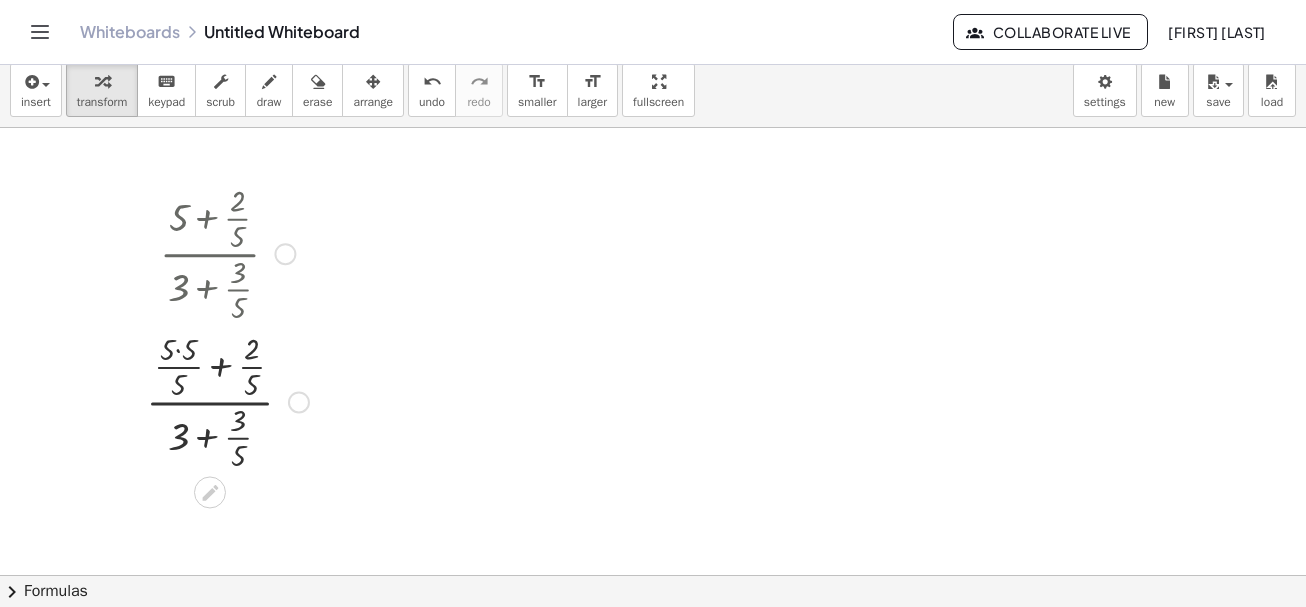 click at bounding box center [227, 400] 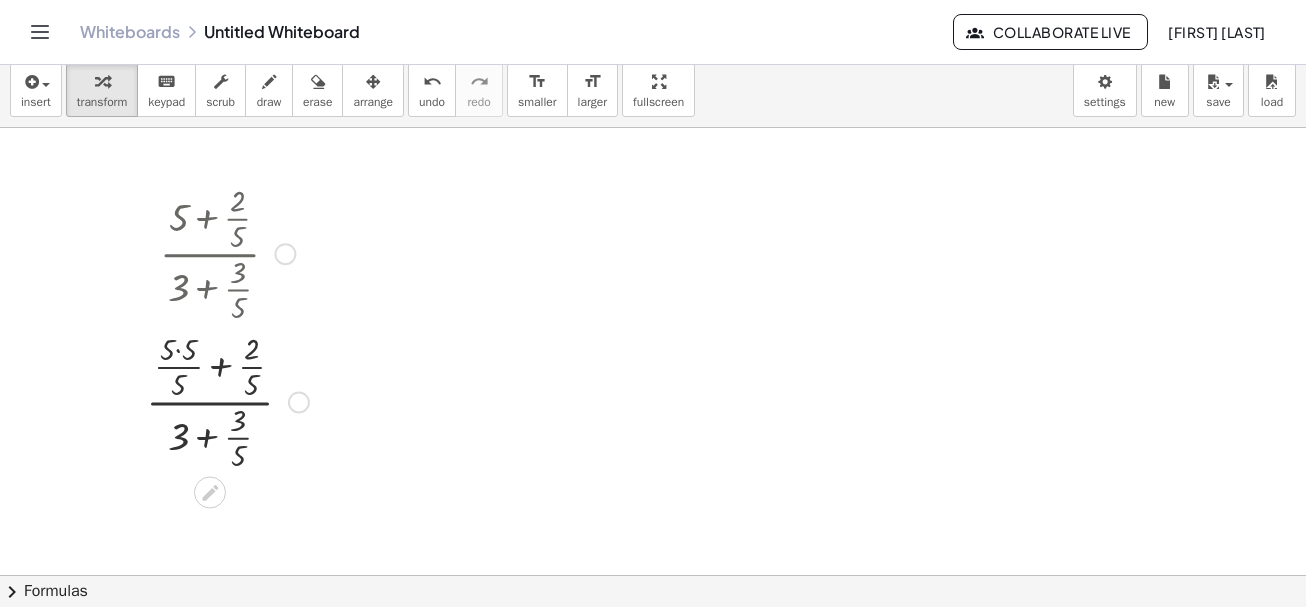 click at bounding box center (227, 400) 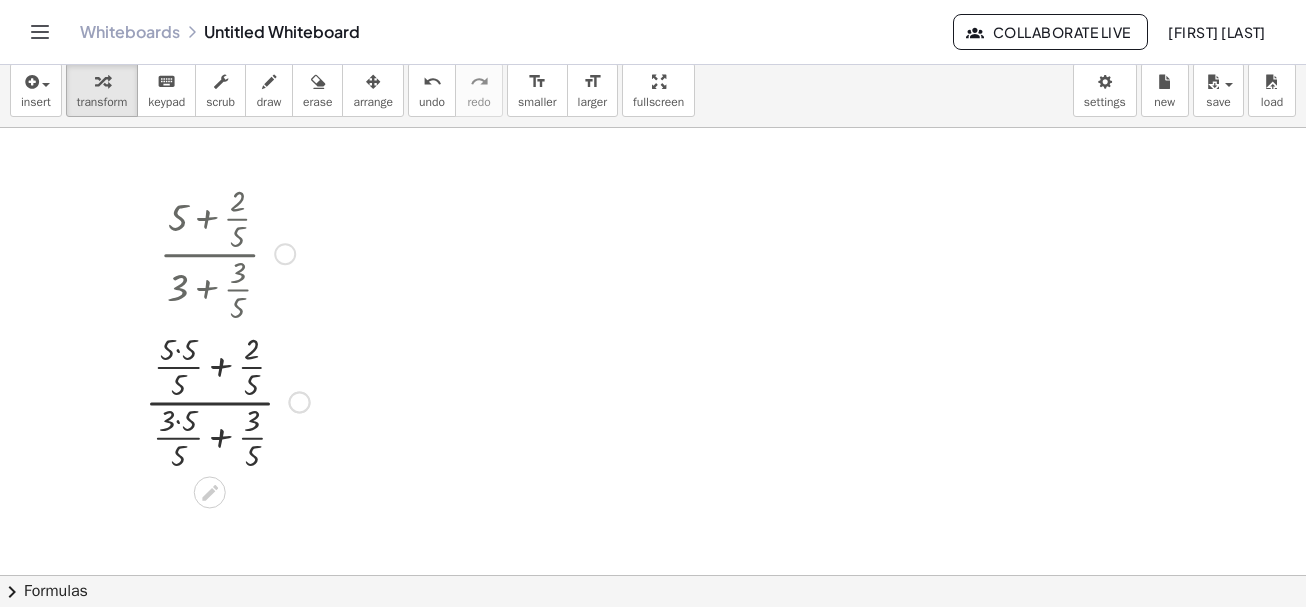 click at bounding box center [227, 400] 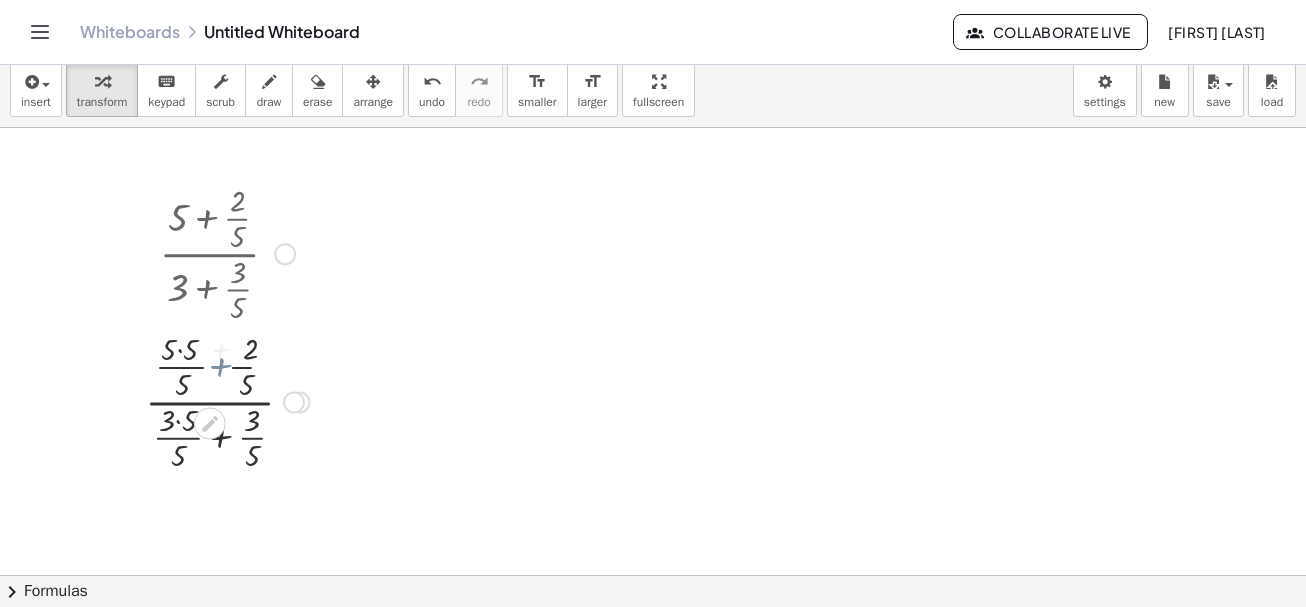 click at bounding box center [227, 400] 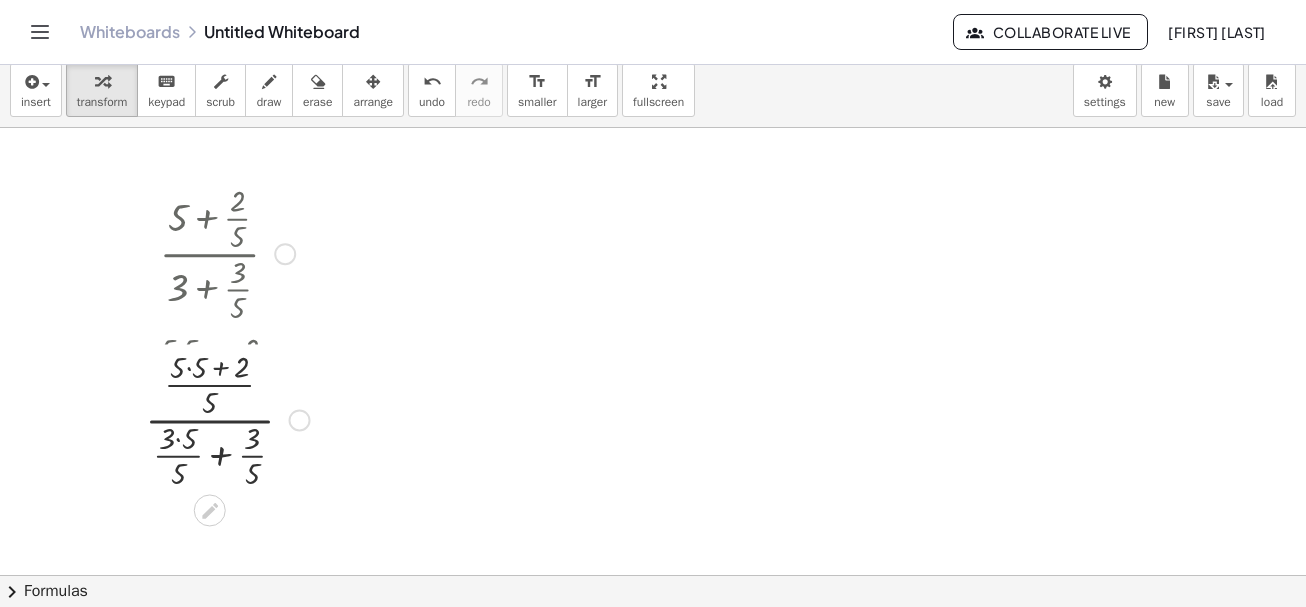 drag, startPoint x: 290, startPoint y: 396, endPoint x: 267, endPoint y: 422, distance: 34.713108 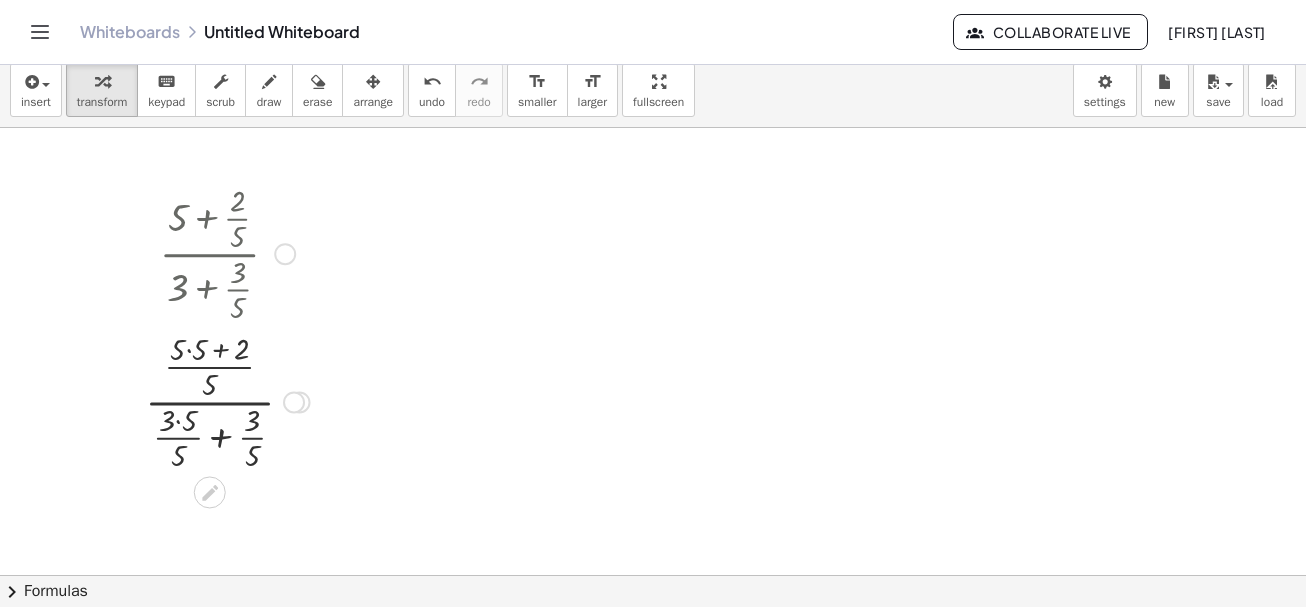 click at bounding box center [227, 400] 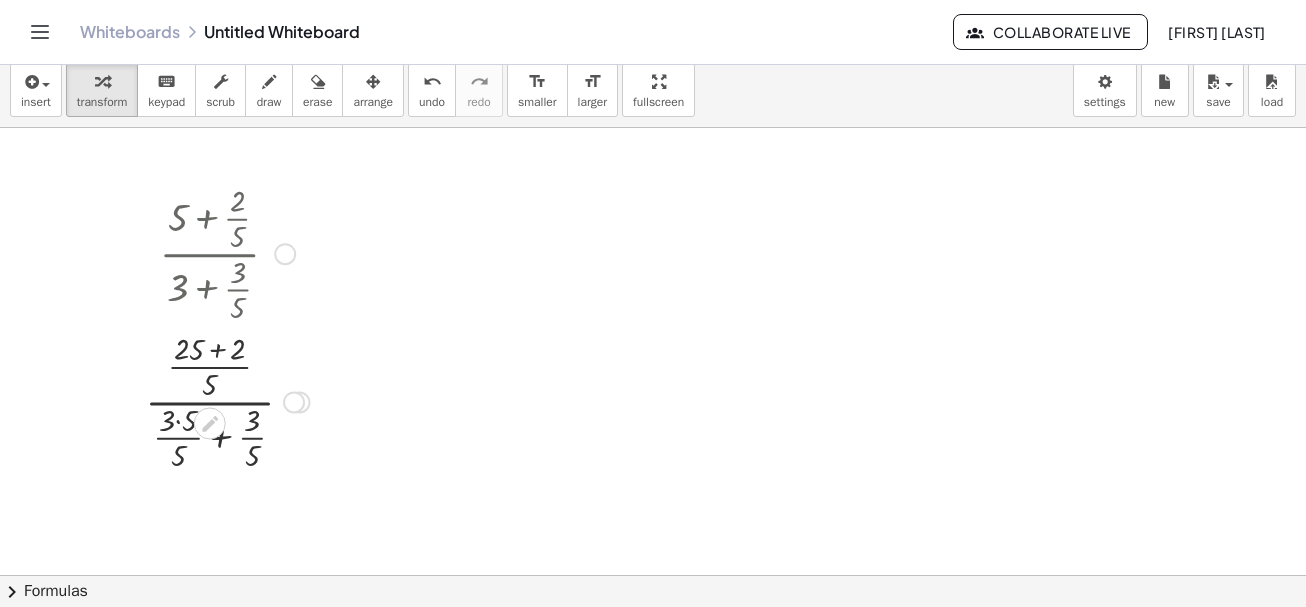 click at bounding box center (227, 400) 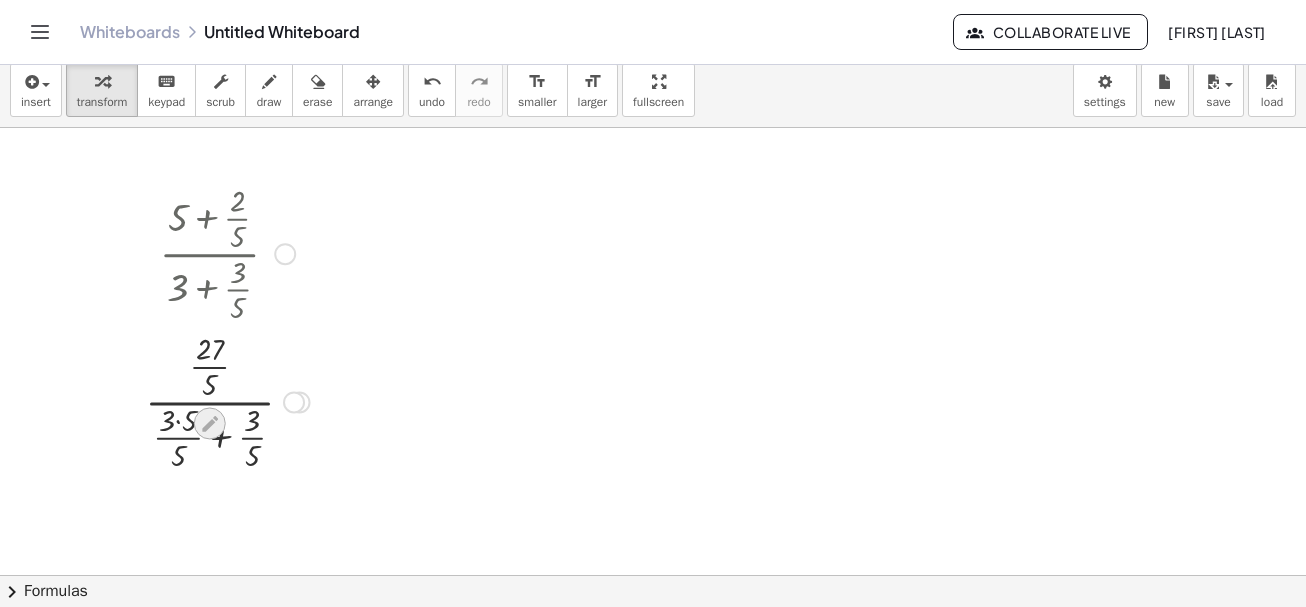 click at bounding box center (210, 423) 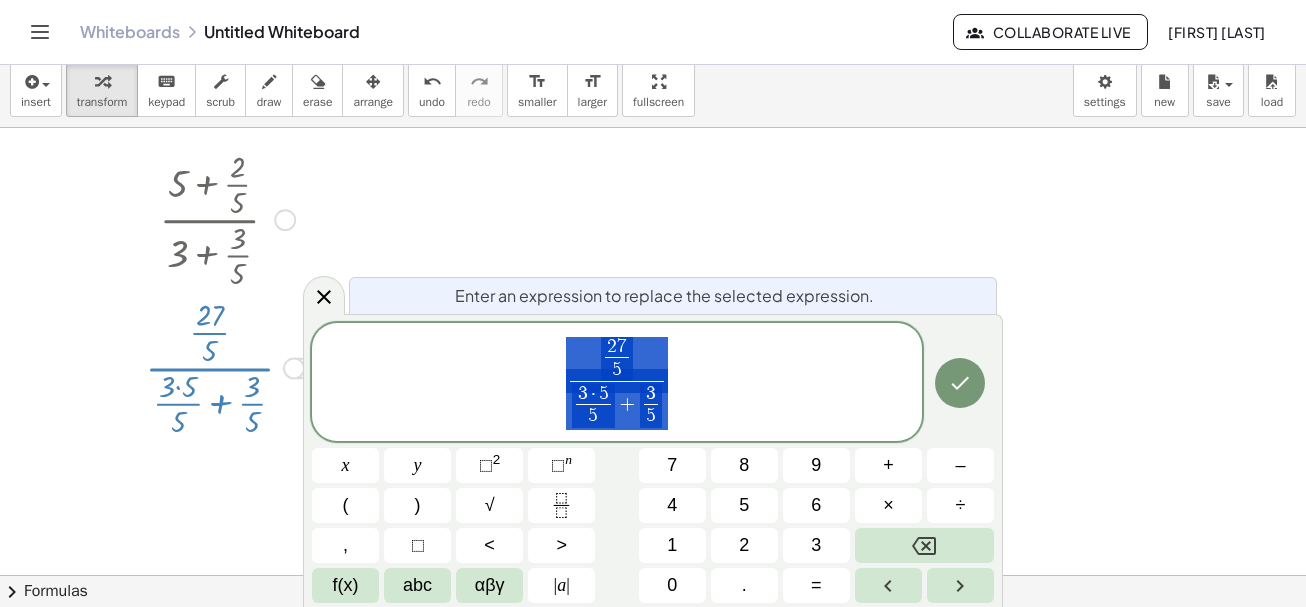 scroll, scrollTop: 35, scrollLeft: 0, axis: vertical 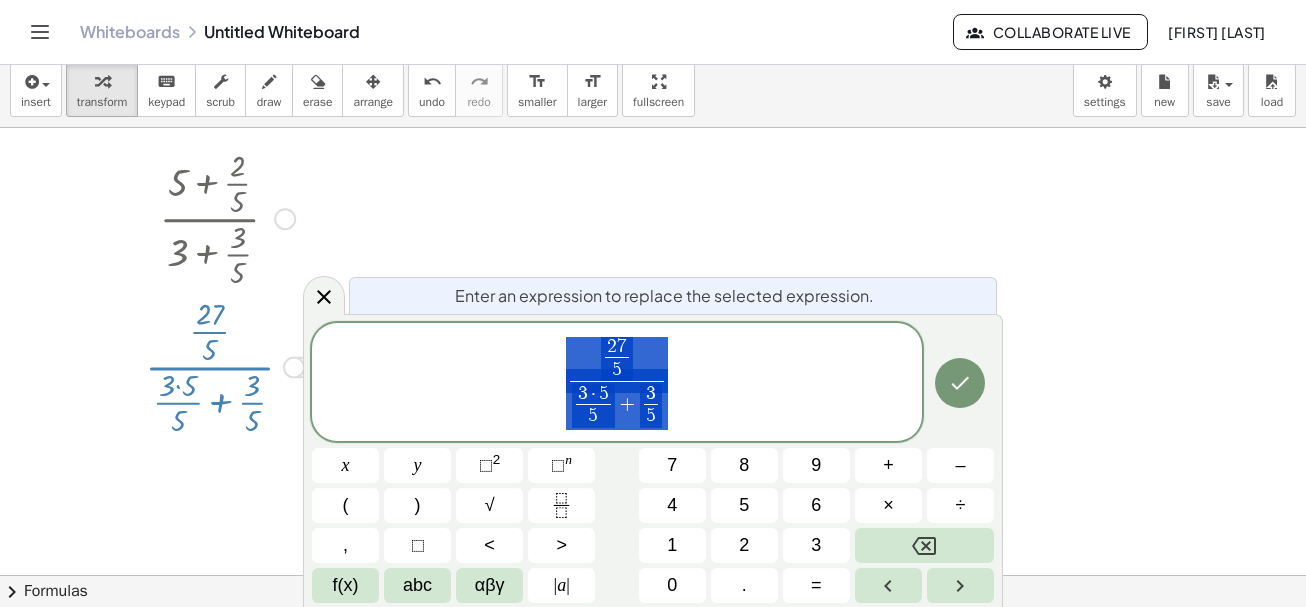 click 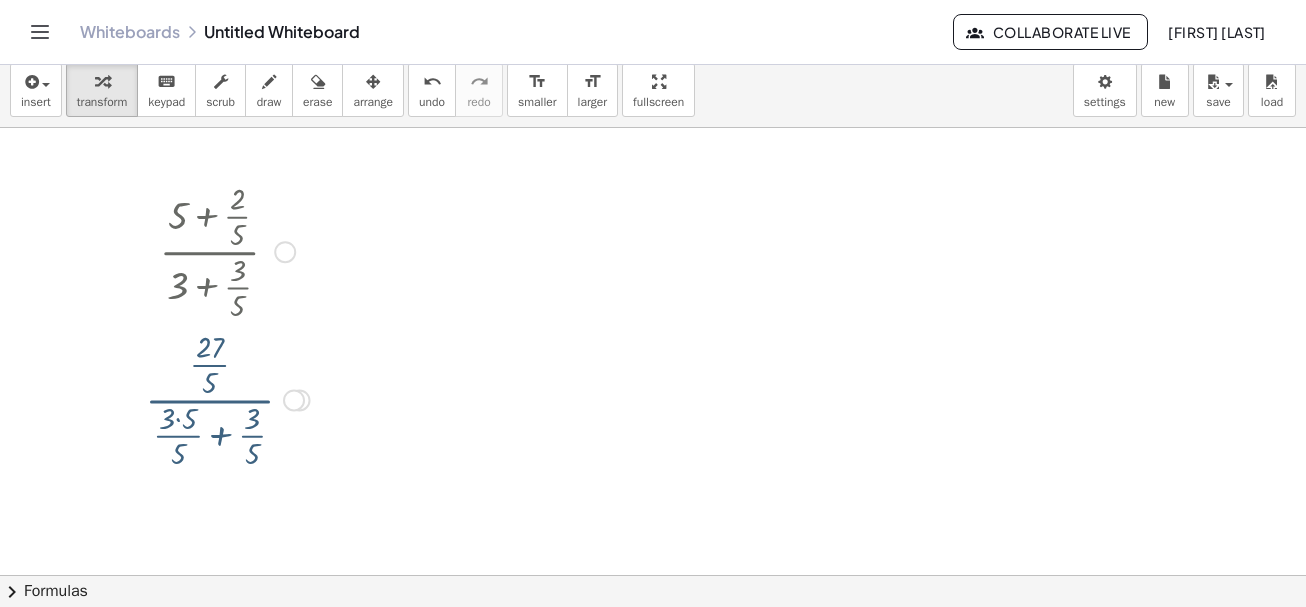 scroll, scrollTop: 0, scrollLeft: 0, axis: both 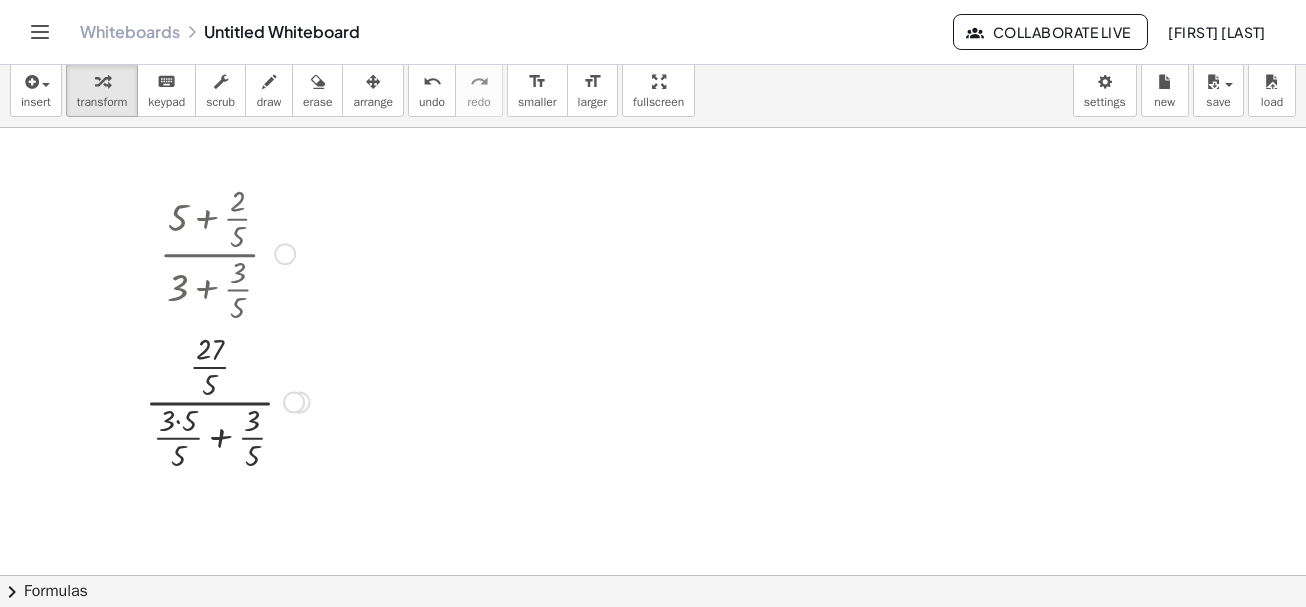 click at bounding box center [227, 400] 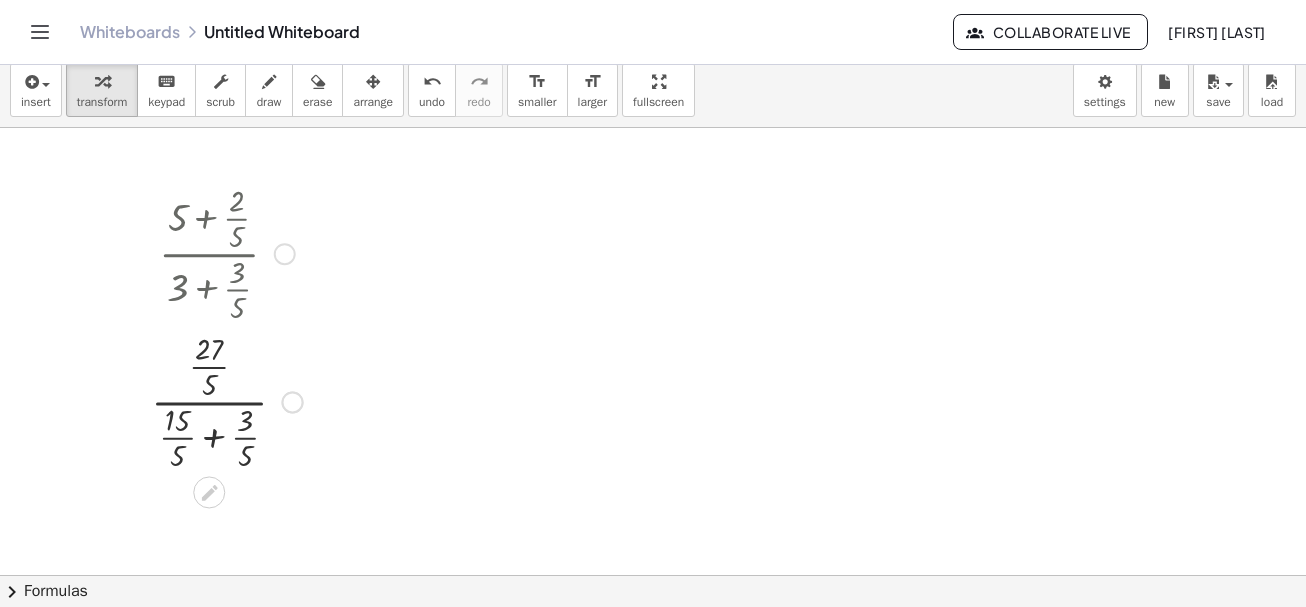 click at bounding box center [227, 400] 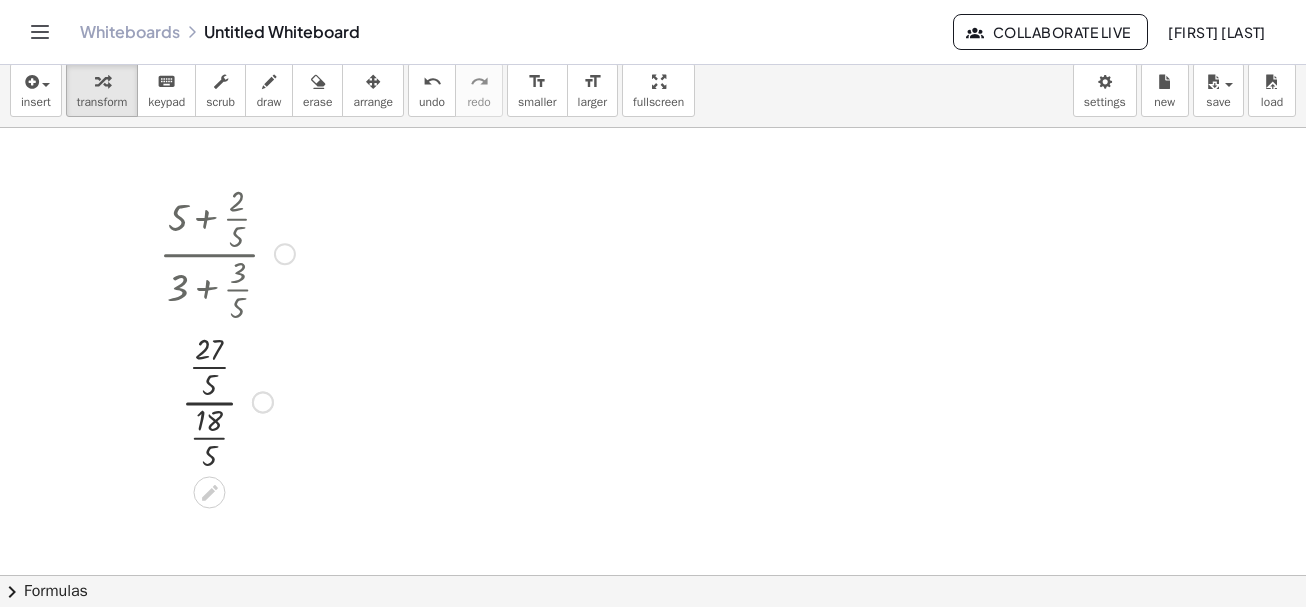 click at bounding box center [227, 400] 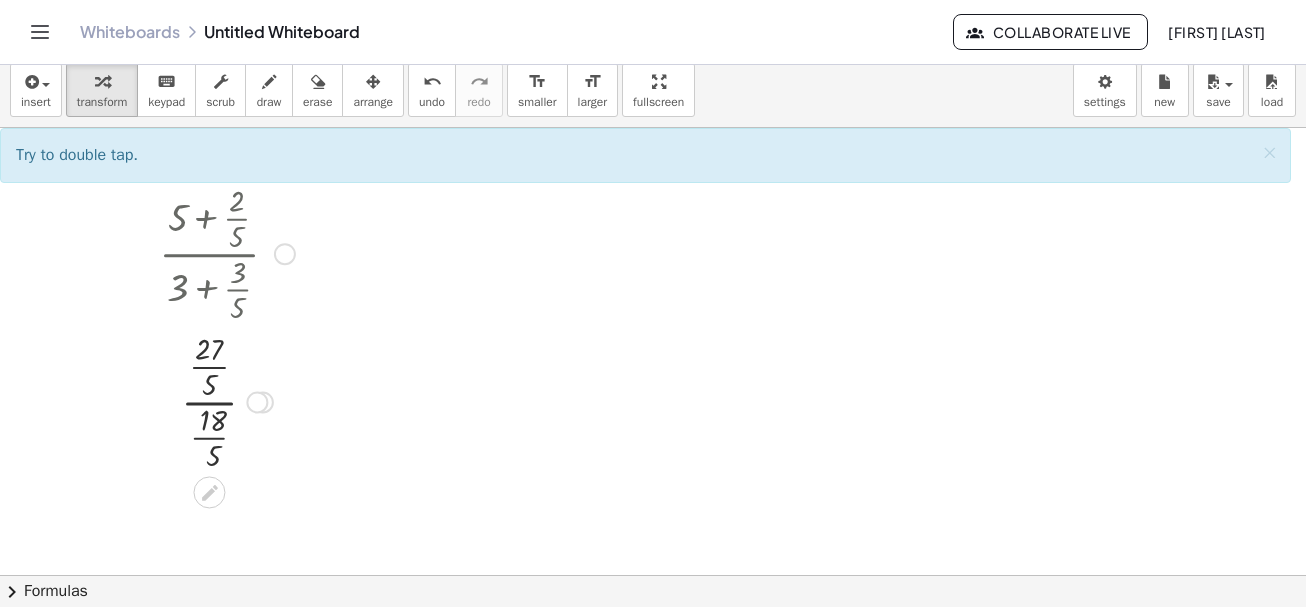 click at bounding box center (227, 400) 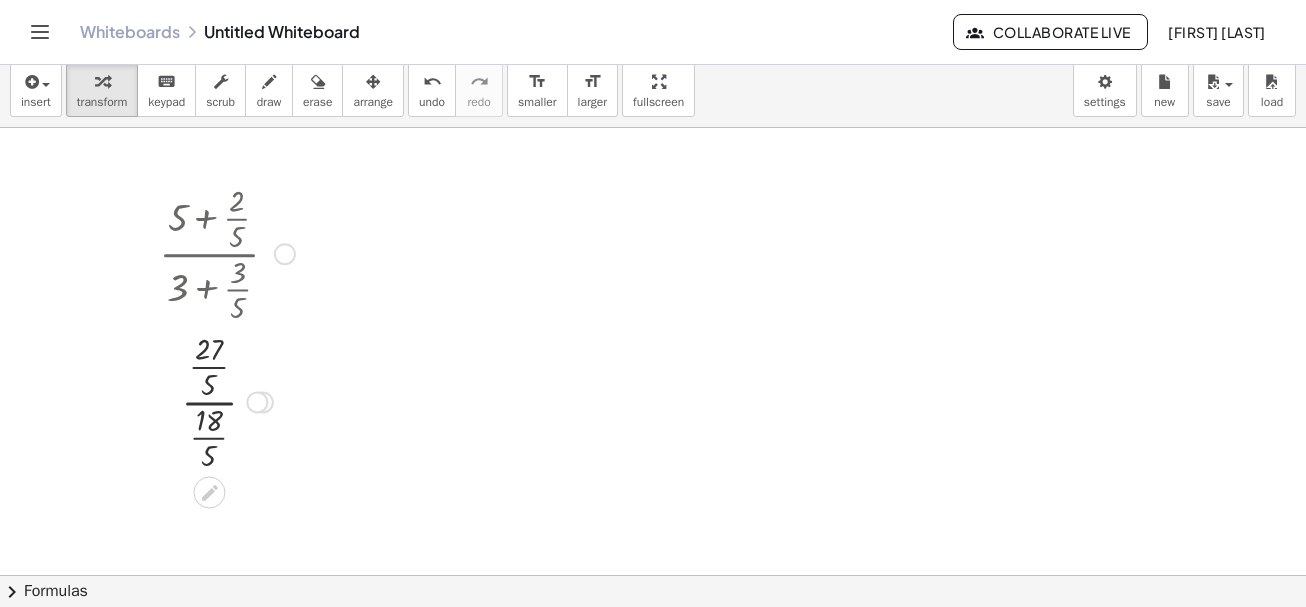 click at bounding box center (227, 400) 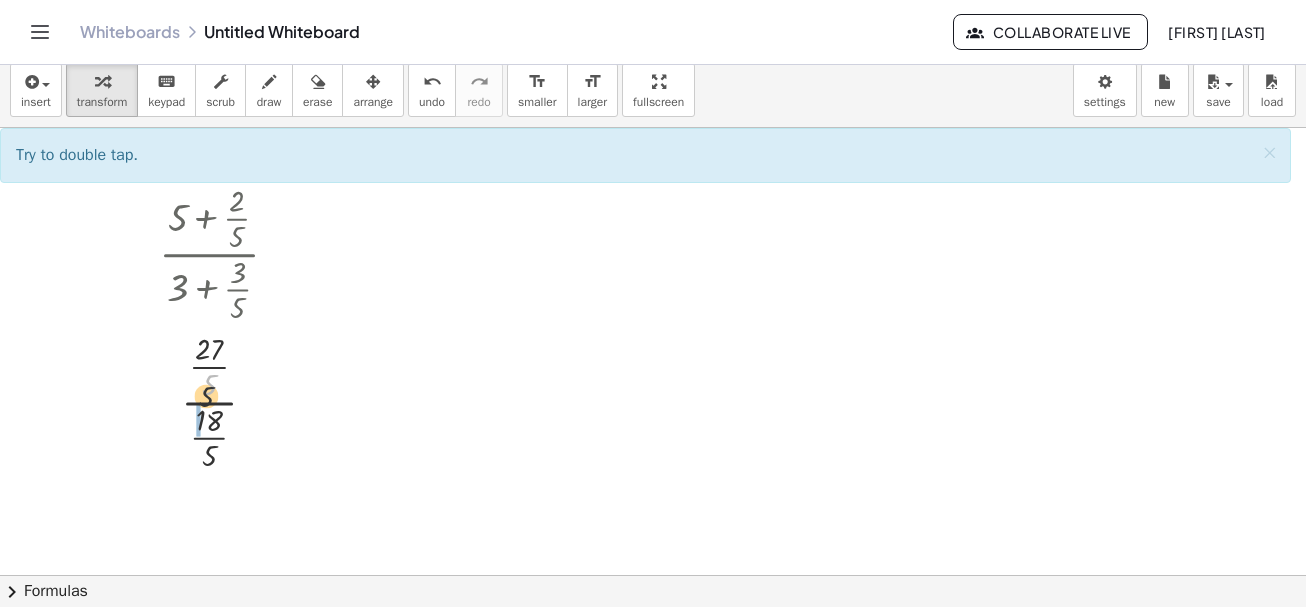 drag, startPoint x: 276, startPoint y: 391, endPoint x: 262, endPoint y: 406, distance: 20.518284 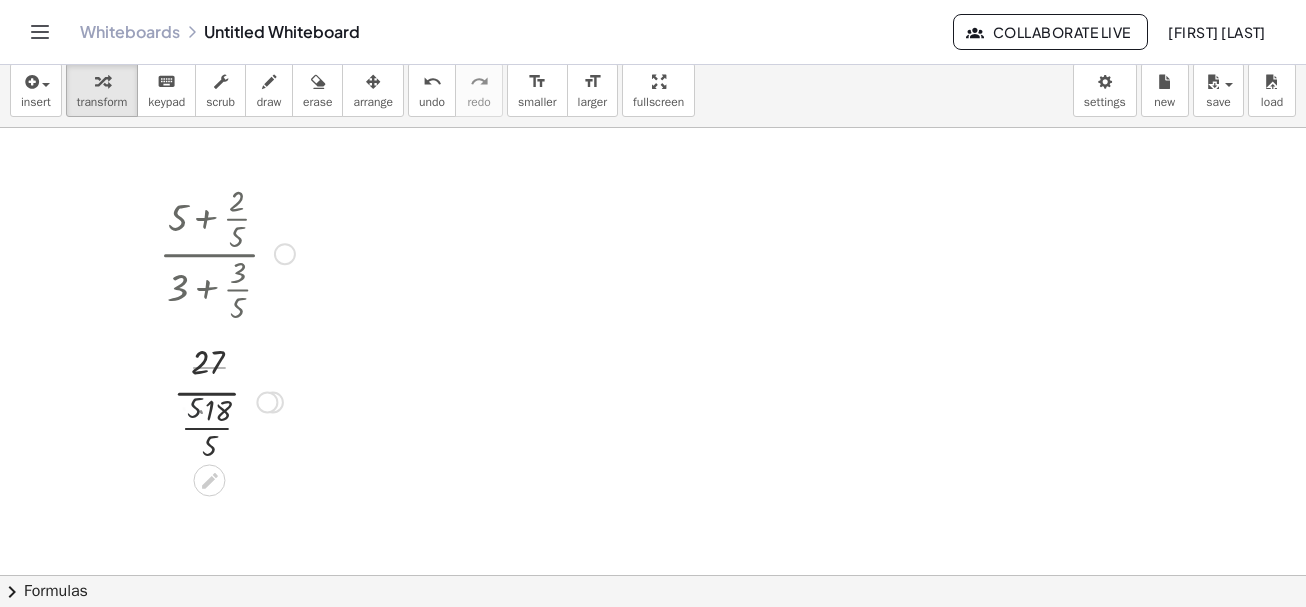 click on "· 5 · · · 5 · · 5 · 27 18" at bounding box center (209, 402) 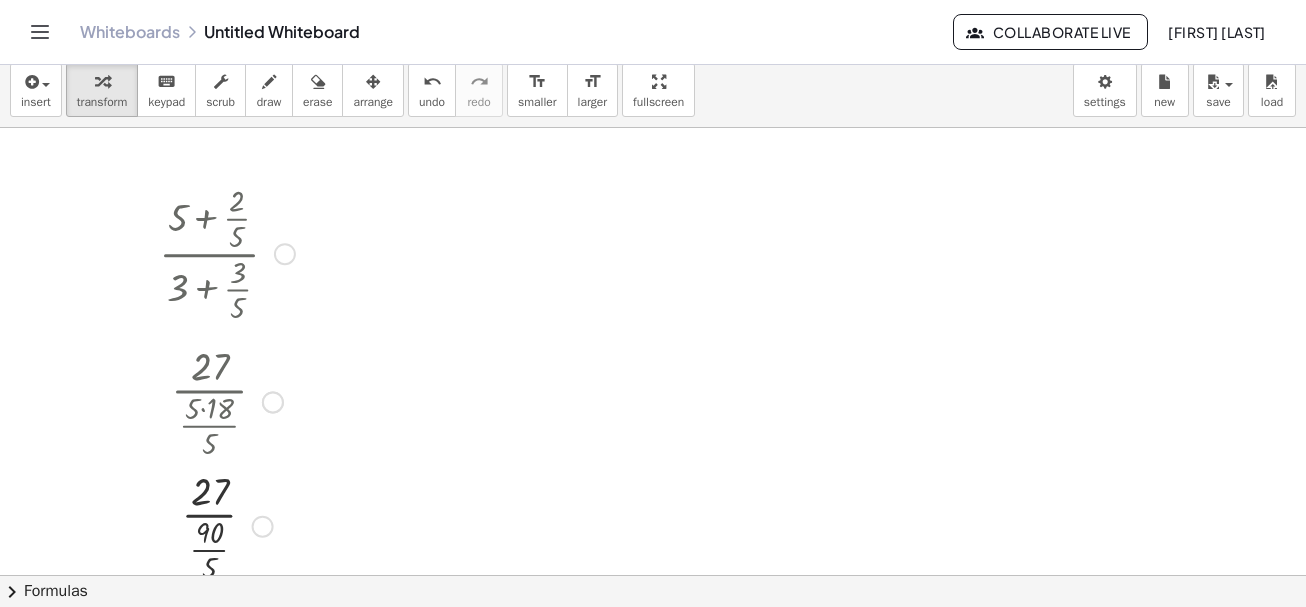 click at bounding box center [227, 400] 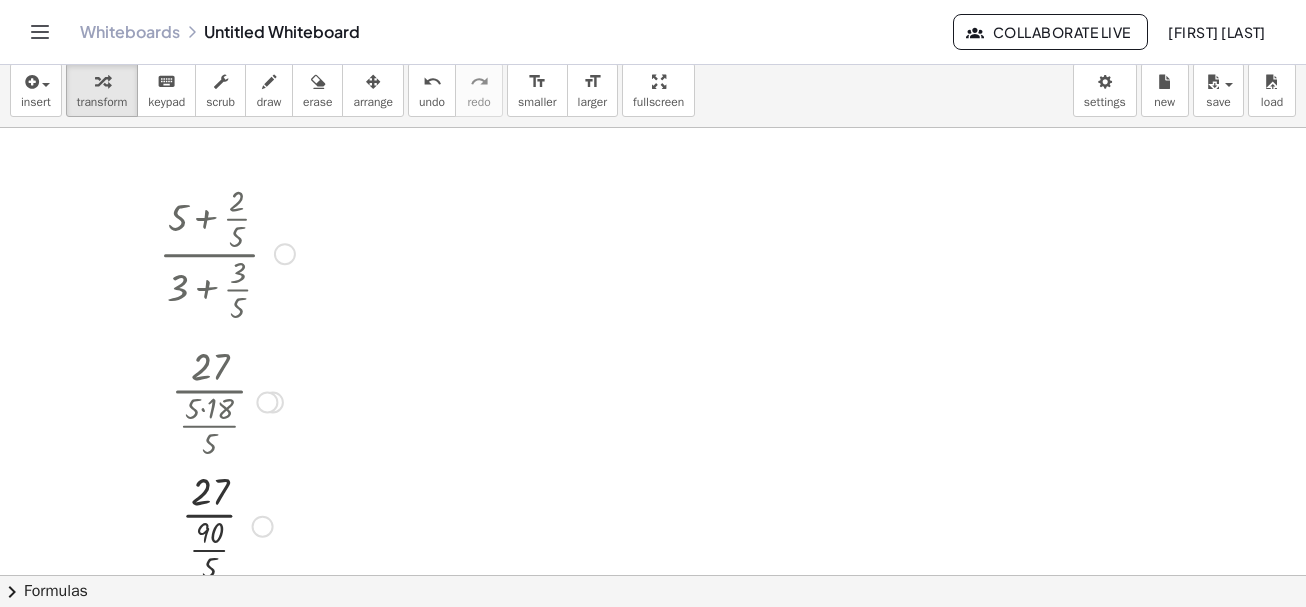 click at bounding box center (267, 402) 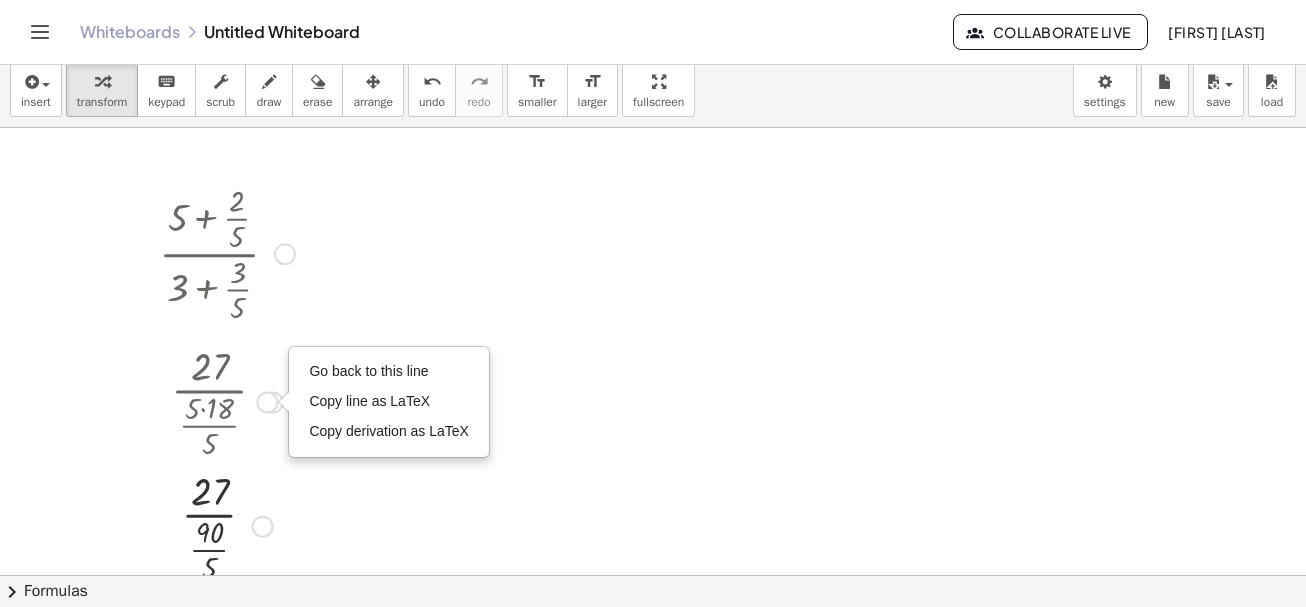 click on "Go back to this line Copy line as LaTeX Copy derivation as LaTeX" at bounding box center (267, 402) 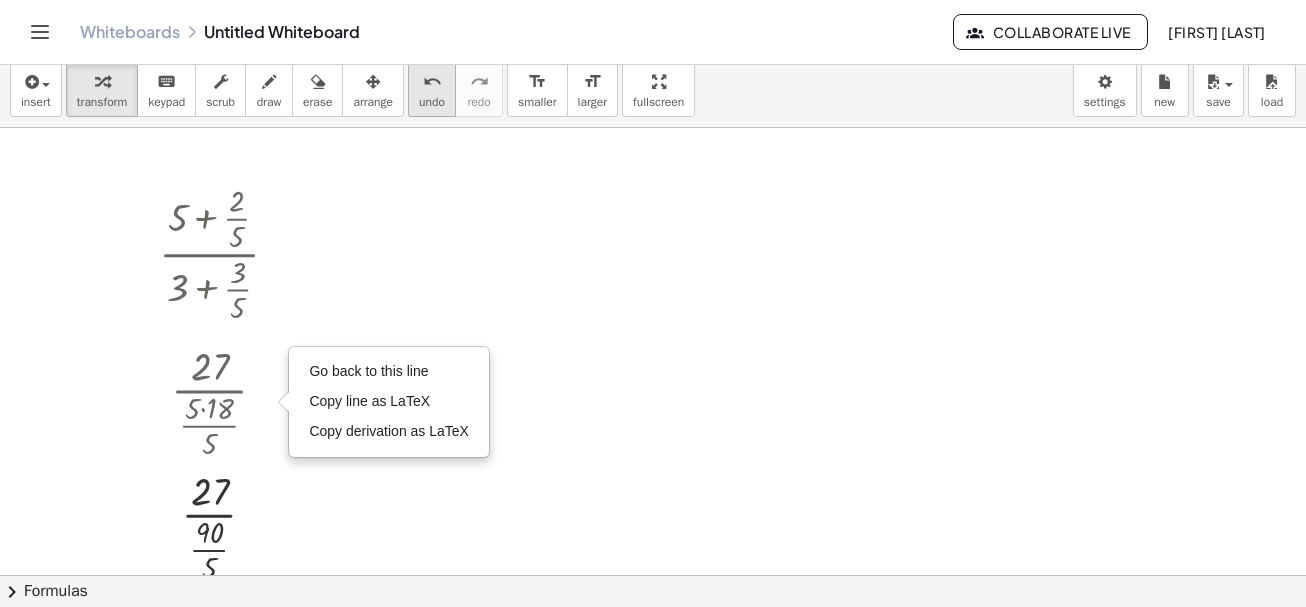 click on "undo" at bounding box center [432, 102] 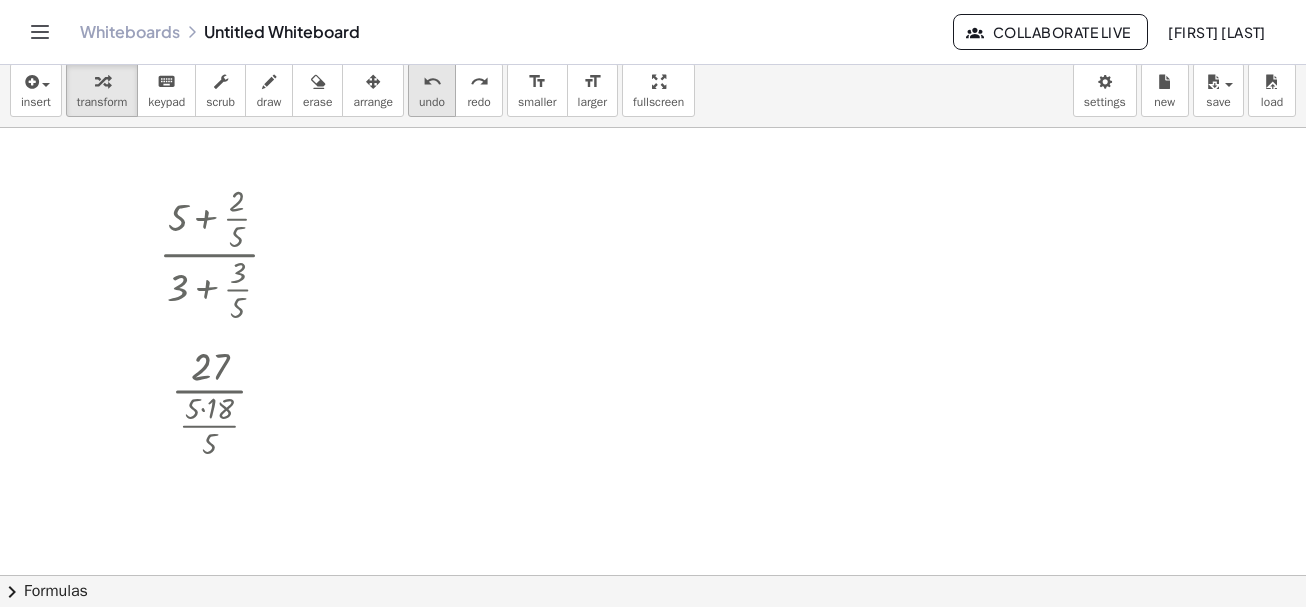click on "undo" at bounding box center [432, 102] 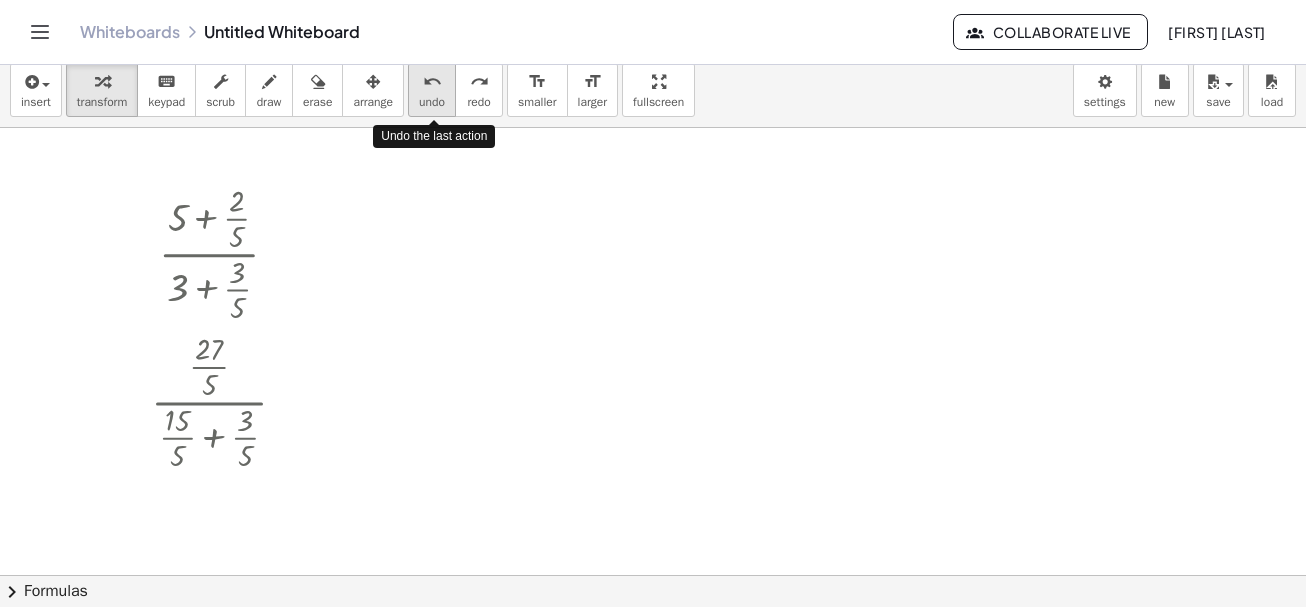 click on "undo" at bounding box center [432, 102] 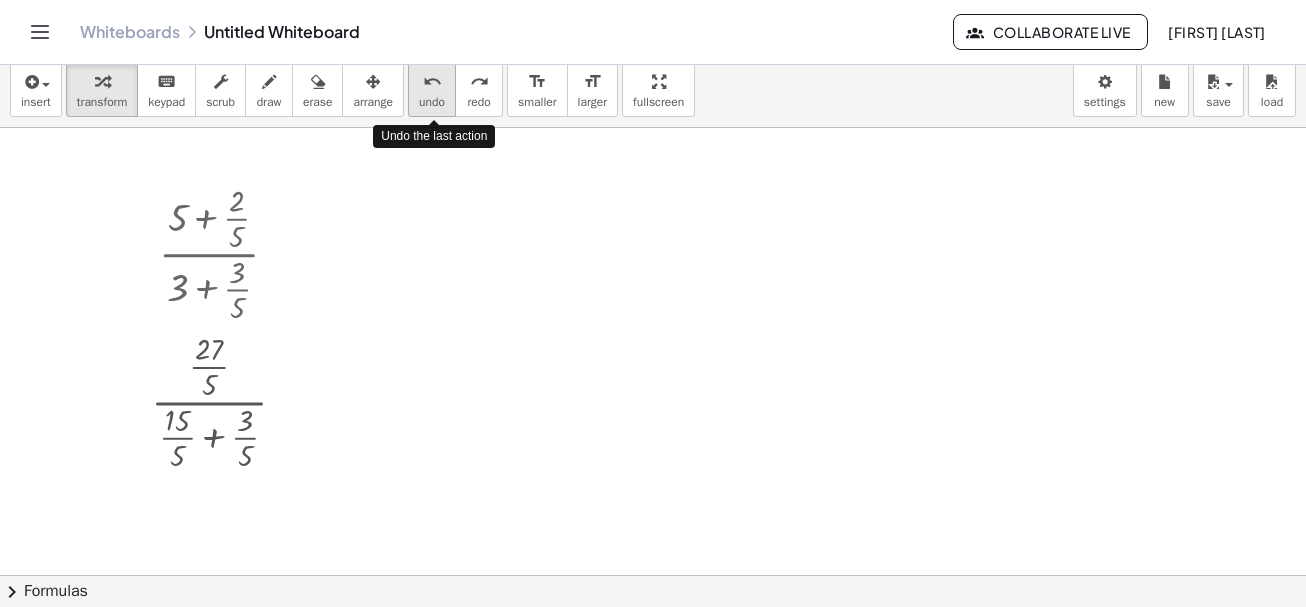 click on "undo" at bounding box center [432, 102] 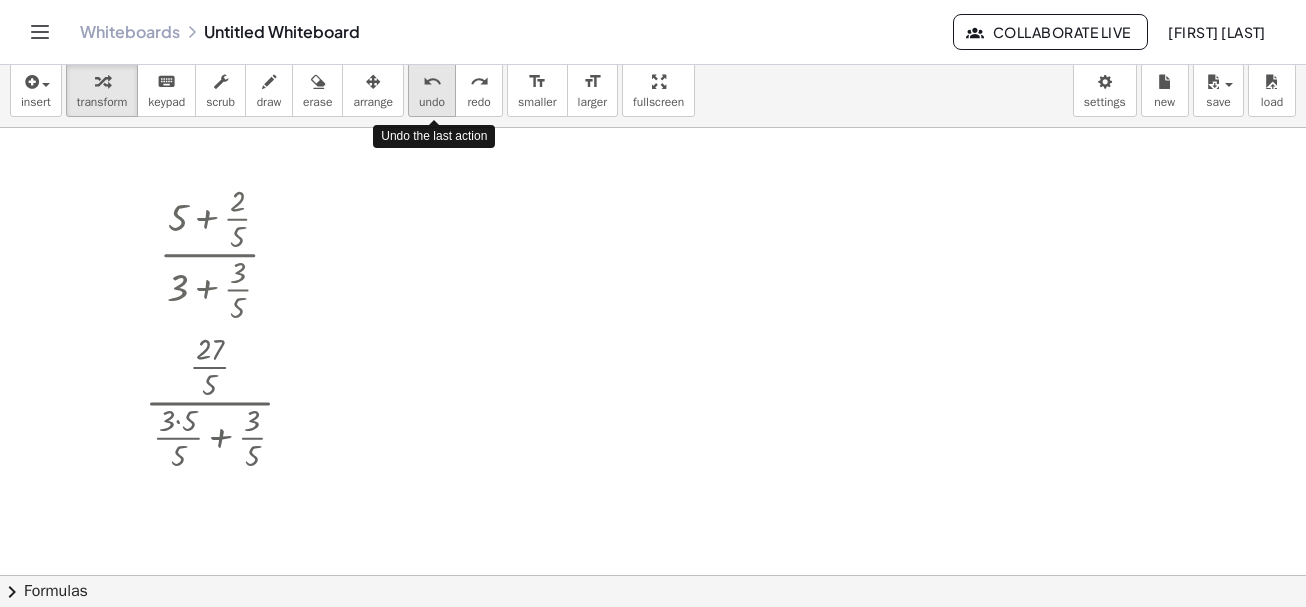 click on "undo" at bounding box center [432, 102] 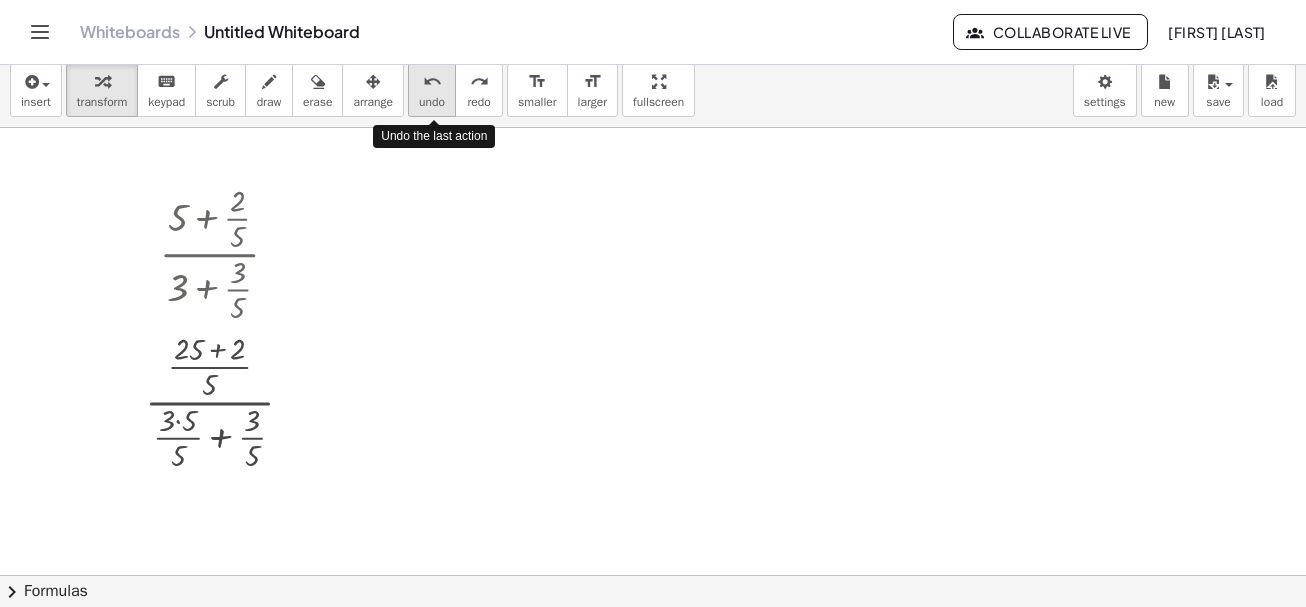 click on "undo" at bounding box center [432, 102] 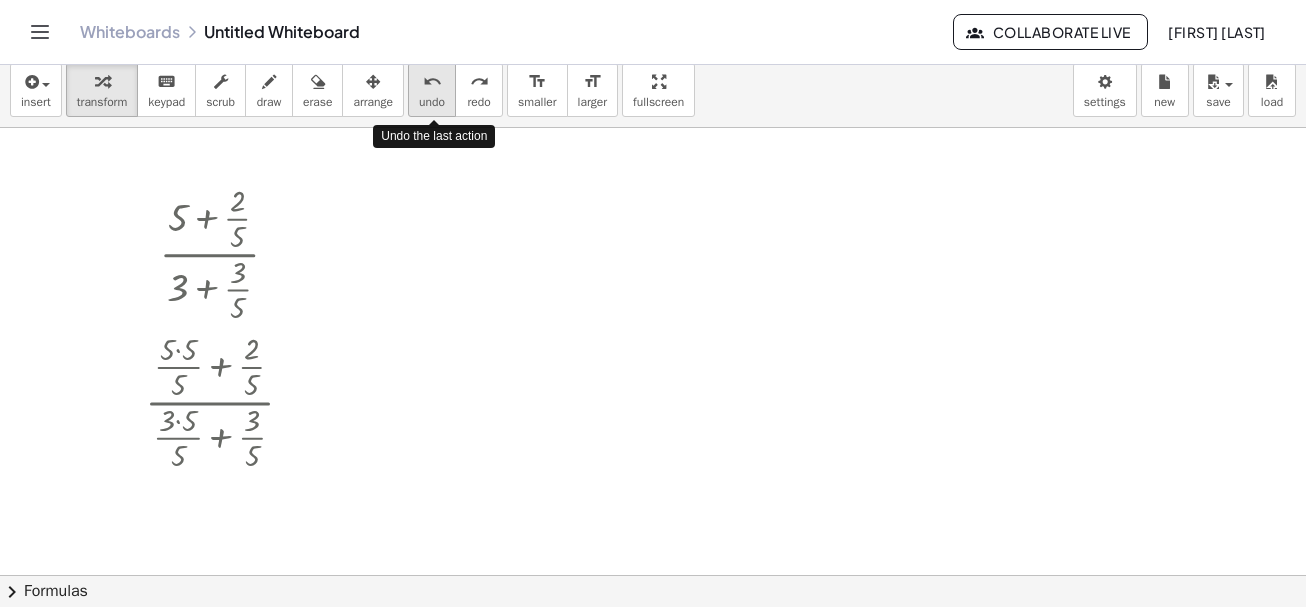 click on "undo" at bounding box center [432, 102] 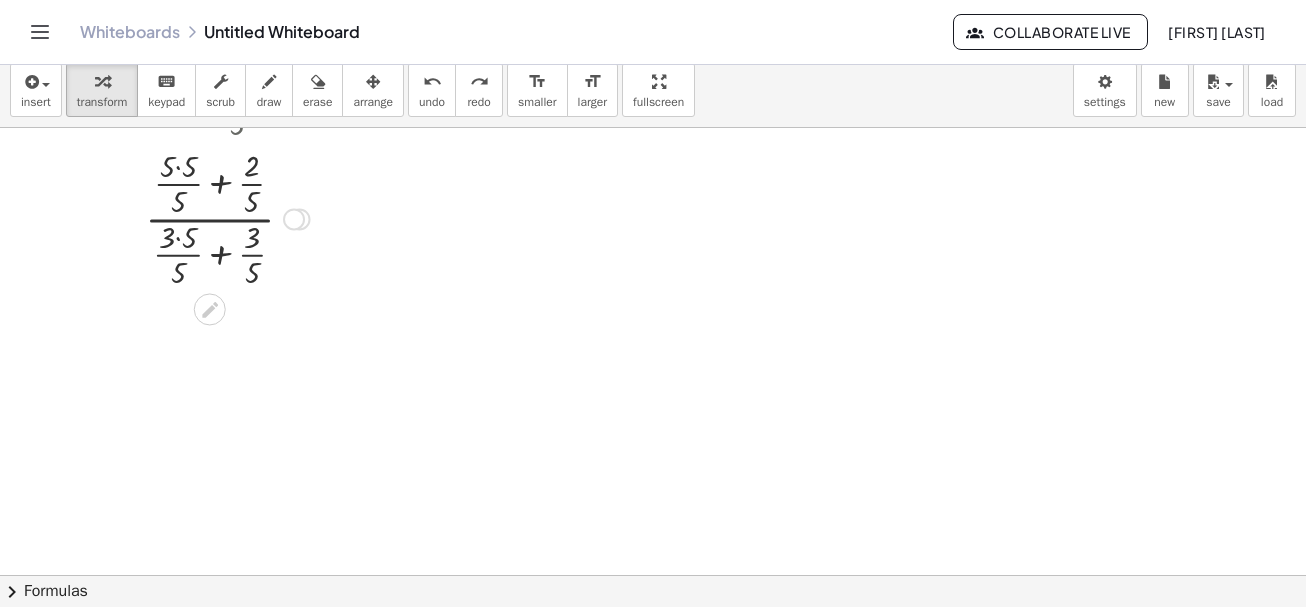 scroll, scrollTop: 200, scrollLeft: 0, axis: vertical 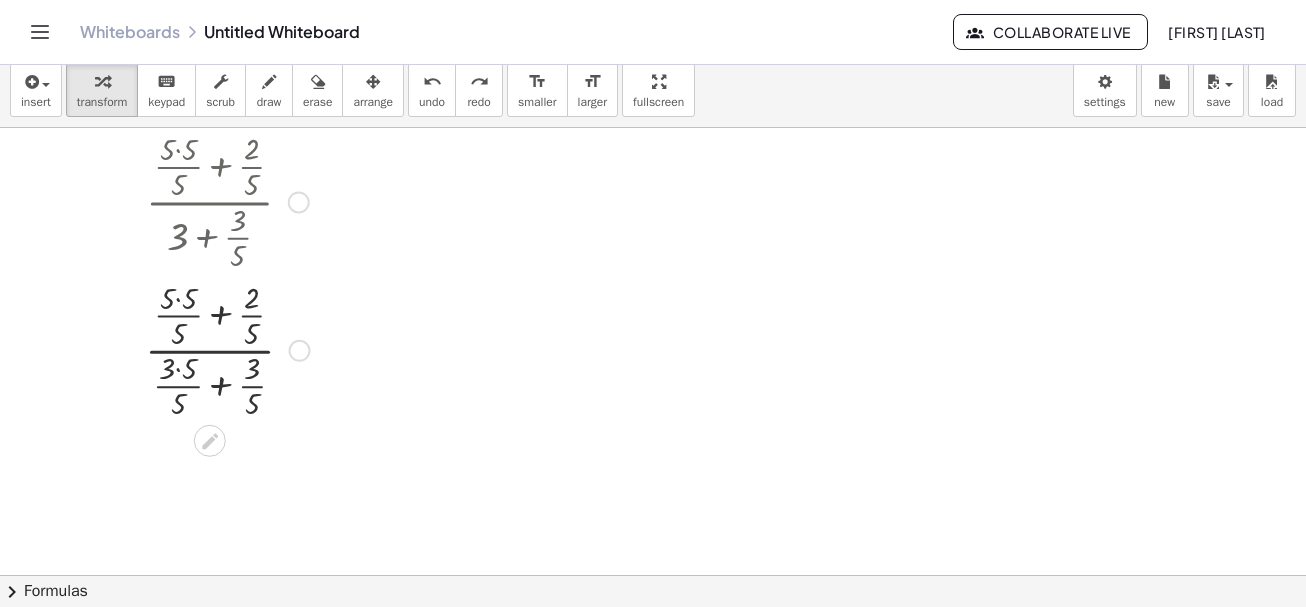 drag, startPoint x: 298, startPoint y: 207, endPoint x: 255, endPoint y: 445, distance: 241.85326 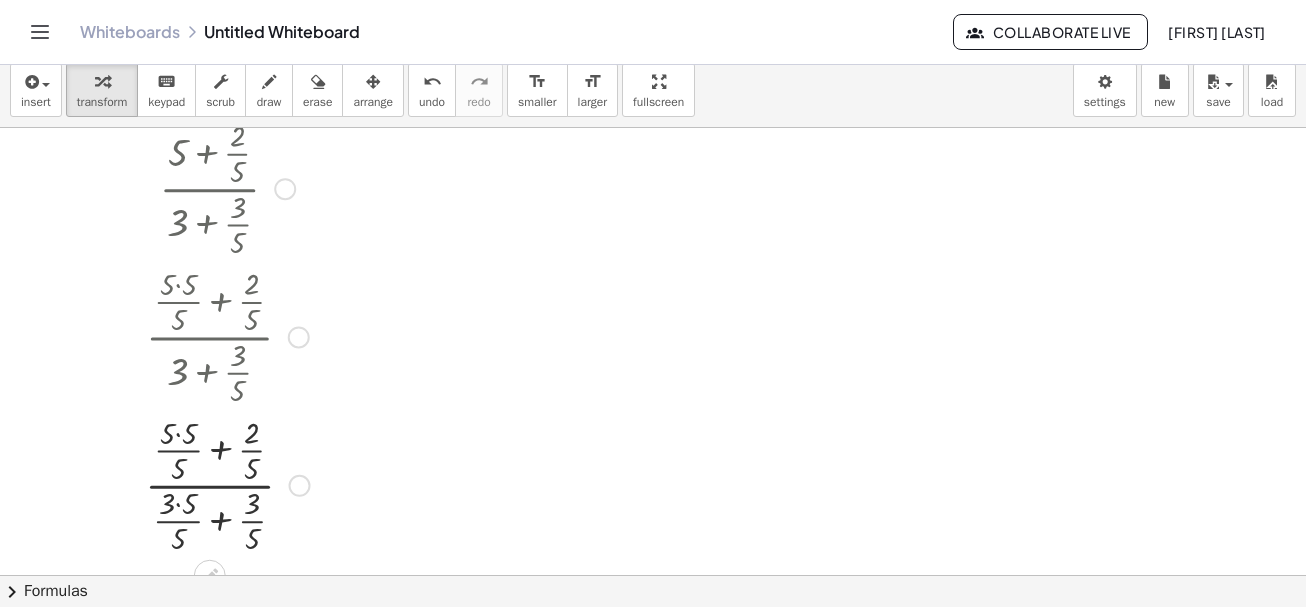 scroll, scrollTop: 100, scrollLeft: 0, axis: vertical 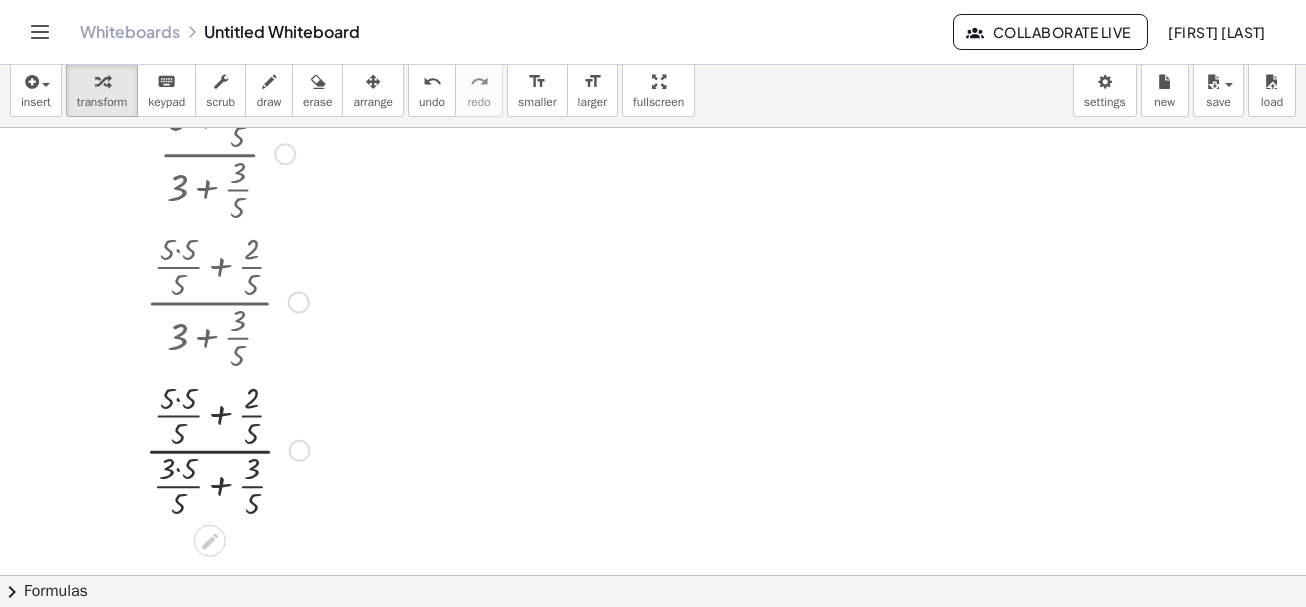 click at bounding box center [227, 449] 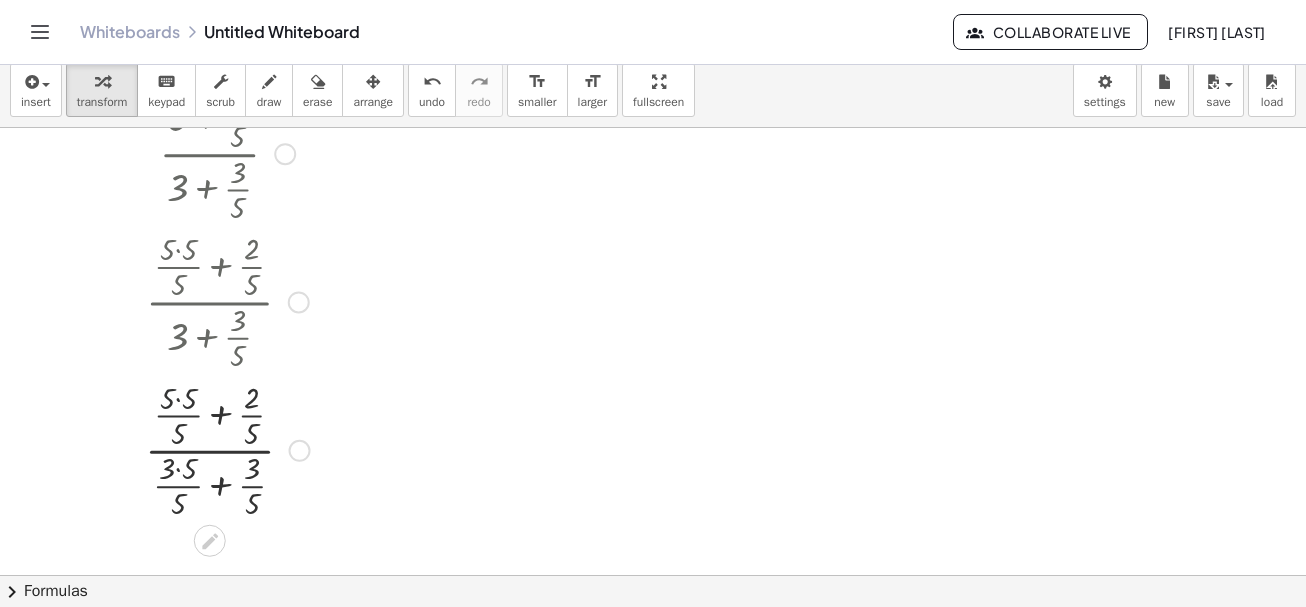 click at bounding box center [227, 449] 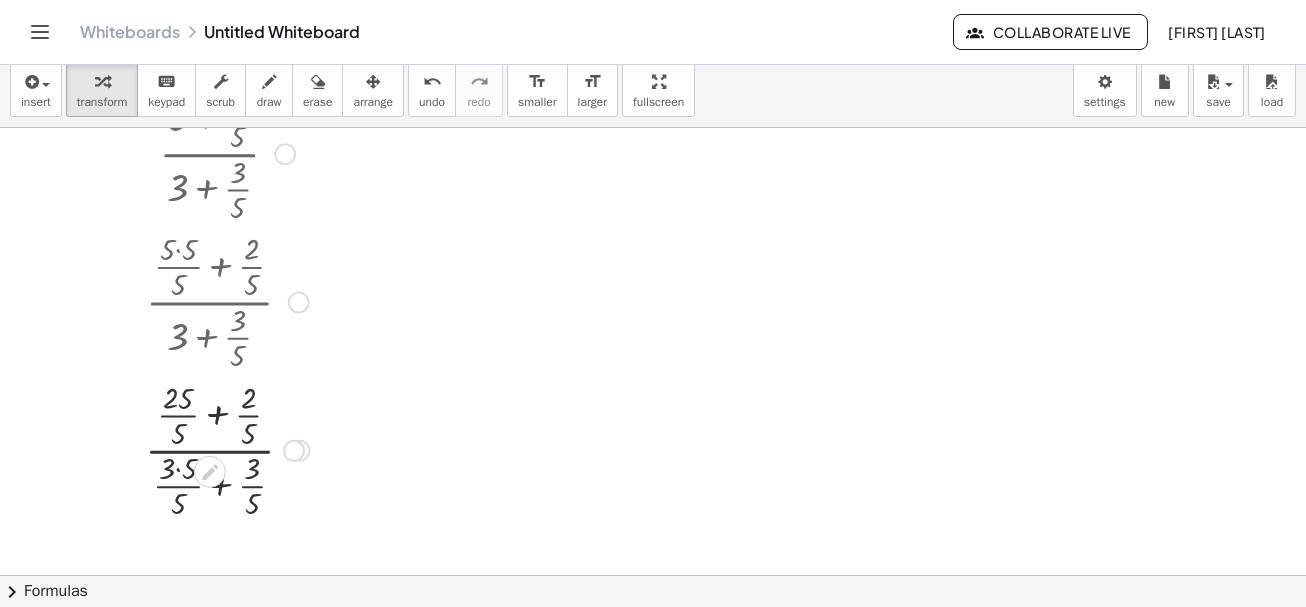 click at bounding box center [227, 449] 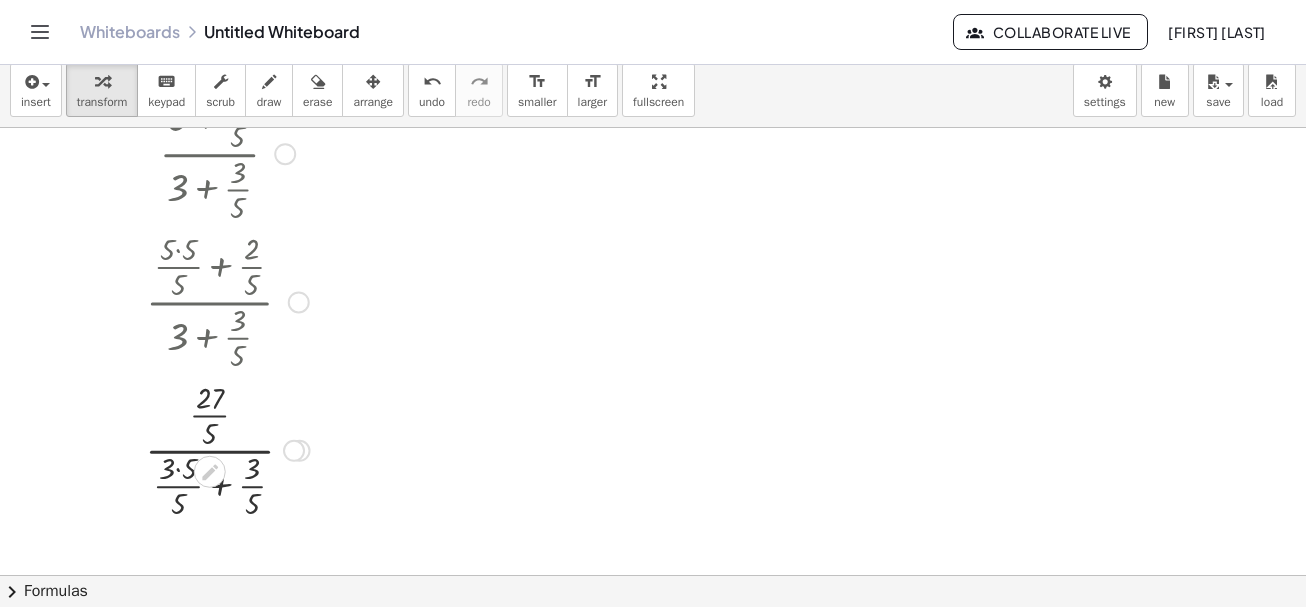 click at bounding box center [227, 449] 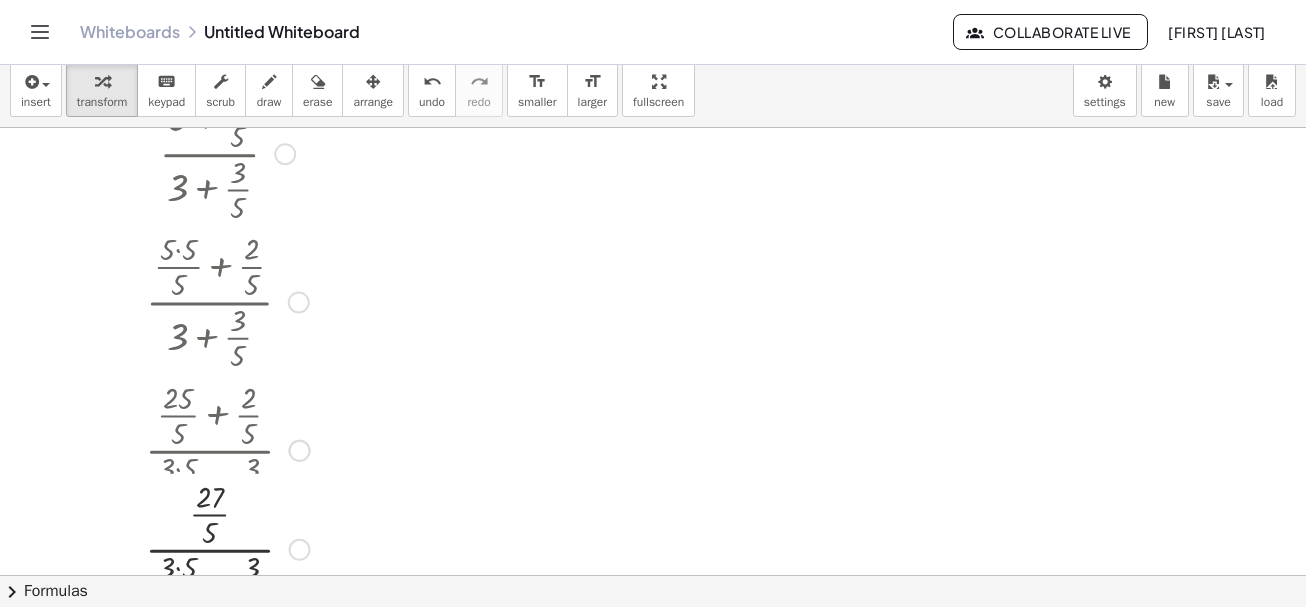 drag, startPoint x: 293, startPoint y: 452, endPoint x: 270, endPoint y: 569, distance: 119.23926 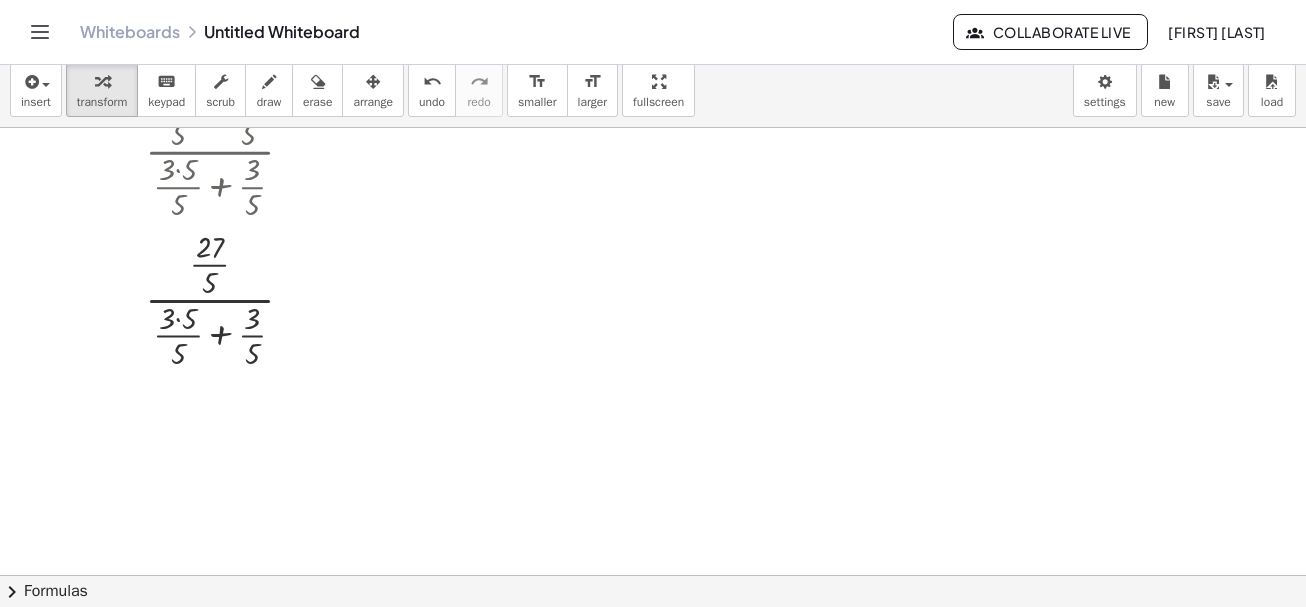 scroll, scrollTop: 400, scrollLeft: 0, axis: vertical 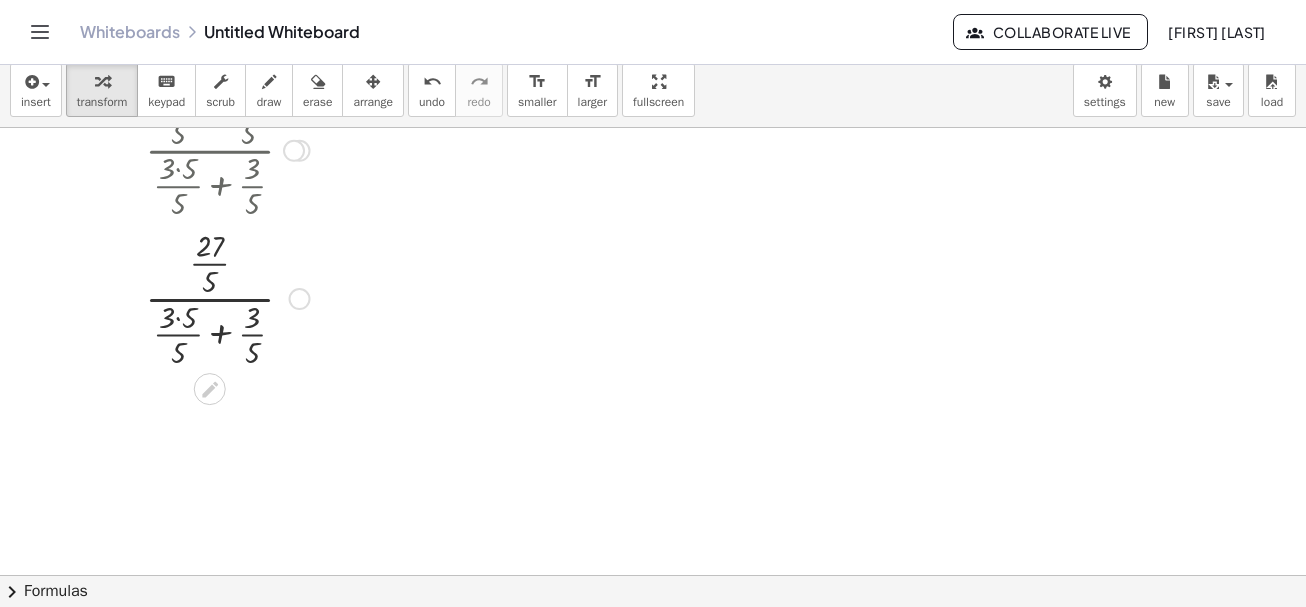 click at bounding box center [227, 297] 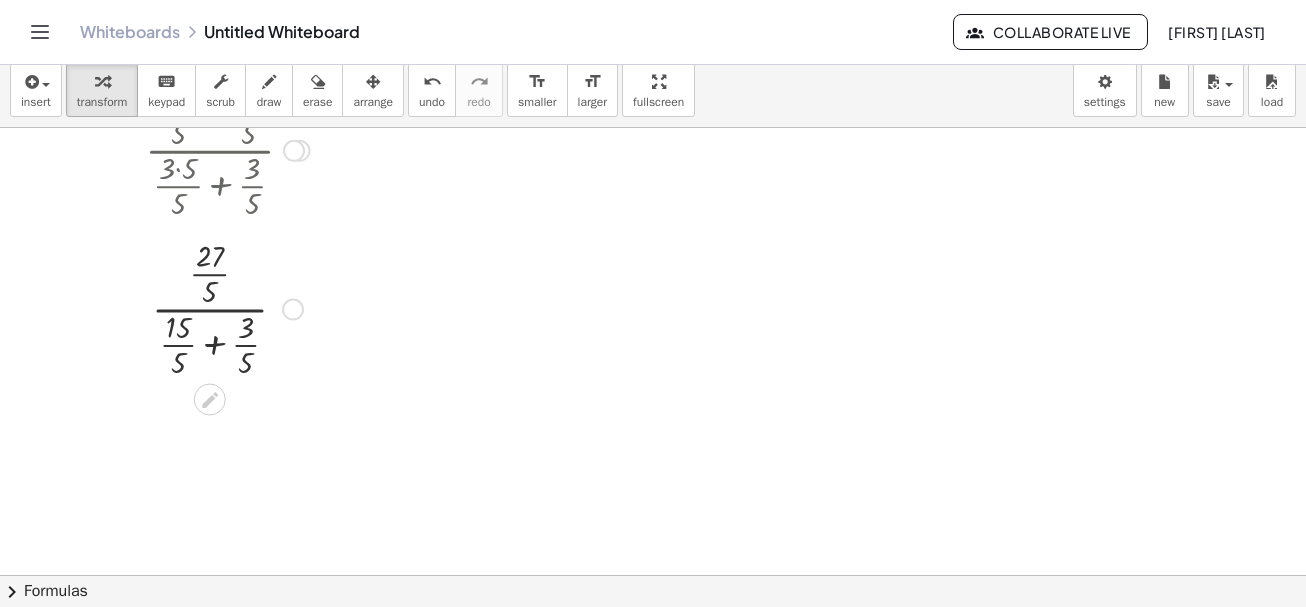 click on "· ( + 5 + · 2 · 5 ) · ( + 3 + · 3 · 5 ) · ( + · 5 · 5 · 5 + · 2 · 5 ) · ( + 3 + · 3 · 5 ) · ( + · 5 · 5 · 5 + · 2 · 5 ) · ( + · 3 · 5 · 5 + · 3 · 5 ) · ( + · 25 · 5 + · 2 · 5 ) · ( + · 3 · 5 · 5 + · 3 · 5 ) · · 27 · 5 · ( + · 3 · 5 · 5 + · 3 · 5 ) · · · 5 · ( + · · 5 + · 3 · 5 ) 27 15" at bounding box center [210, -146] 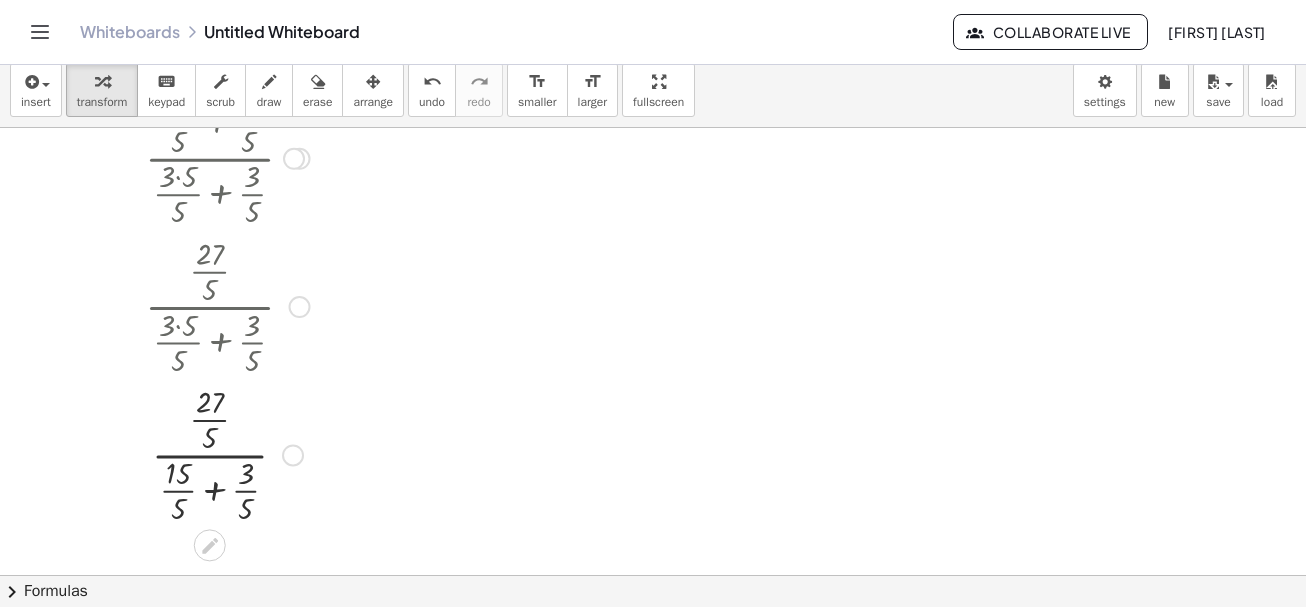 scroll, scrollTop: 400, scrollLeft: 0, axis: vertical 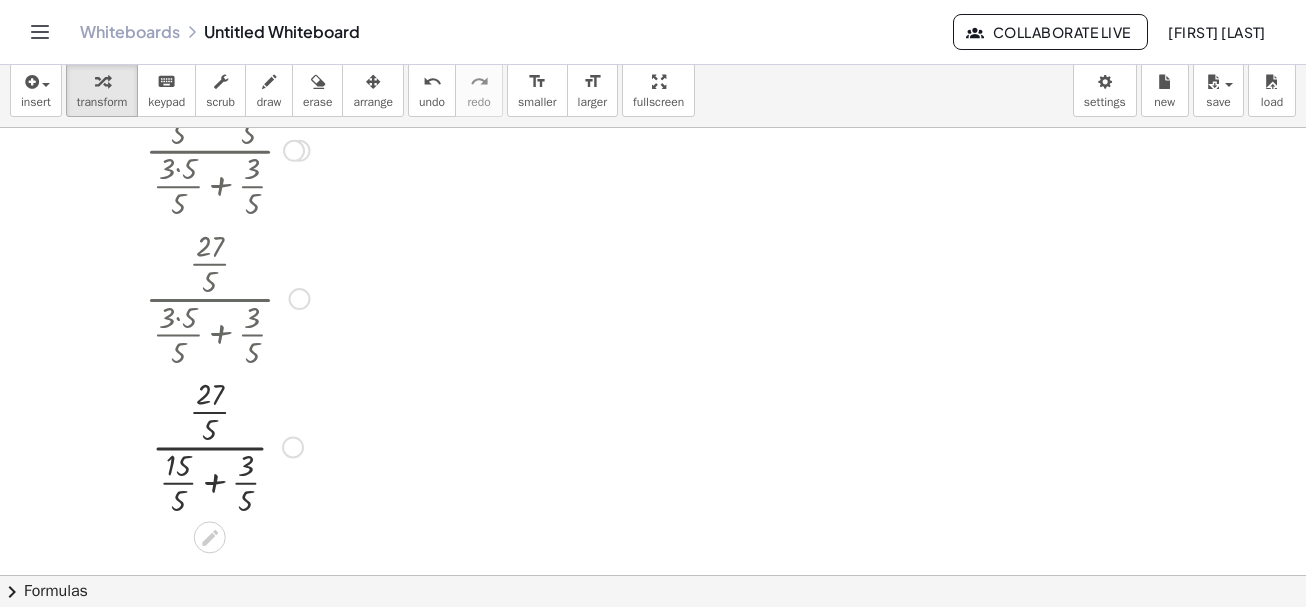 click at bounding box center [228, 297] 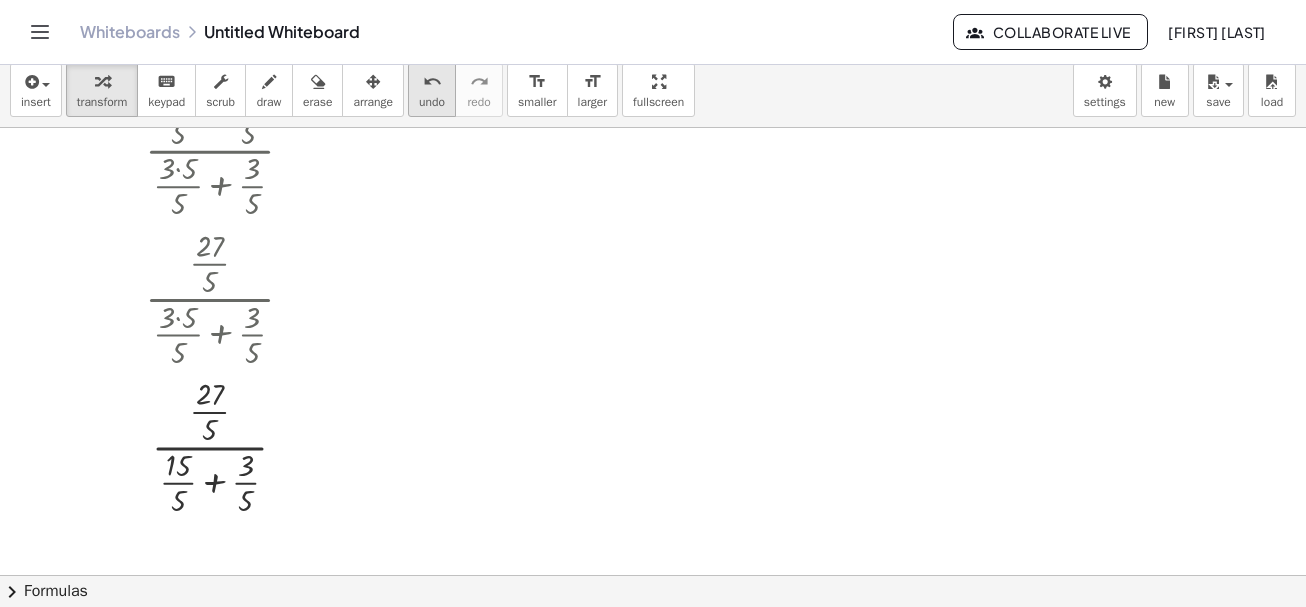 click on "undo undo" at bounding box center [432, 90] 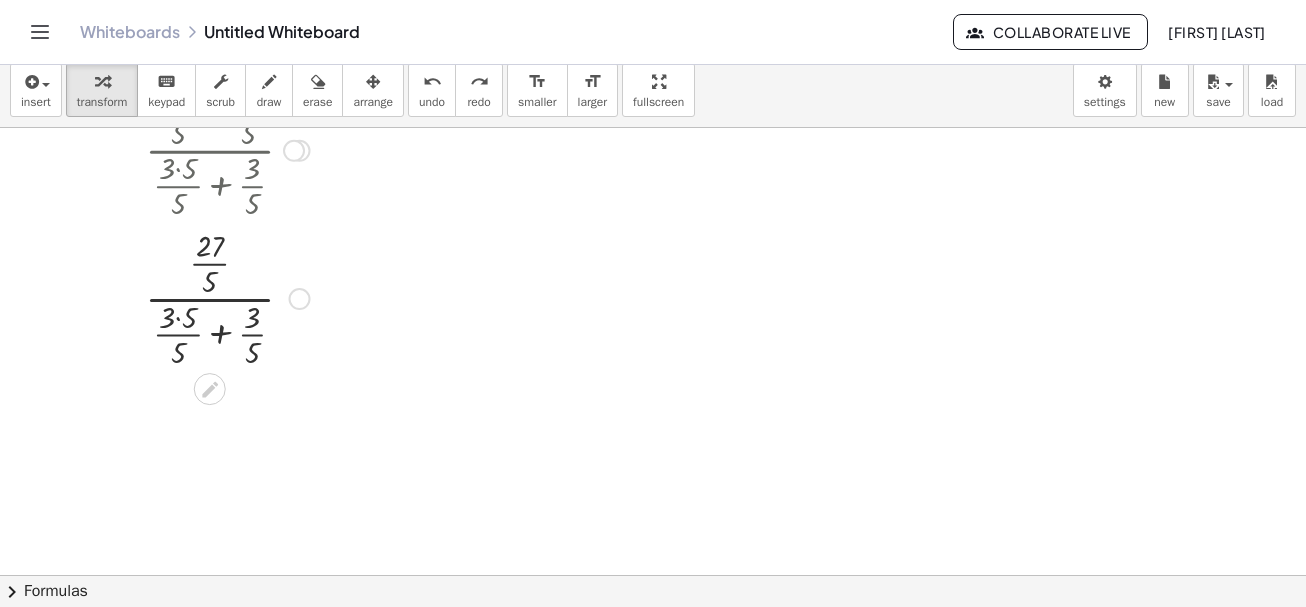 click at bounding box center (228, 297) 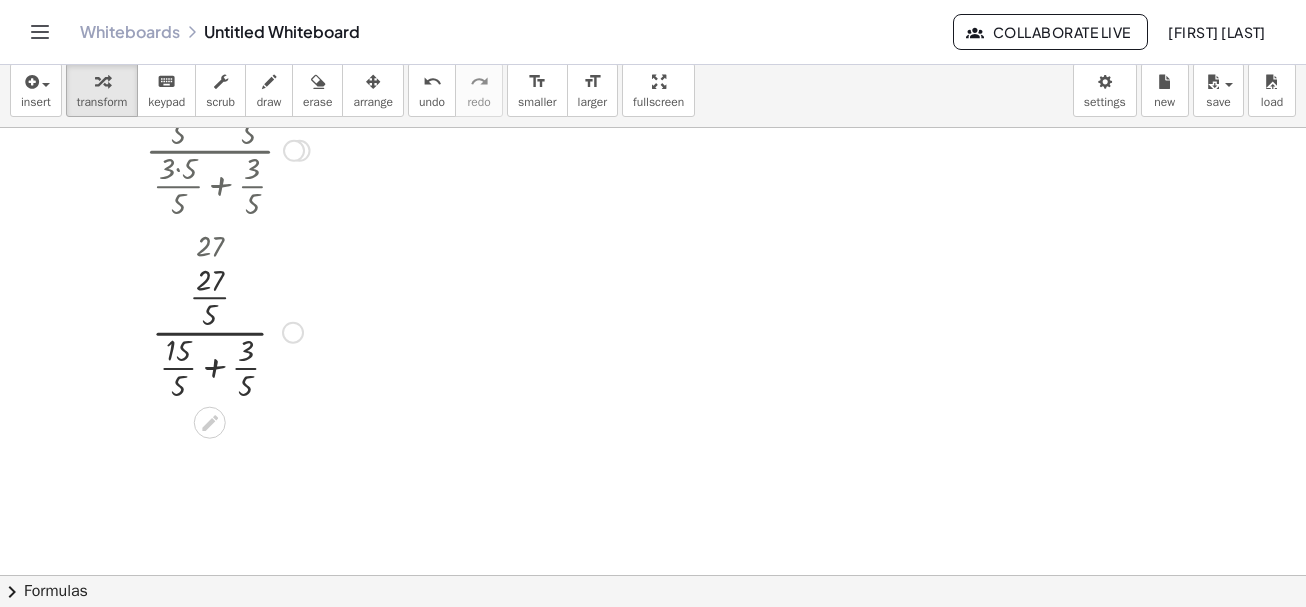 click on "· ( + 5 + · 2 · 5 ) · ( + 3 + · 3 · 5 ) · ( + · 5 · 5 · 5 + · 2 · 5 ) · ( + 3 + · 3 · 5 ) · ( + · 5 · 5 · 5 + · 2 · 5 ) · ( + · 3 · 5 · 5 + · 3 · 5 ) · ( + · 25 · 5 + · 2 · 5 ) · ( + · 3 · 5 · 5 + · 3 · 5 ) · · 27 · 5 · ( + · 3 · 5 · 5 + · 3 · 5 ) · · 27 · 5 · ( + · · 5 + · 3 · 5 ) 15" at bounding box center [210, -146] 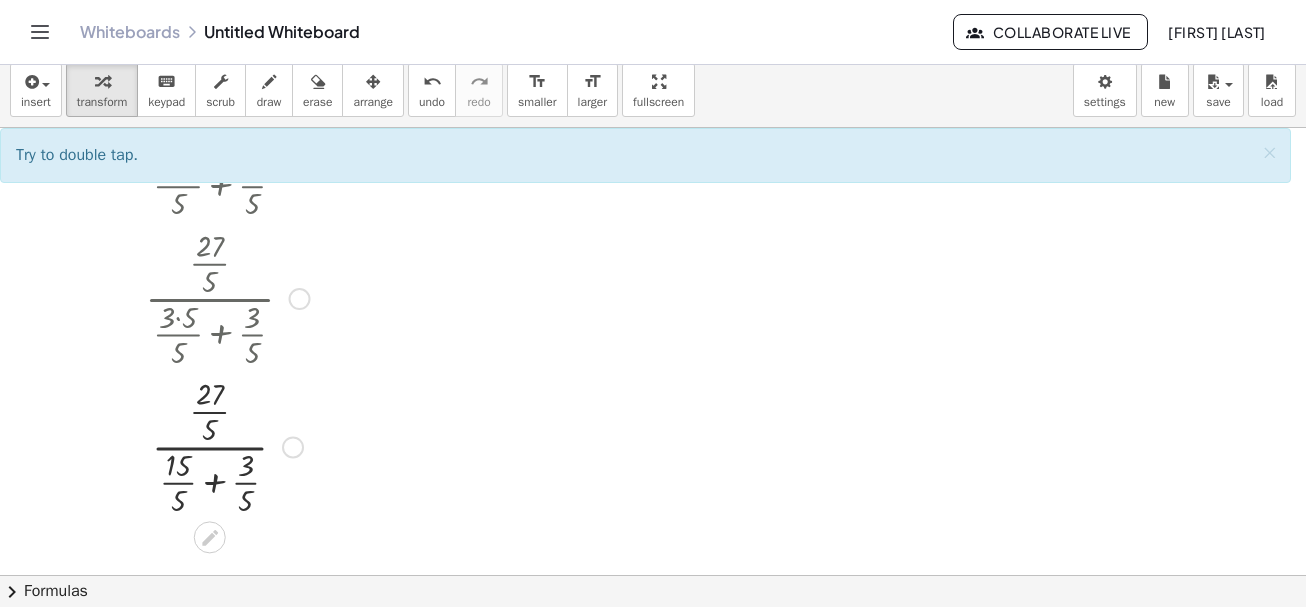 click at bounding box center (227, 445) 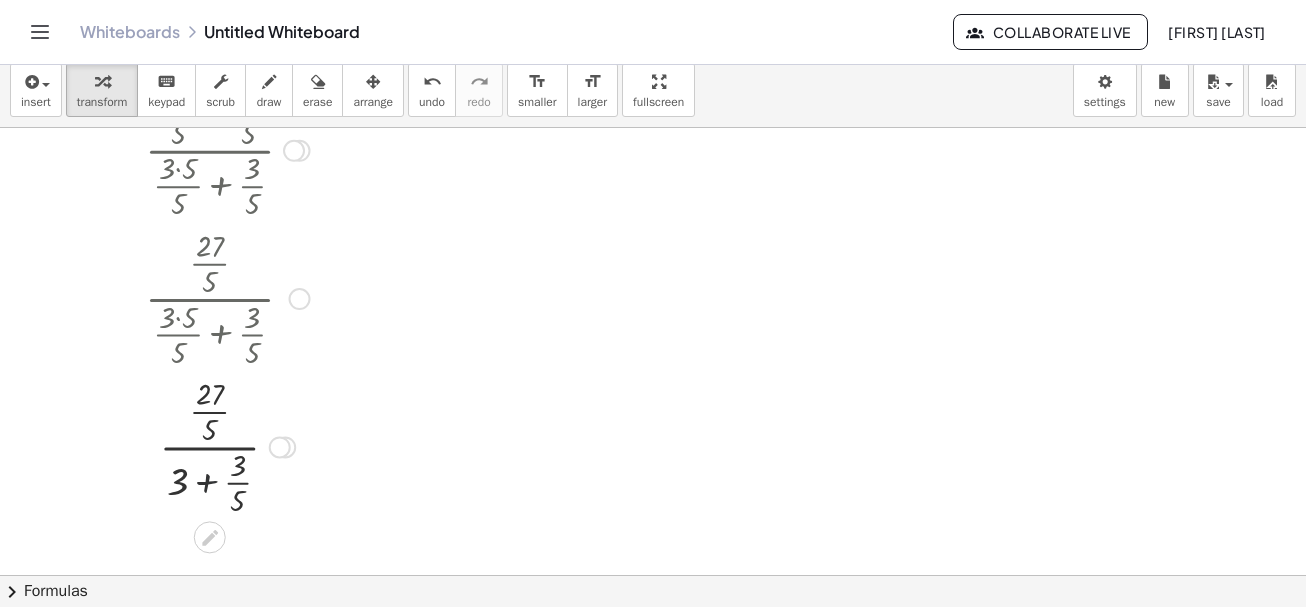 click at bounding box center [227, 445] 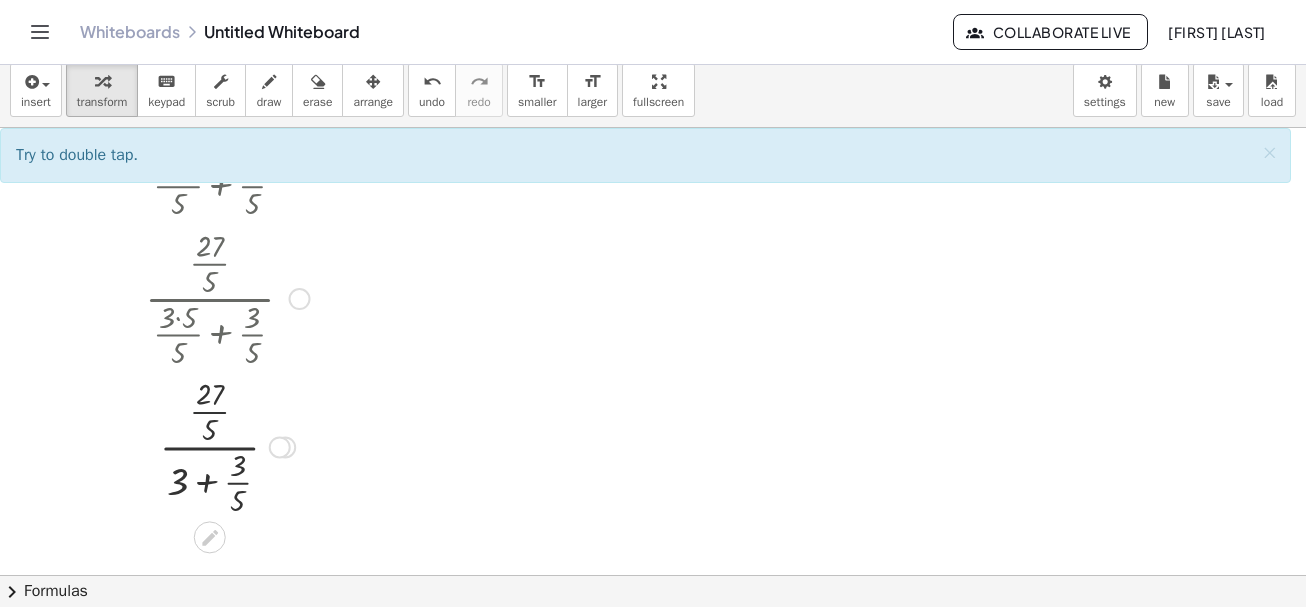 click at bounding box center [227, 445] 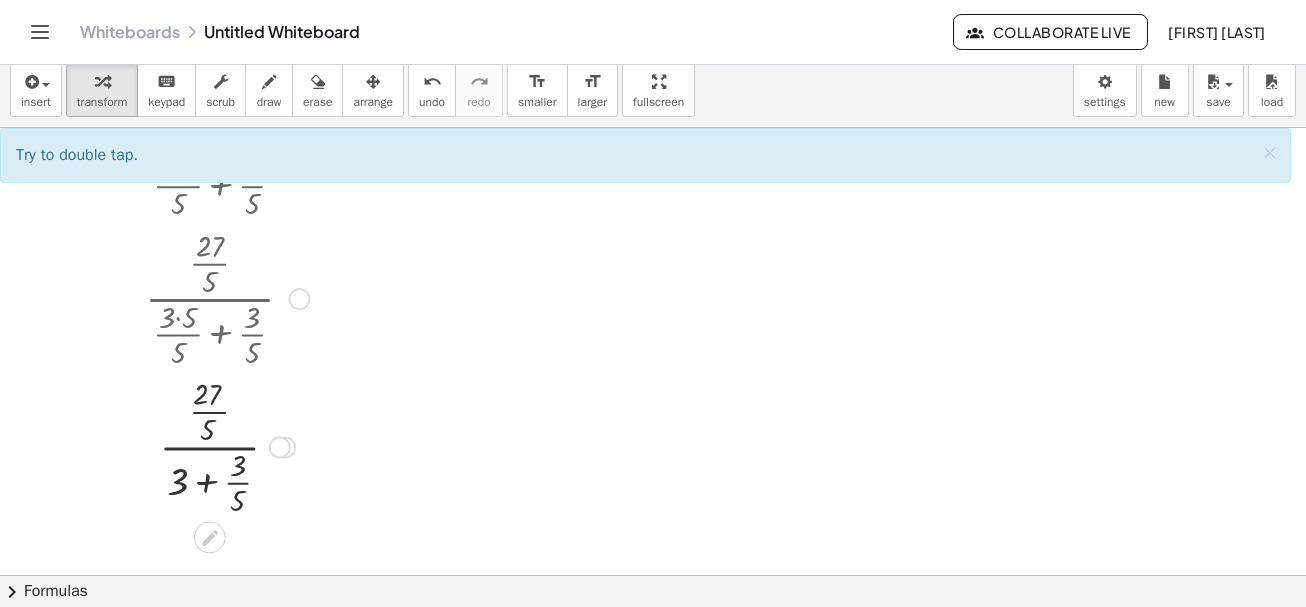 click at bounding box center [227, 445] 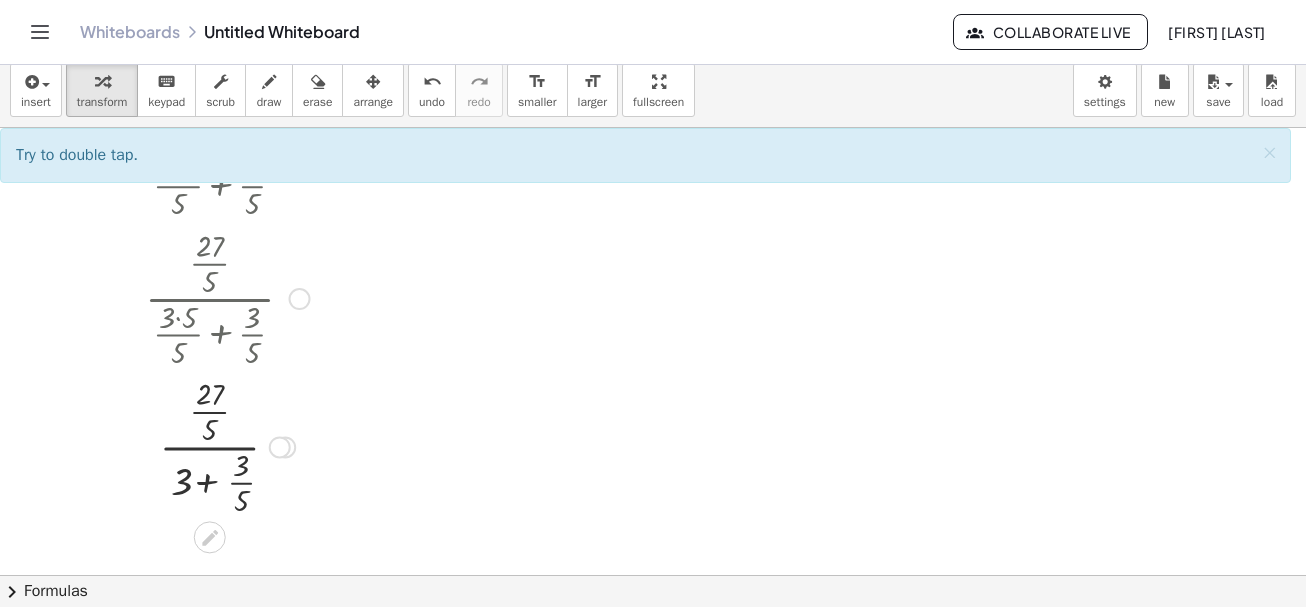 click at bounding box center [227, 445] 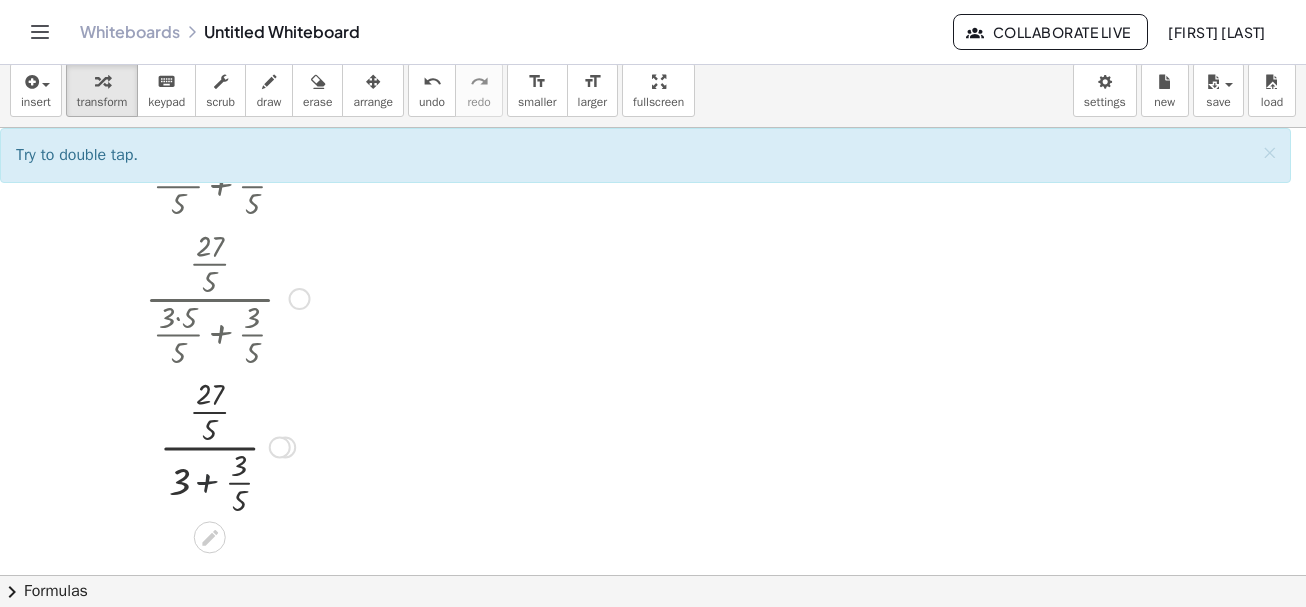 click at bounding box center [227, 445] 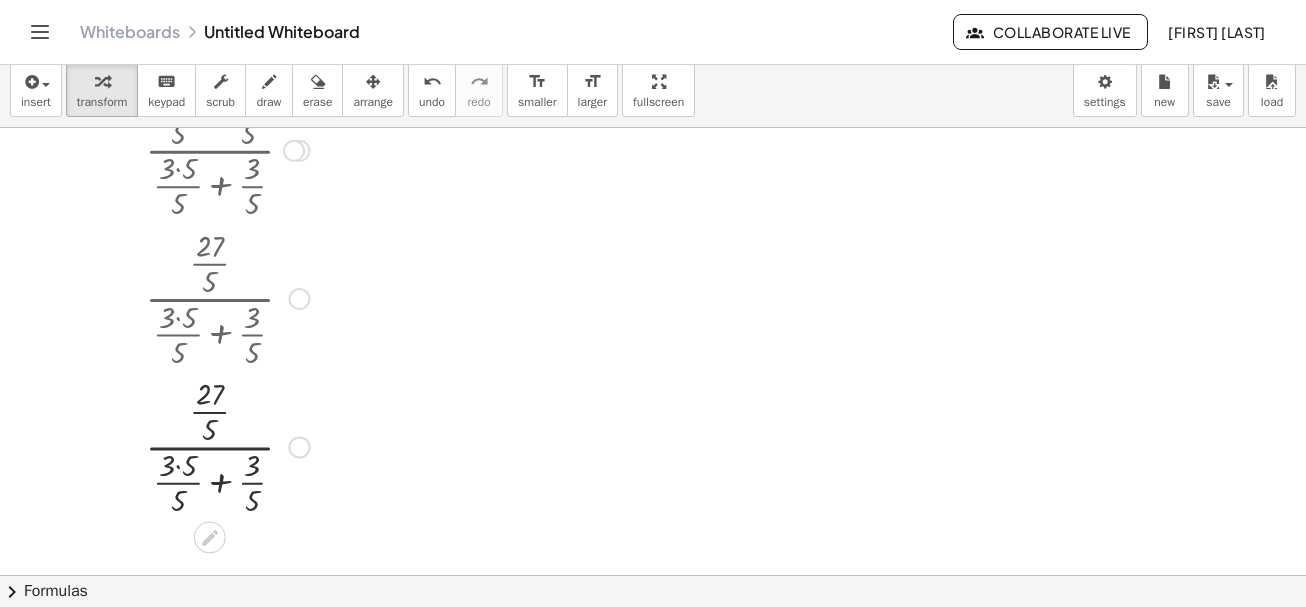 click at bounding box center [227, 445] 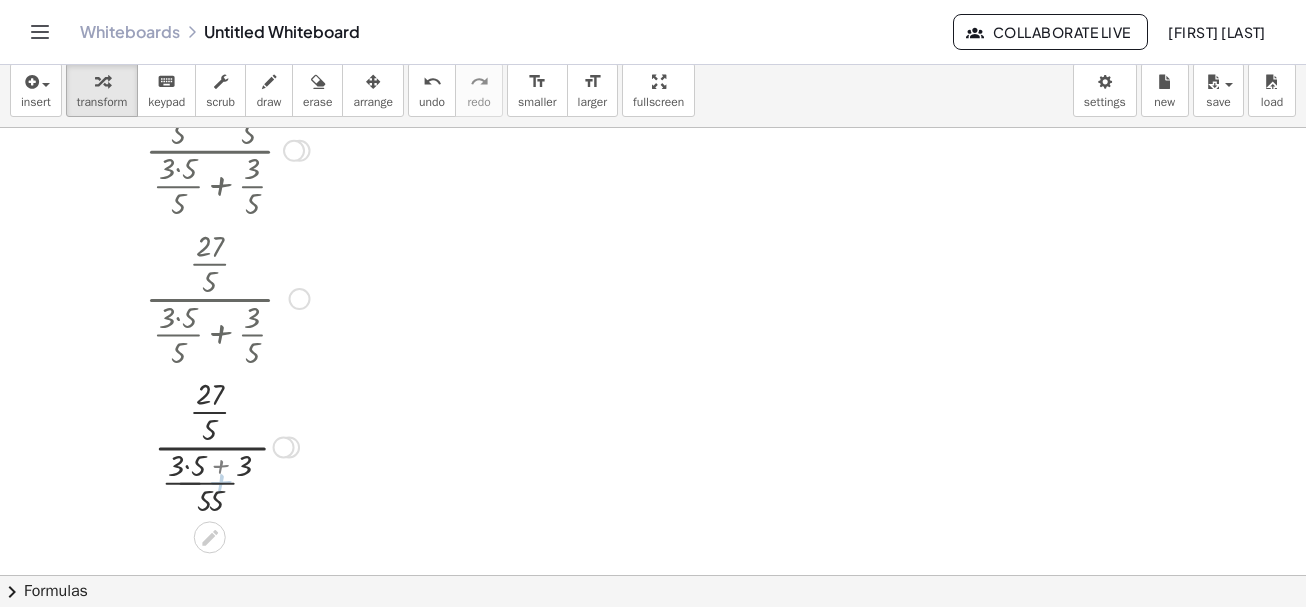 click at bounding box center [227, 445] 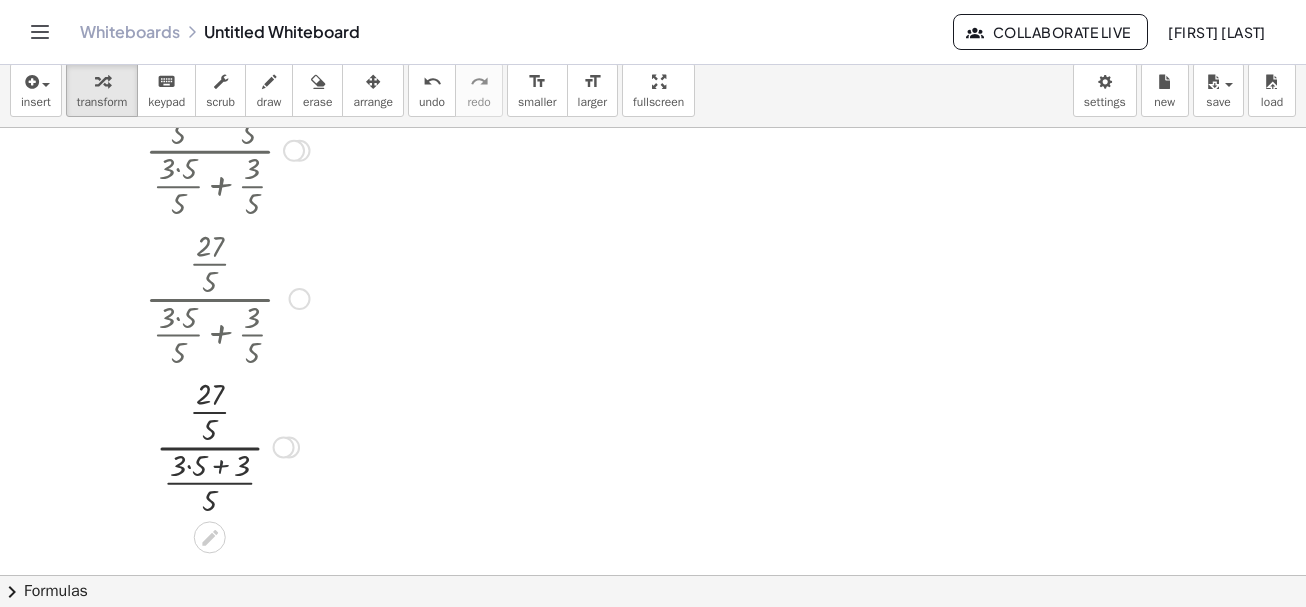 click at bounding box center (227, 445) 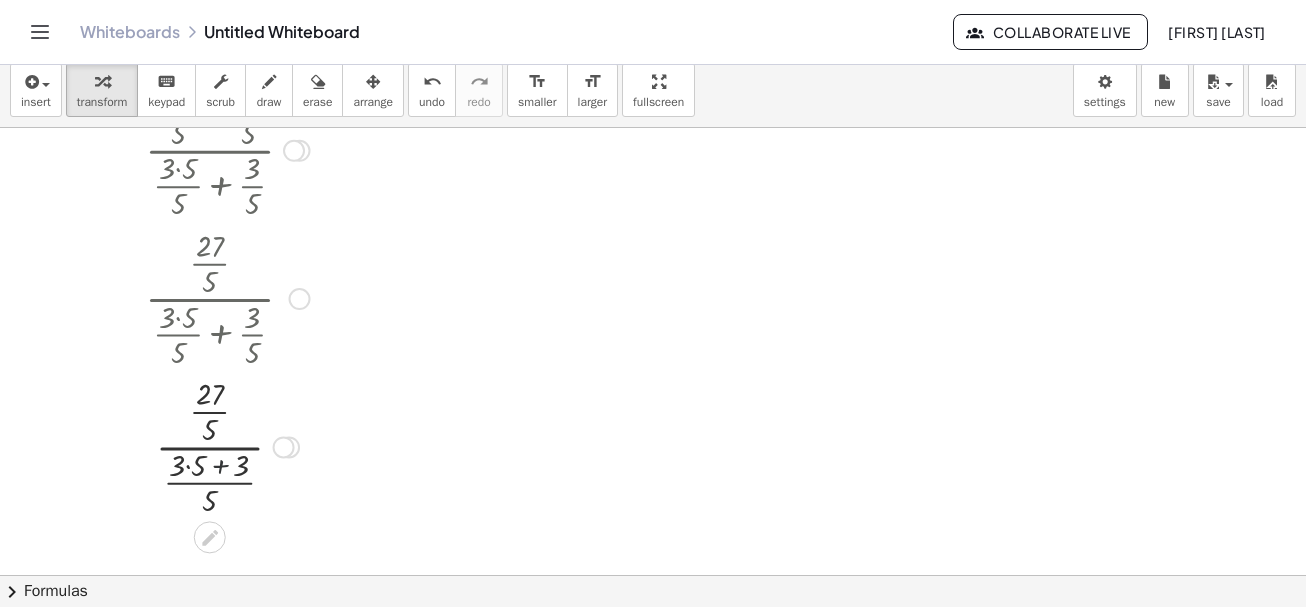 click at bounding box center [227, 445] 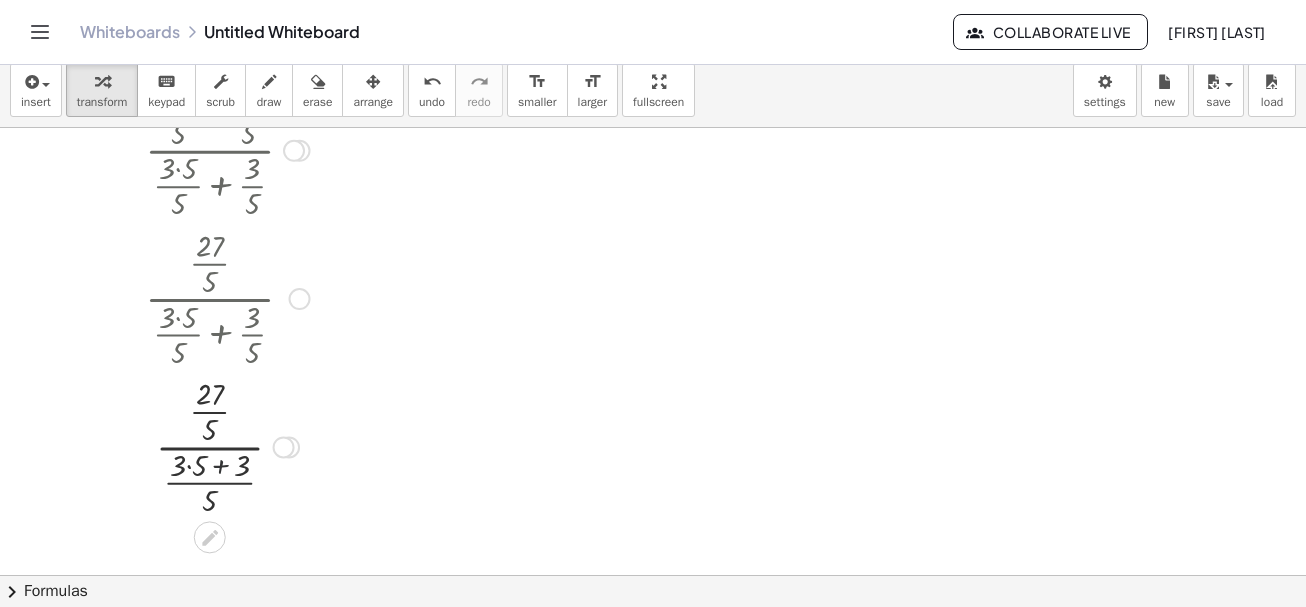 click at bounding box center (227, 445) 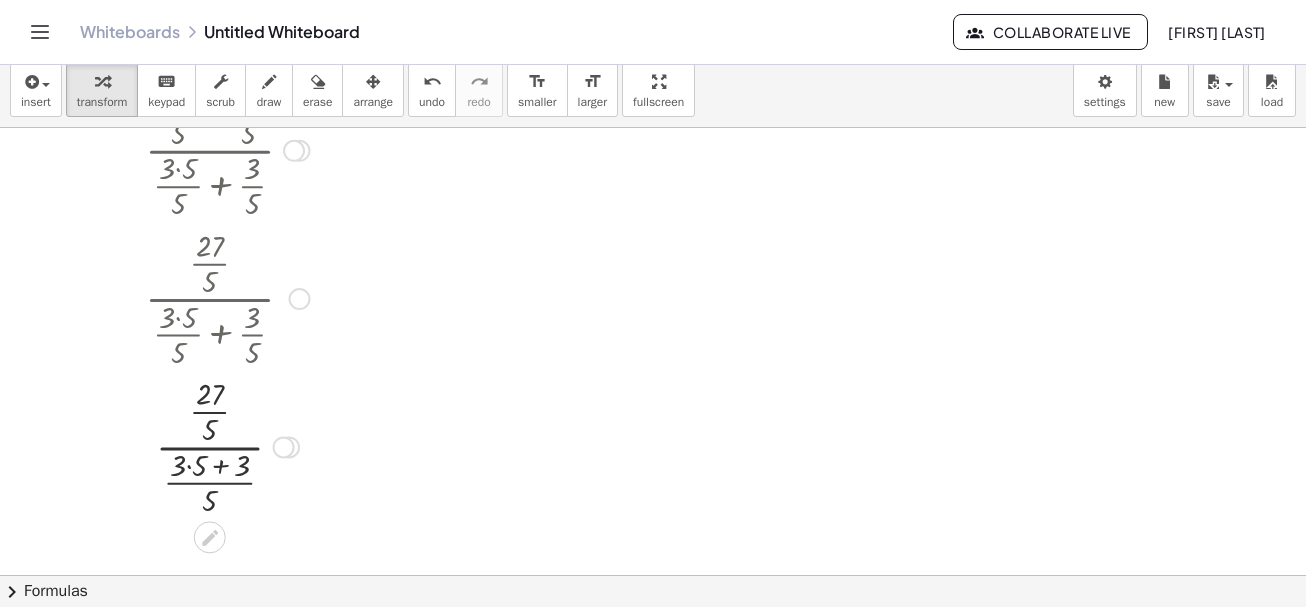 click at bounding box center (227, 445) 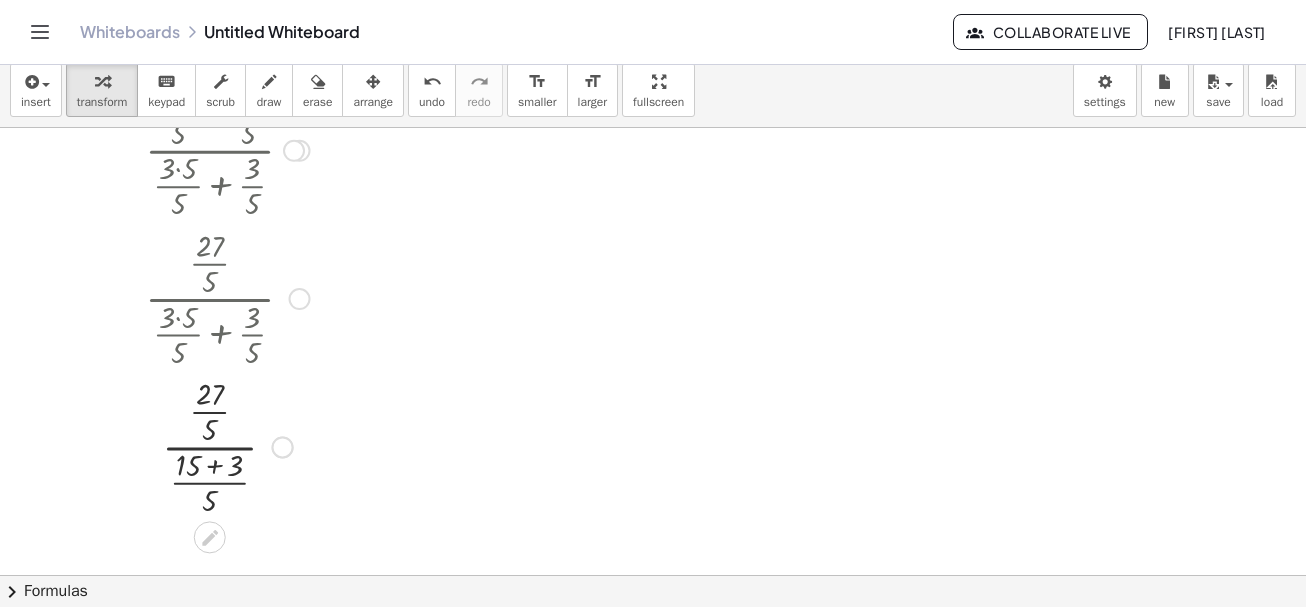 click at bounding box center (227, 445) 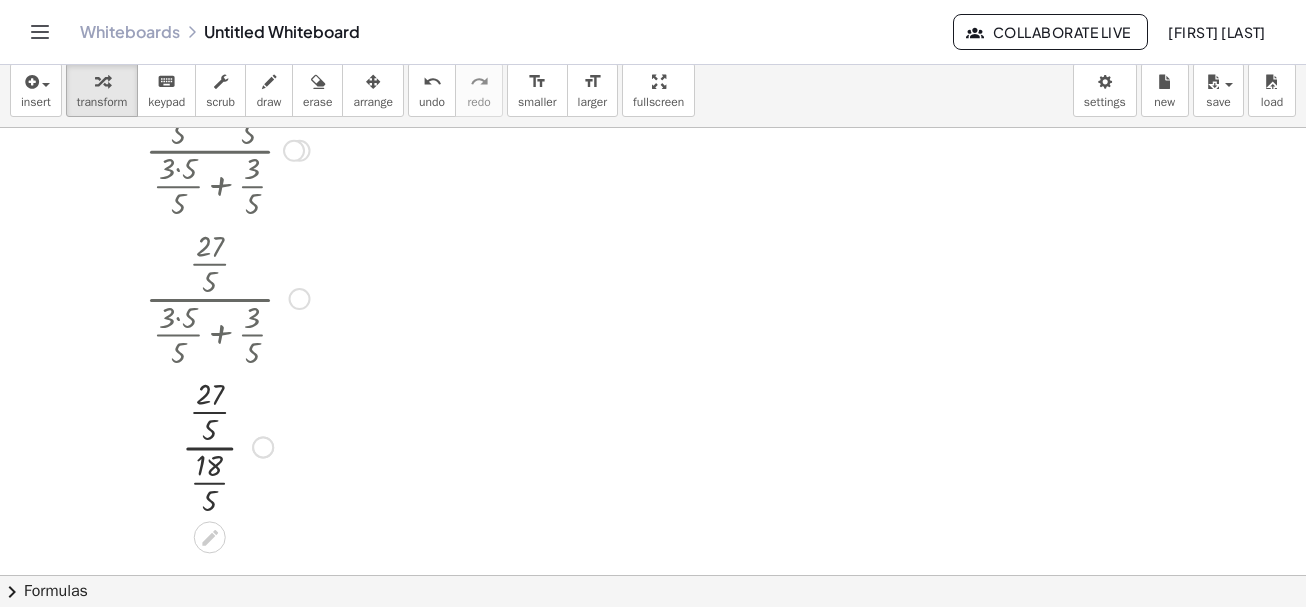 click at bounding box center [227, 445] 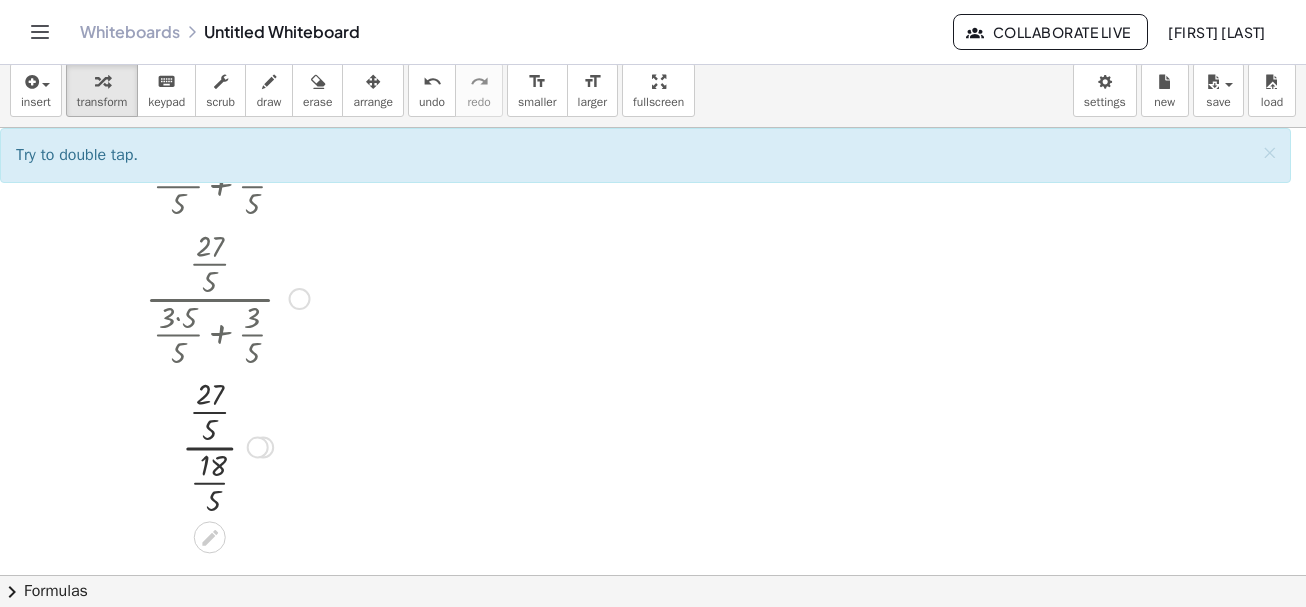 click at bounding box center (227, 445) 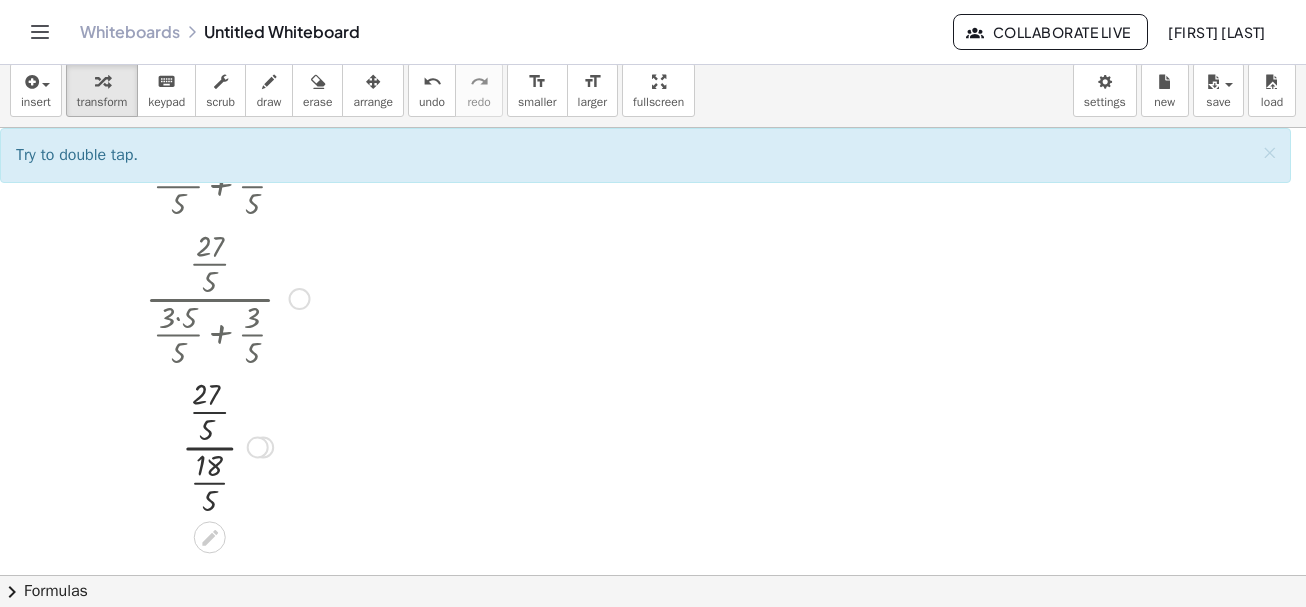 click at bounding box center [227, 445] 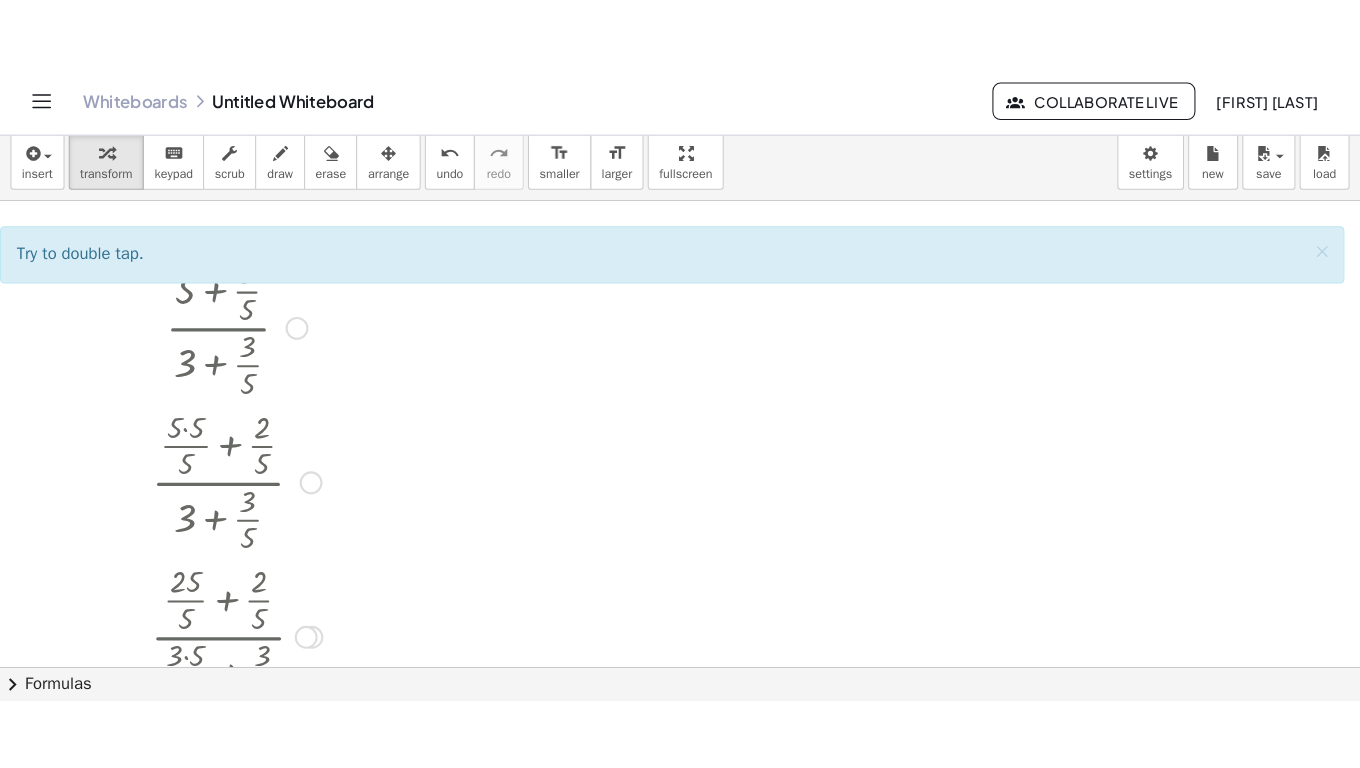scroll, scrollTop: 0, scrollLeft: 0, axis: both 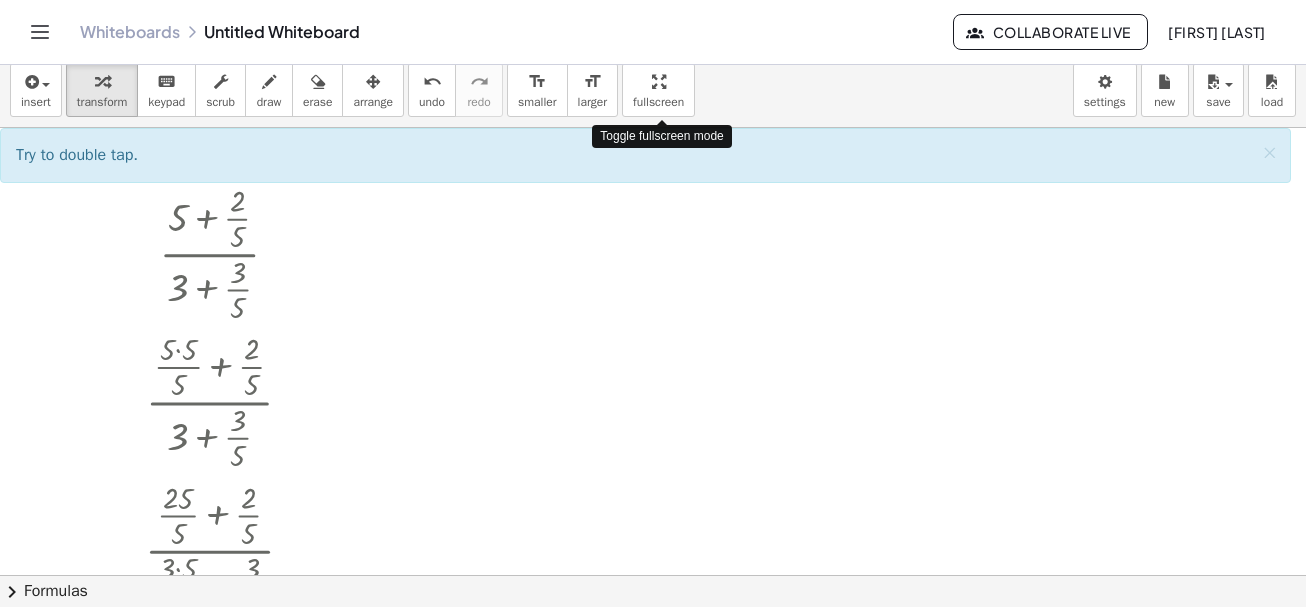 drag, startPoint x: 653, startPoint y: 93, endPoint x: 707, endPoint y: 212, distance: 130.679 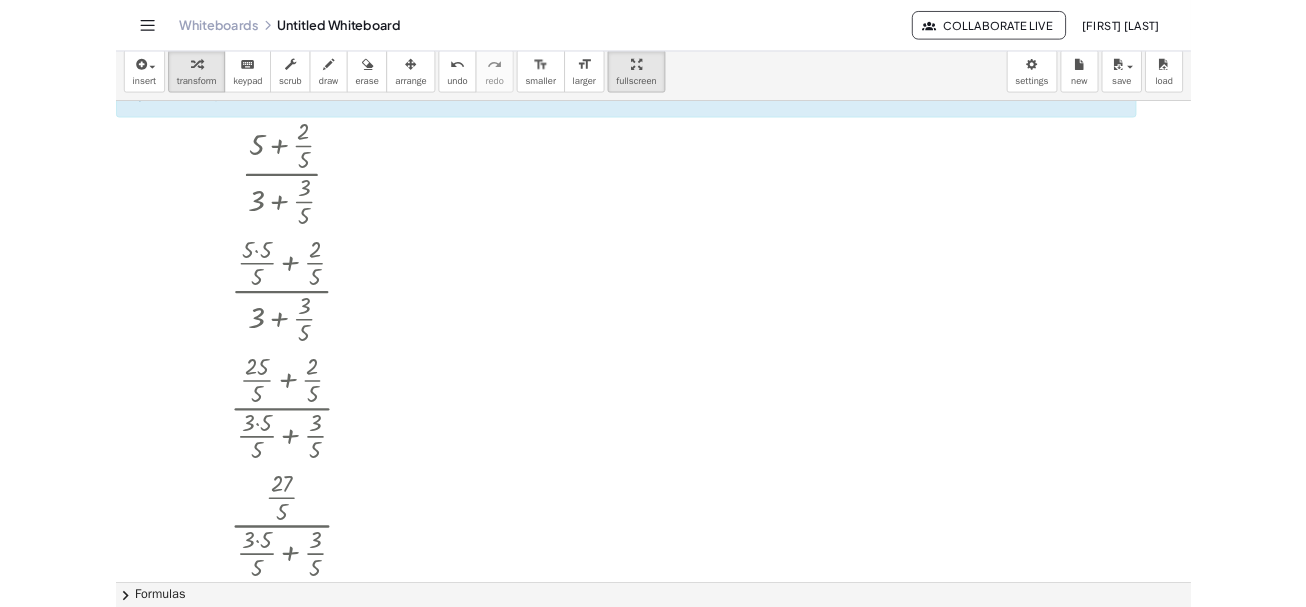 scroll, scrollTop: 0, scrollLeft: 0, axis: both 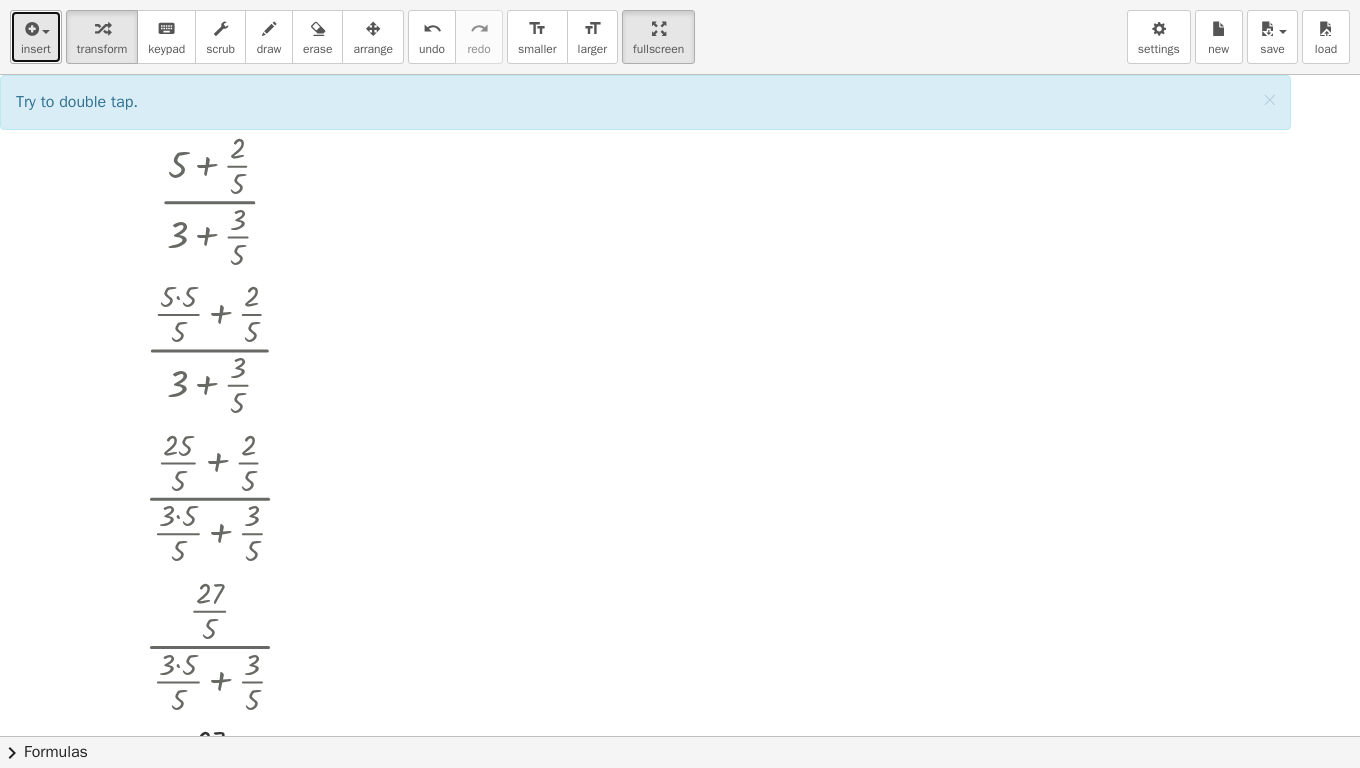 click on "insert" at bounding box center [36, 37] 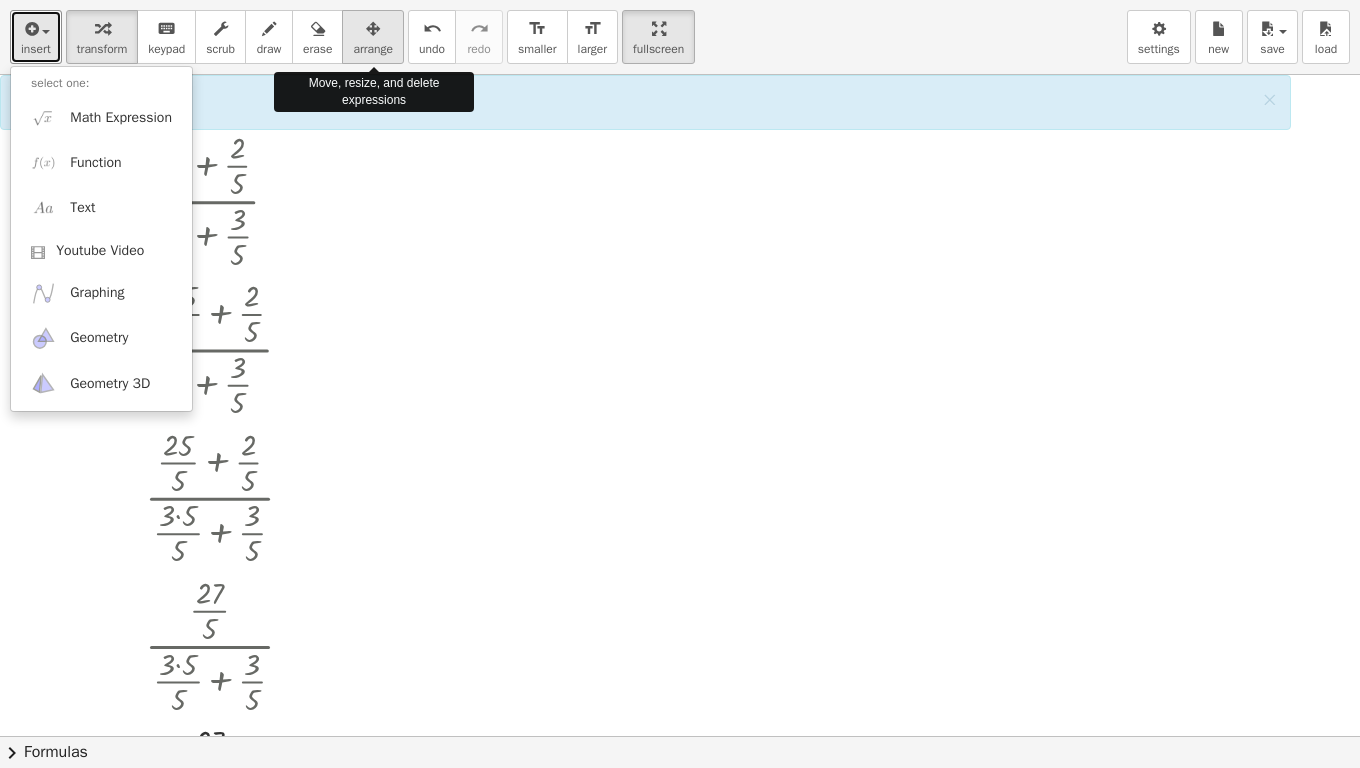 click on "arrange" at bounding box center (373, 49) 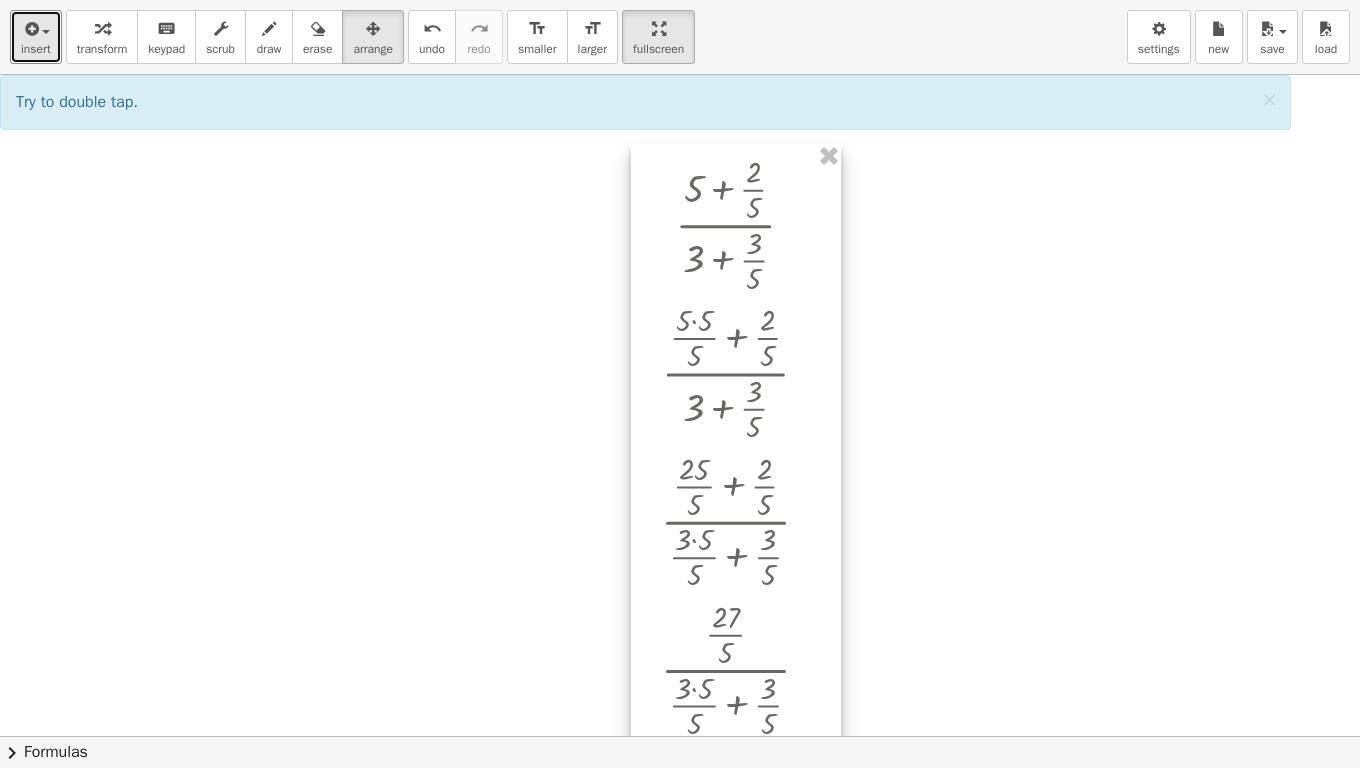 drag, startPoint x: 216, startPoint y: 559, endPoint x: 731, endPoint y: 583, distance: 515.5589 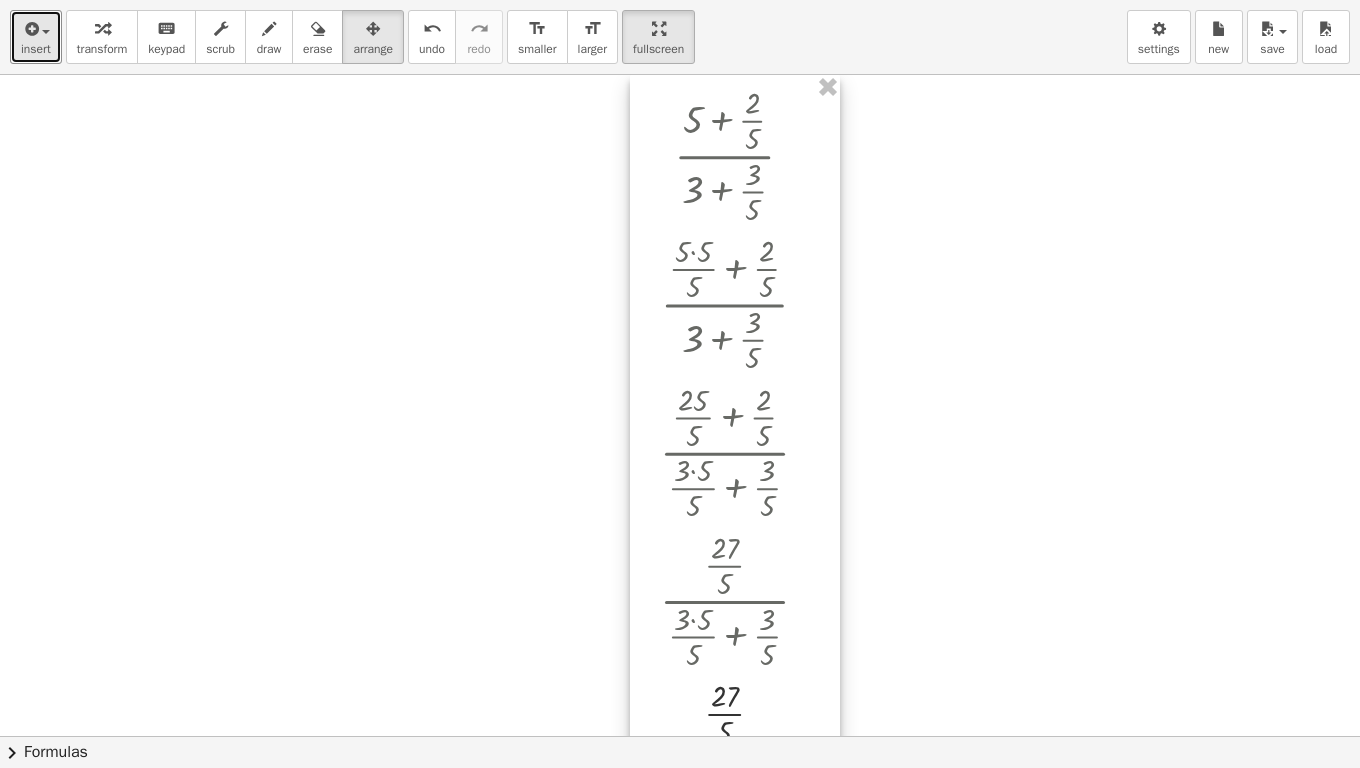 drag, startPoint x: 796, startPoint y: 332, endPoint x: 795, endPoint y: 210, distance: 122.0041 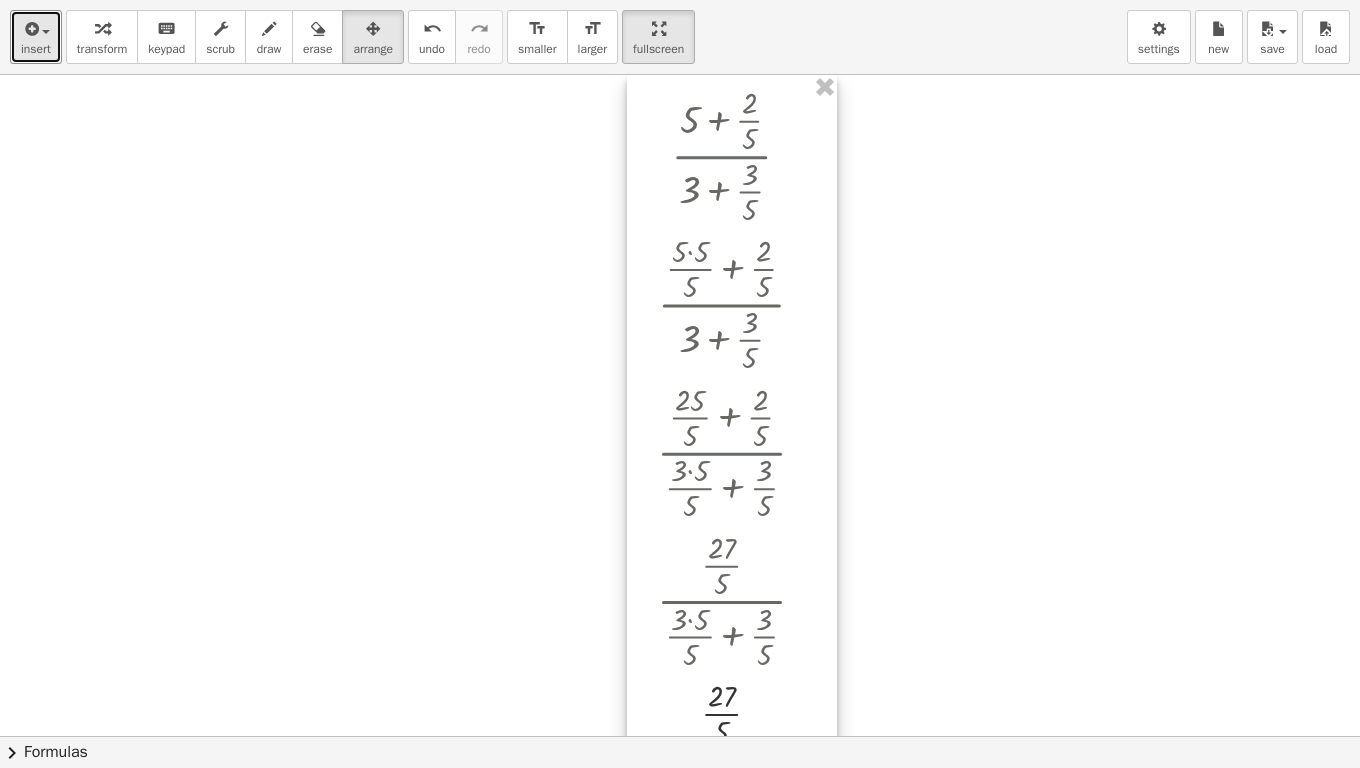 drag, startPoint x: 816, startPoint y: 270, endPoint x: 813, endPoint y: 212, distance: 58.077534 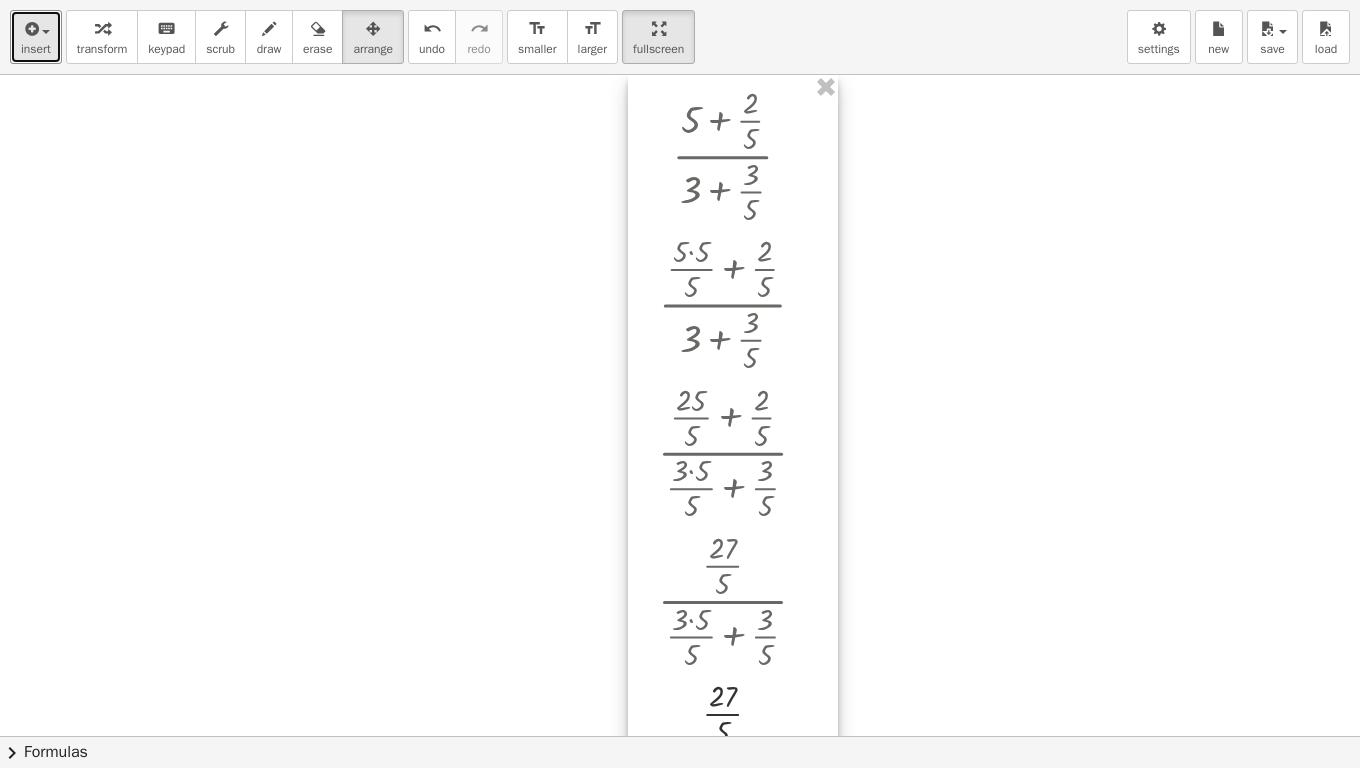 drag, startPoint x: 794, startPoint y: 588, endPoint x: 795, endPoint y: 485, distance: 103.00485 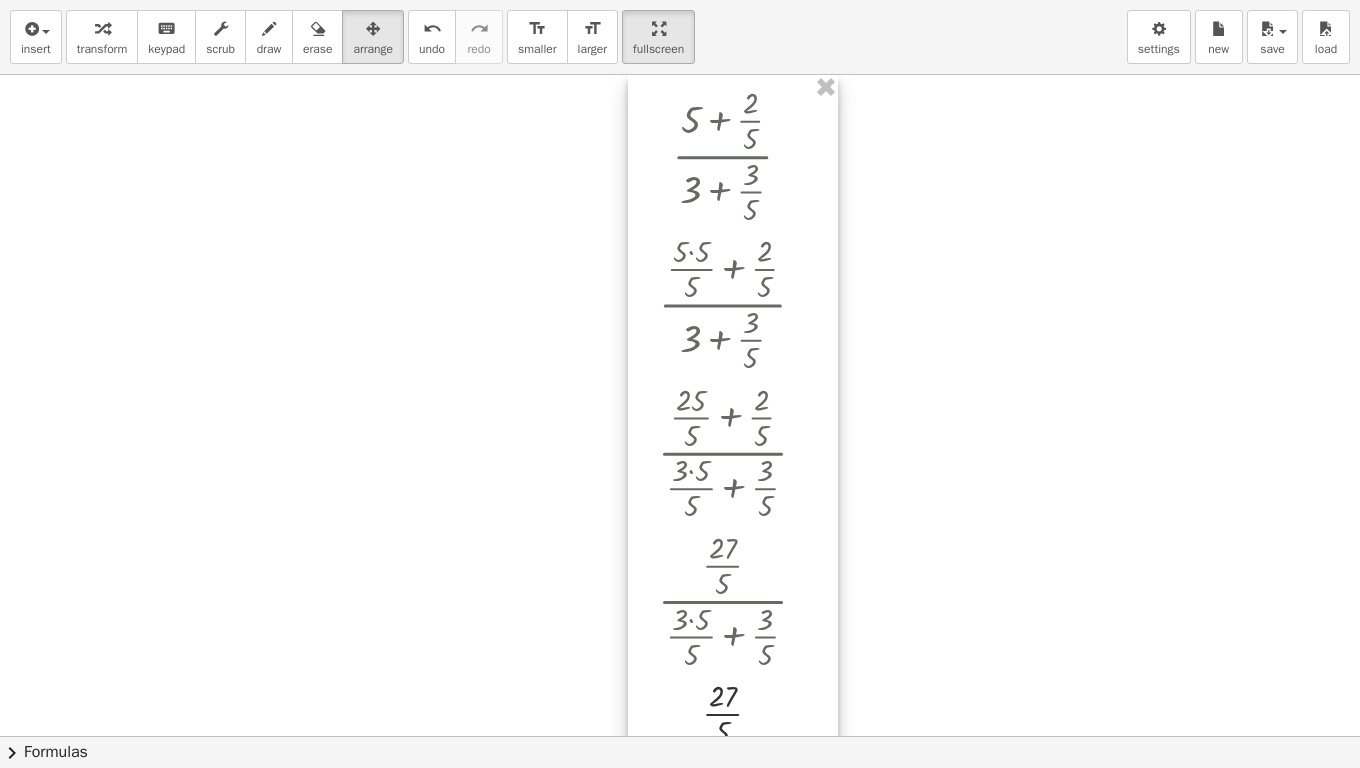 click at bounding box center [733, 451] 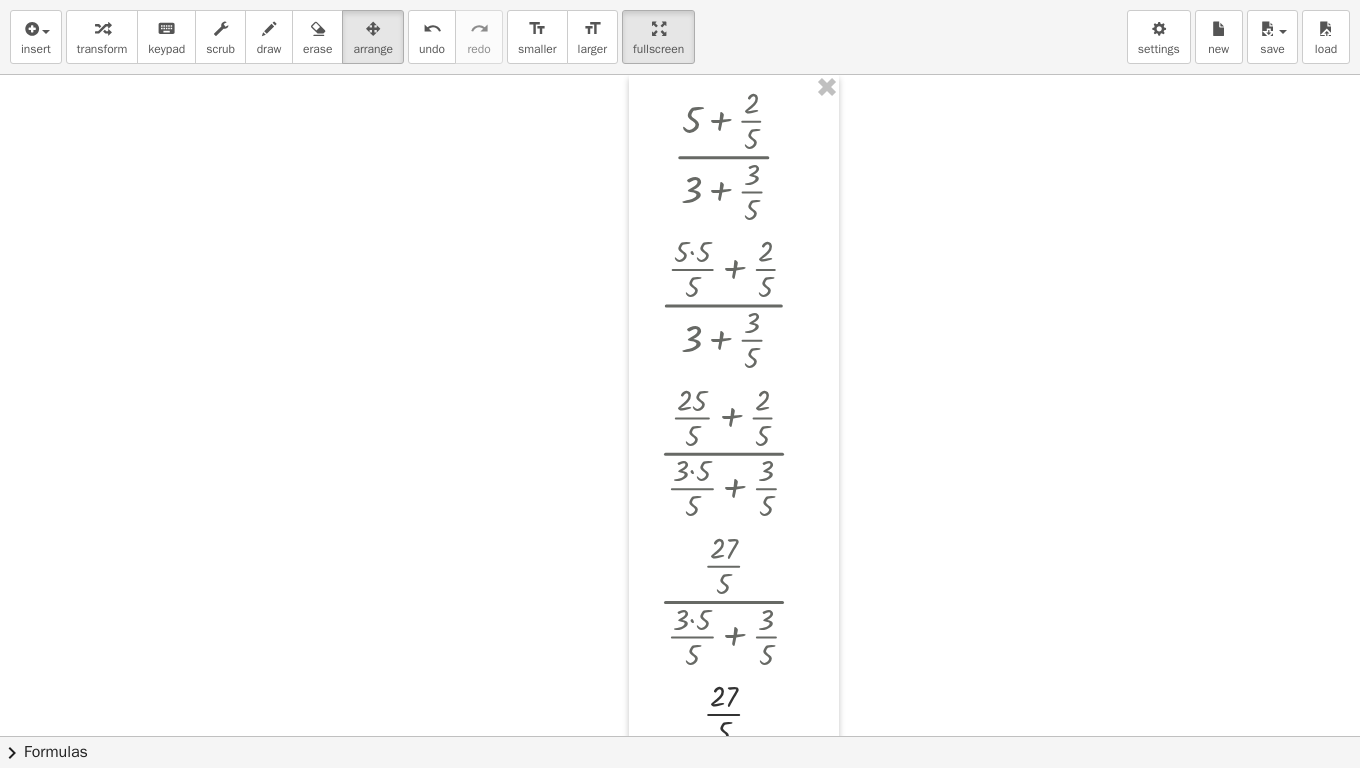 drag, startPoint x: 662, startPoint y: 42, endPoint x: 609, endPoint y: -78, distance: 131.18307 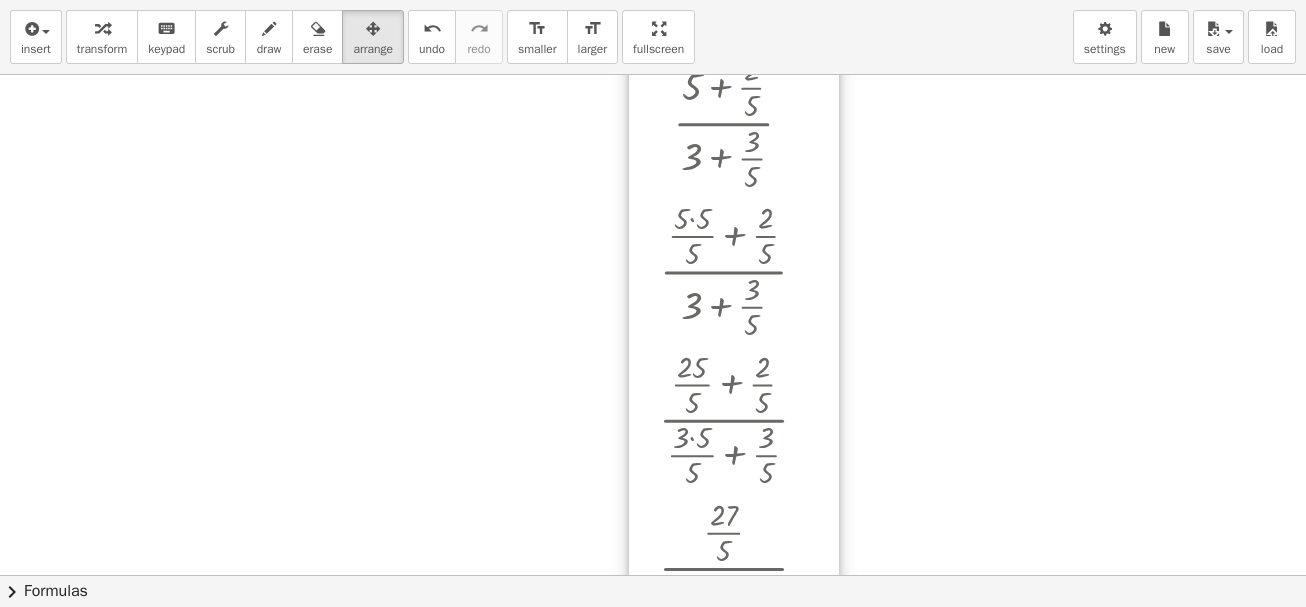scroll, scrollTop: 0, scrollLeft: 0, axis: both 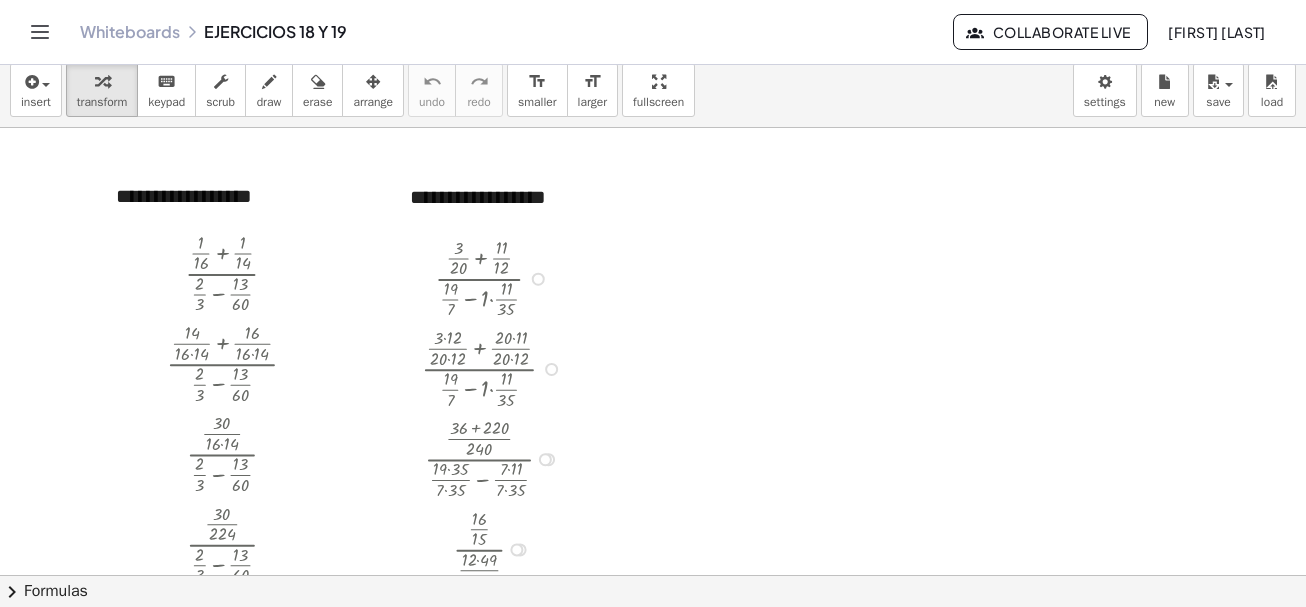click at bounding box center [497, 277] 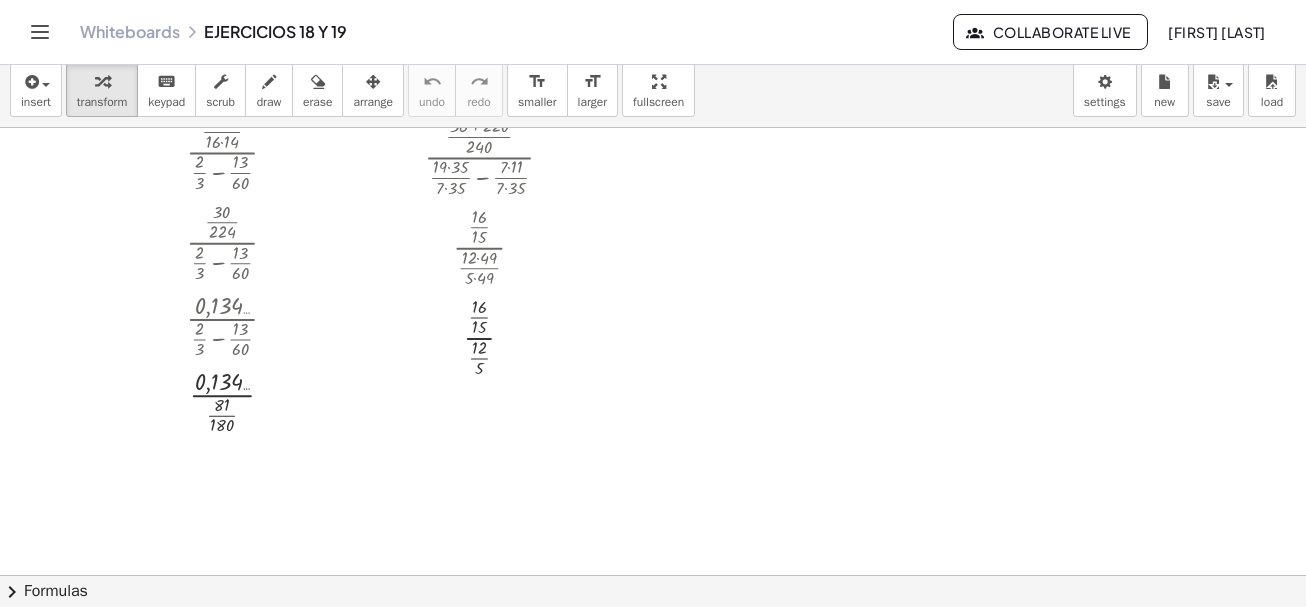 scroll, scrollTop: 100, scrollLeft: 0, axis: vertical 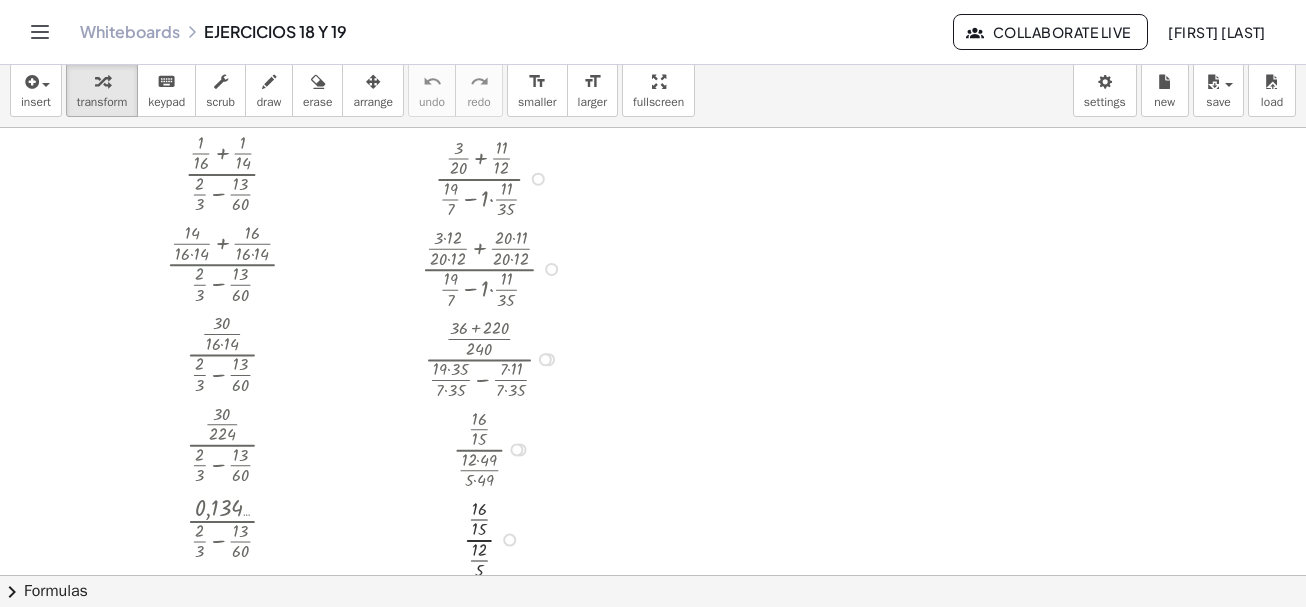 click at bounding box center [497, 357] 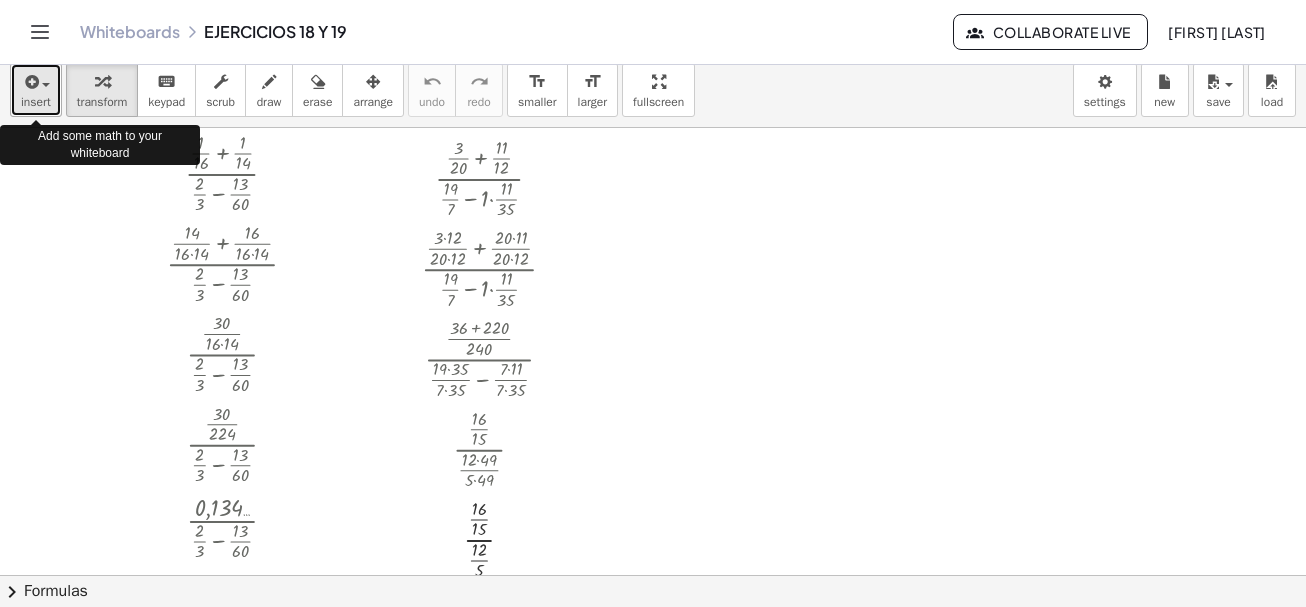 click on "insert" at bounding box center (36, 90) 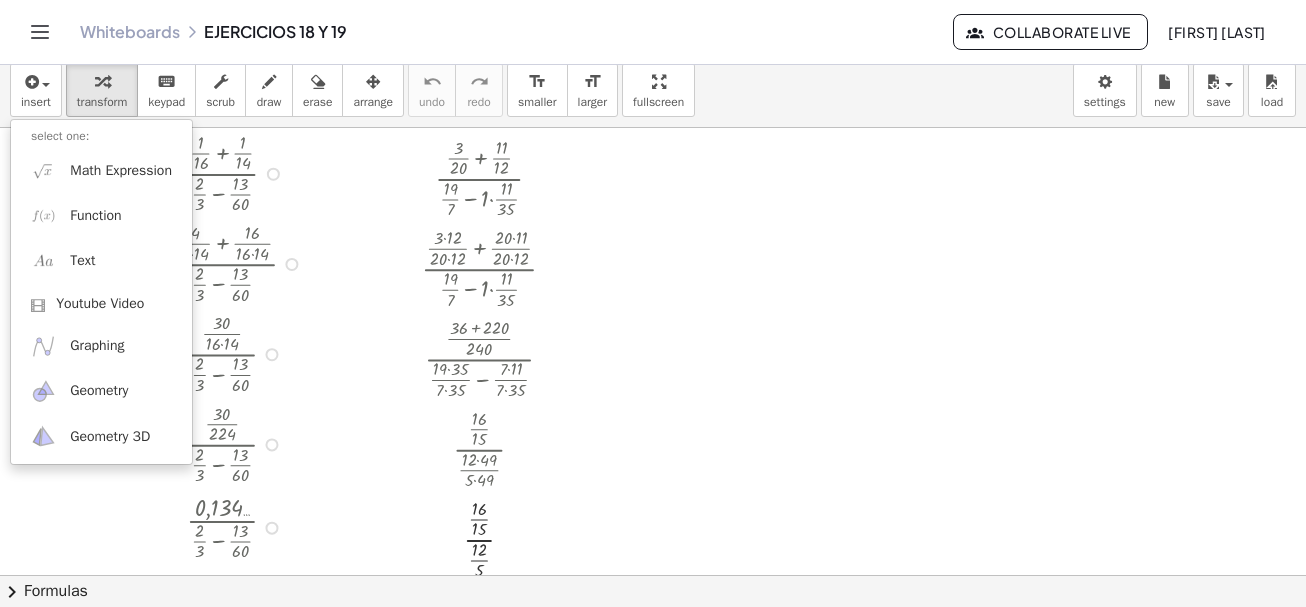 click at bounding box center (239, 262) 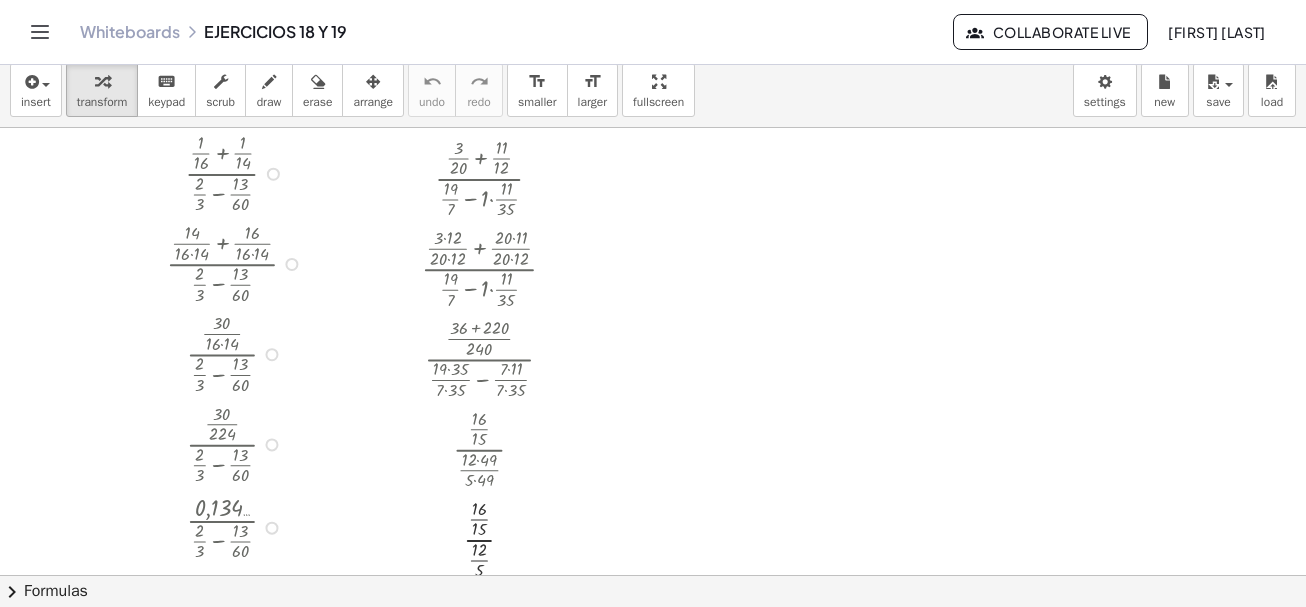 click at bounding box center [239, 262] 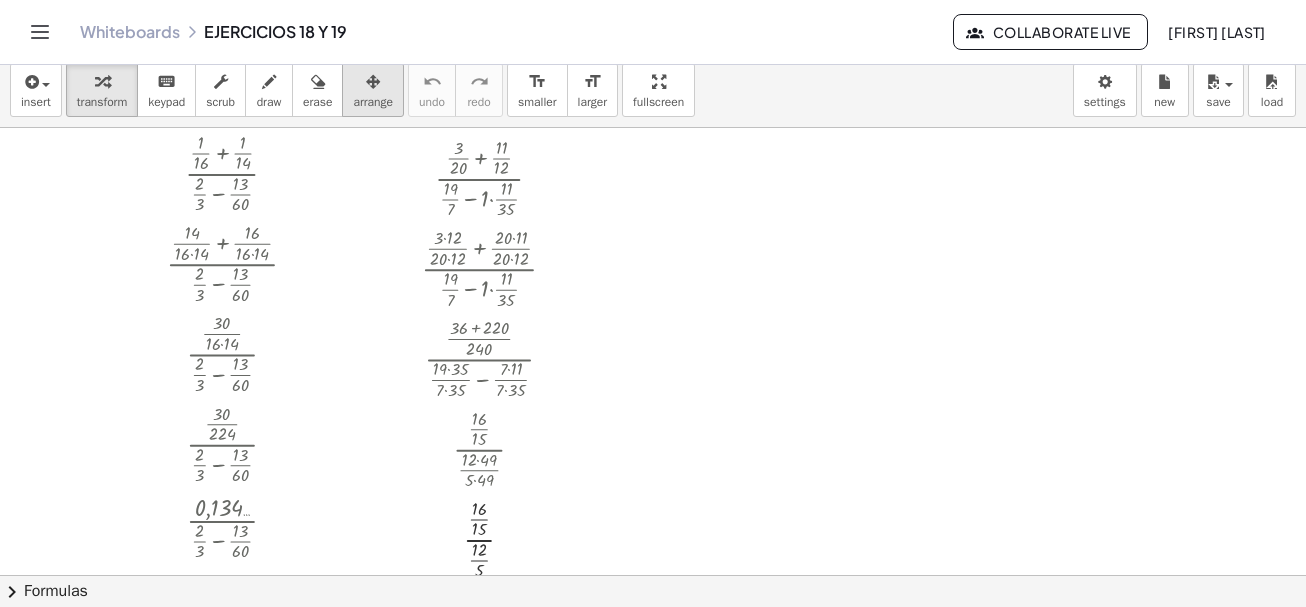 click at bounding box center [373, 81] 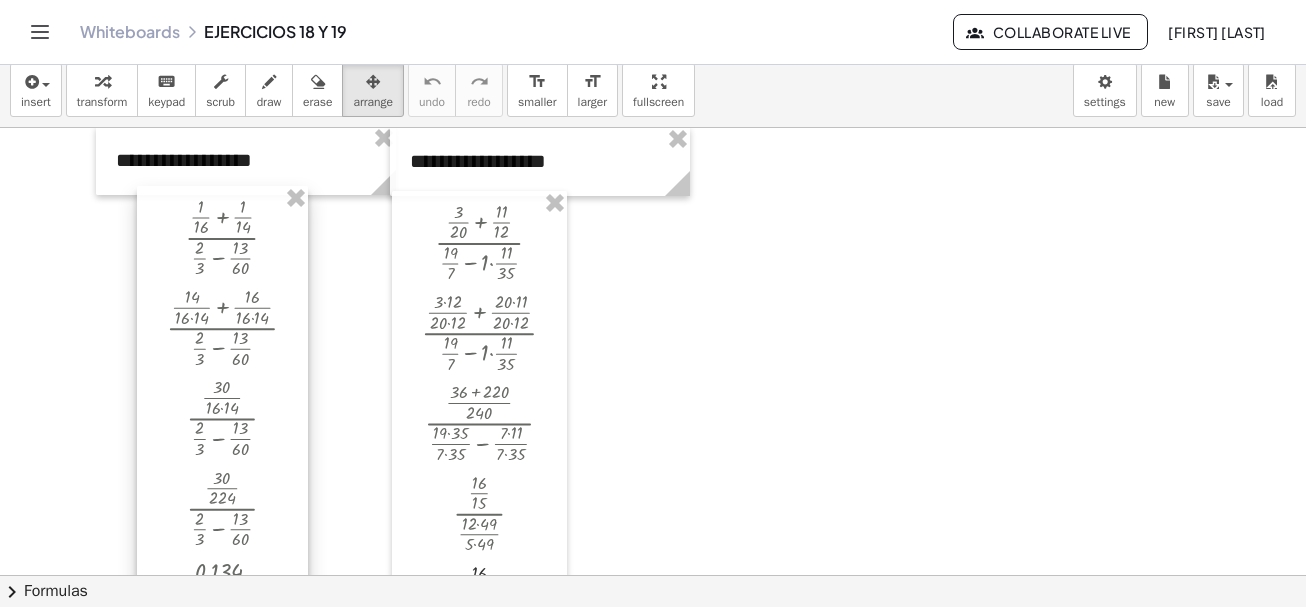 scroll, scrollTop: 0, scrollLeft: 0, axis: both 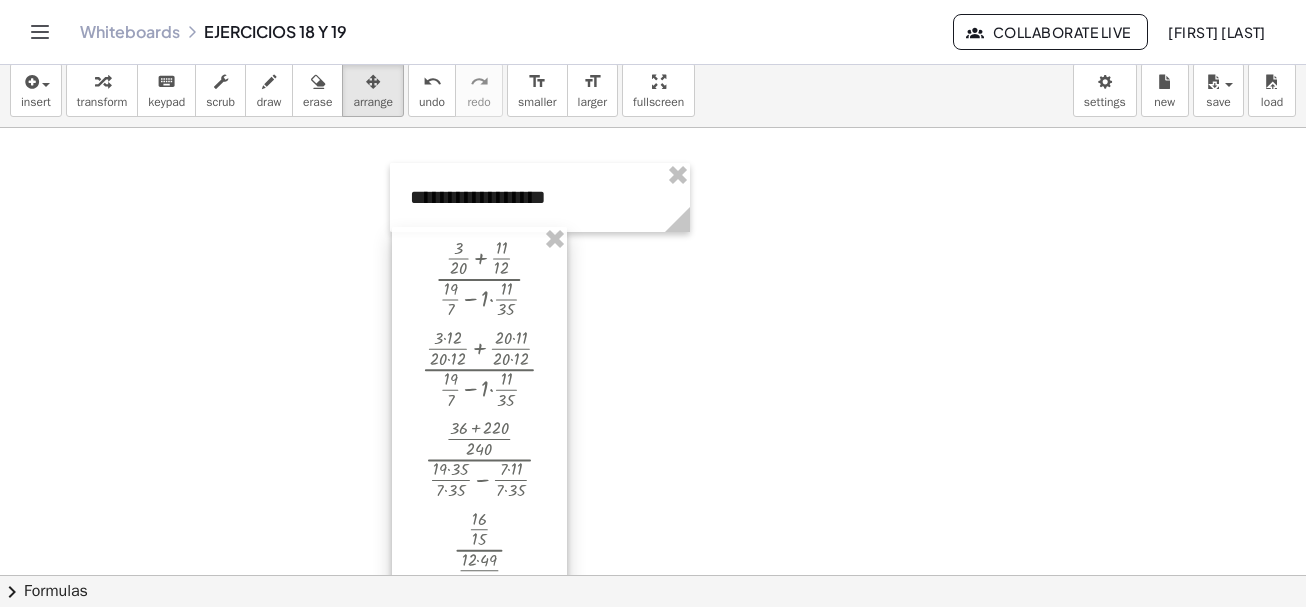 drag, startPoint x: 549, startPoint y: 251, endPoint x: 567, endPoint y: 232, distance: 26.172504 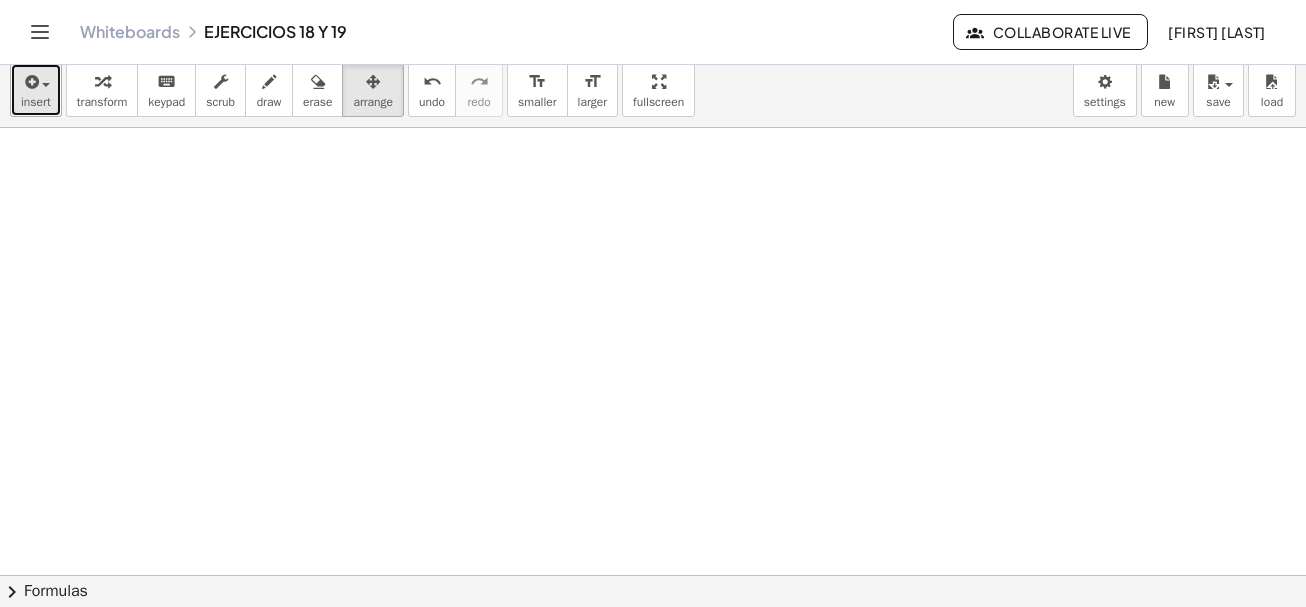 click on "insert" at bounding box center [36, 90] 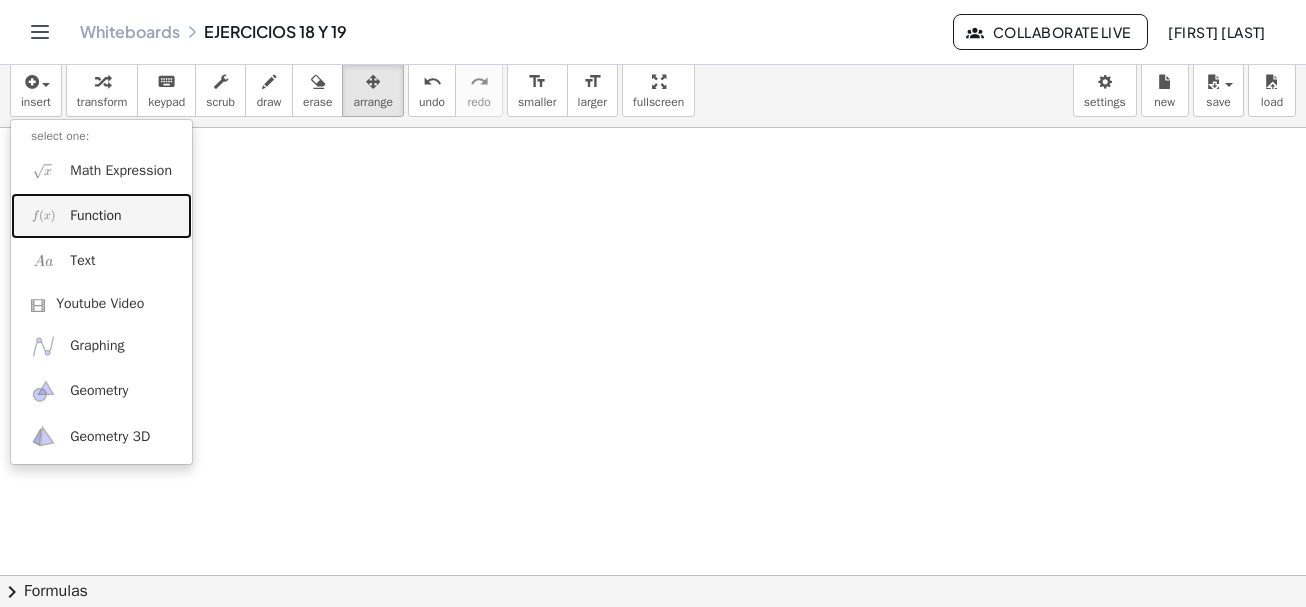 click on "Function" at bounding box center [95, 216] 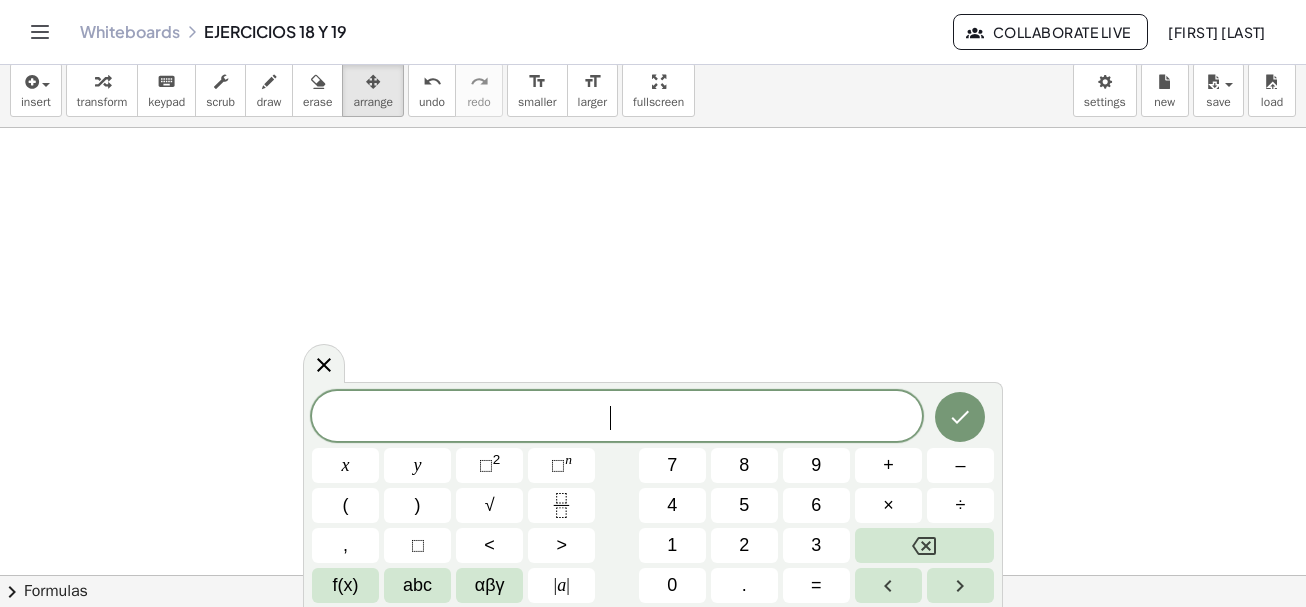 drag, startPoint x: 657, startPoint y: 417, endPoint x: 595, endPoint y: 409, distance: 62.514 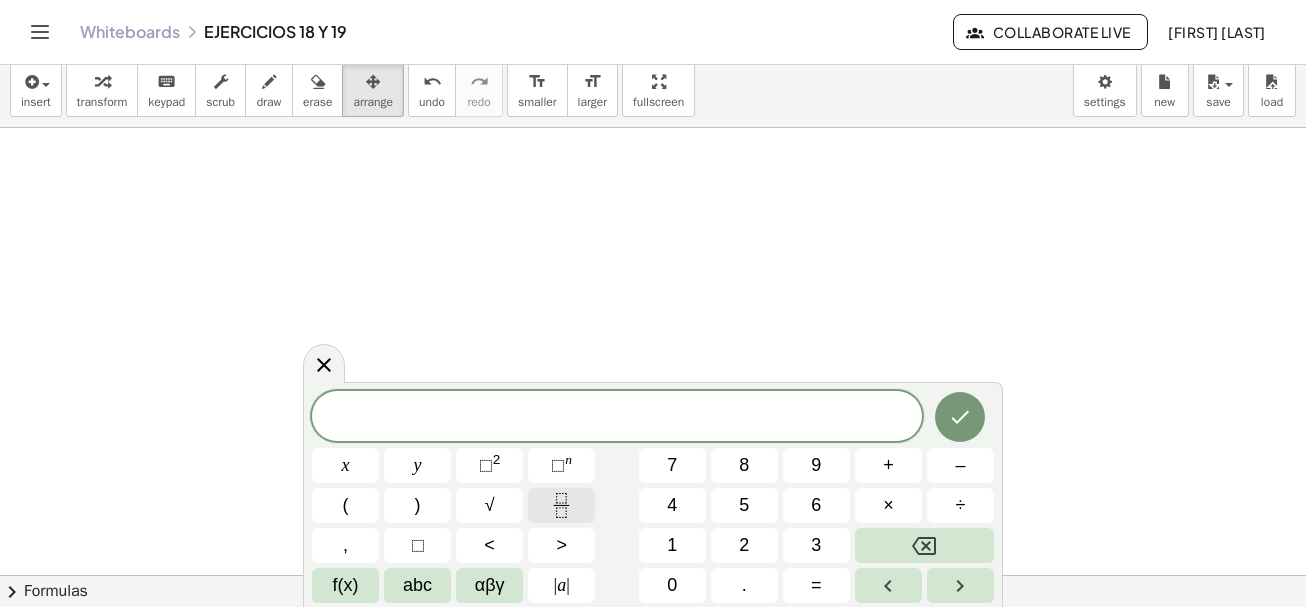click 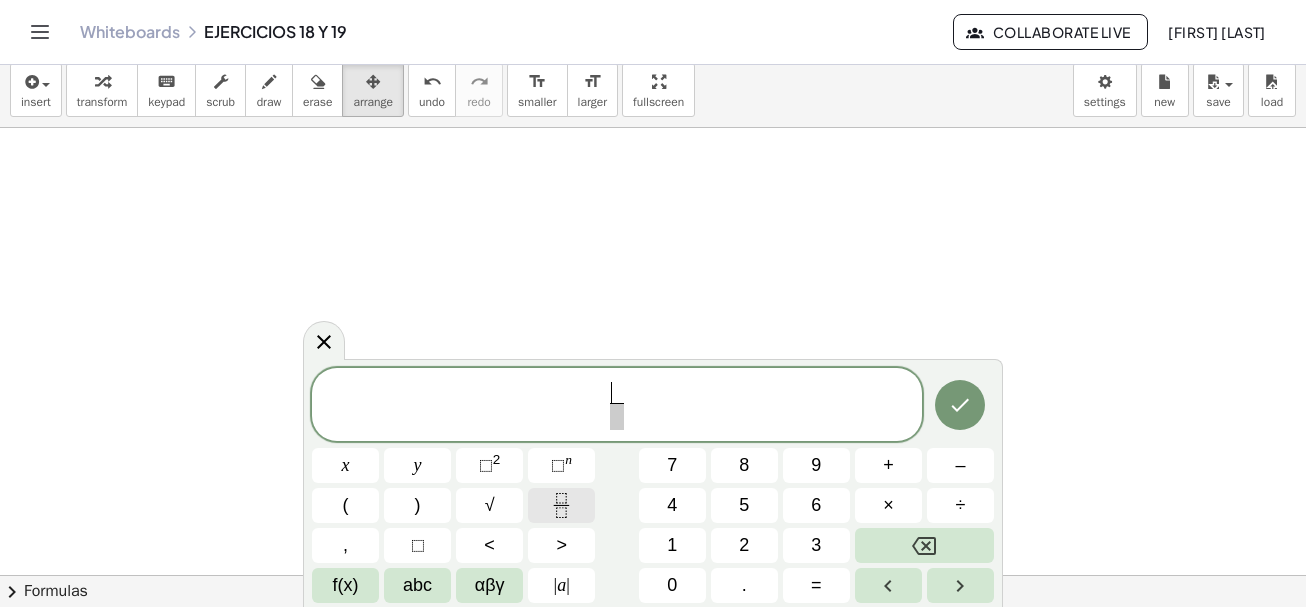 click 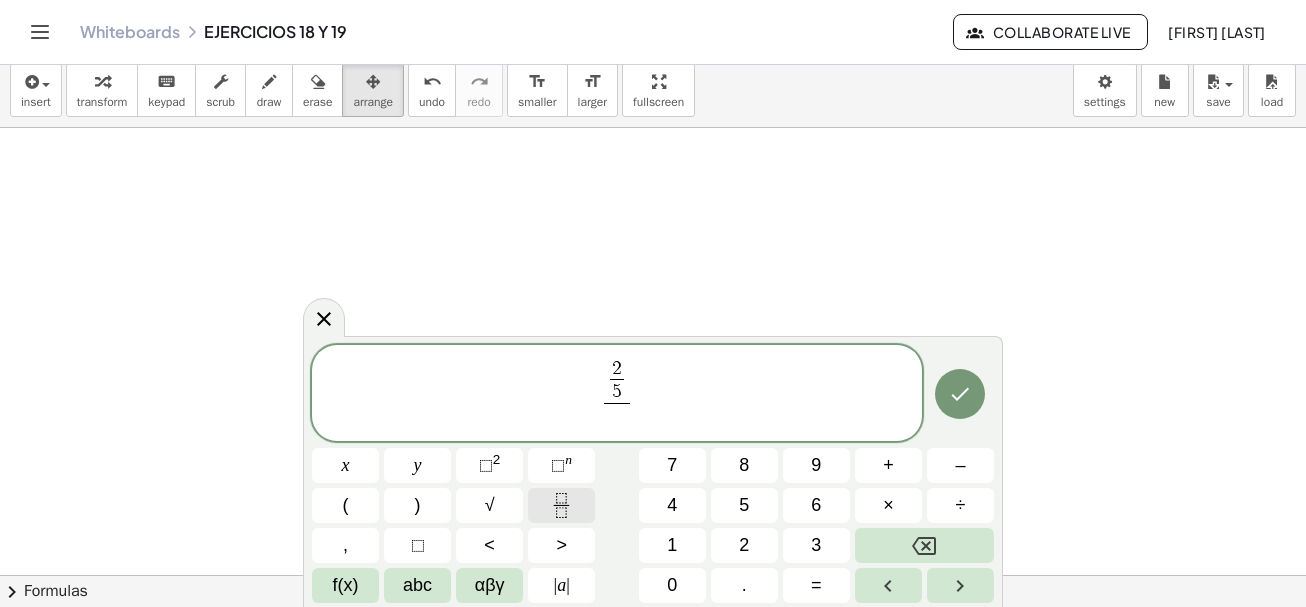 click 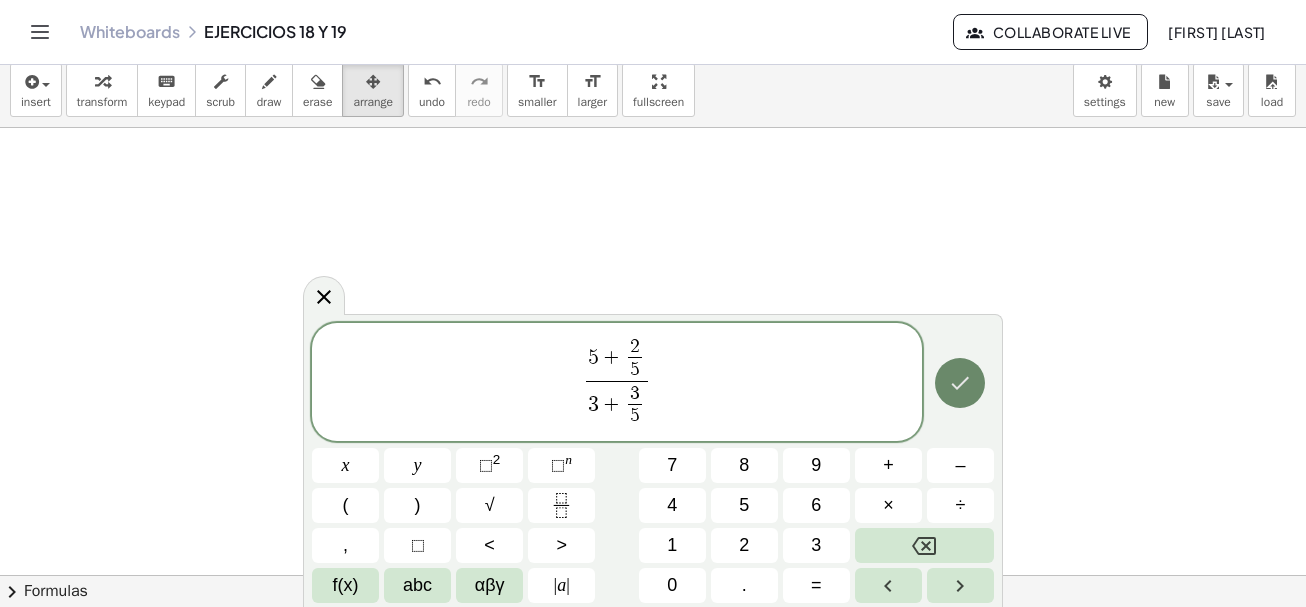 click 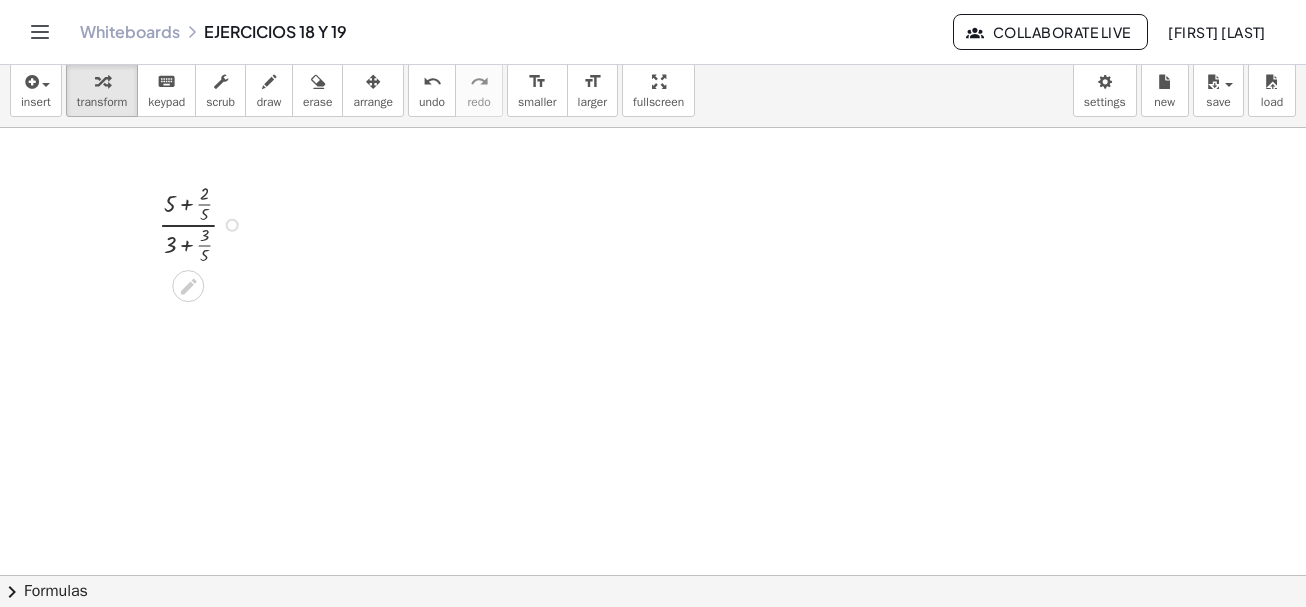 click at bounding box center (206, 223) 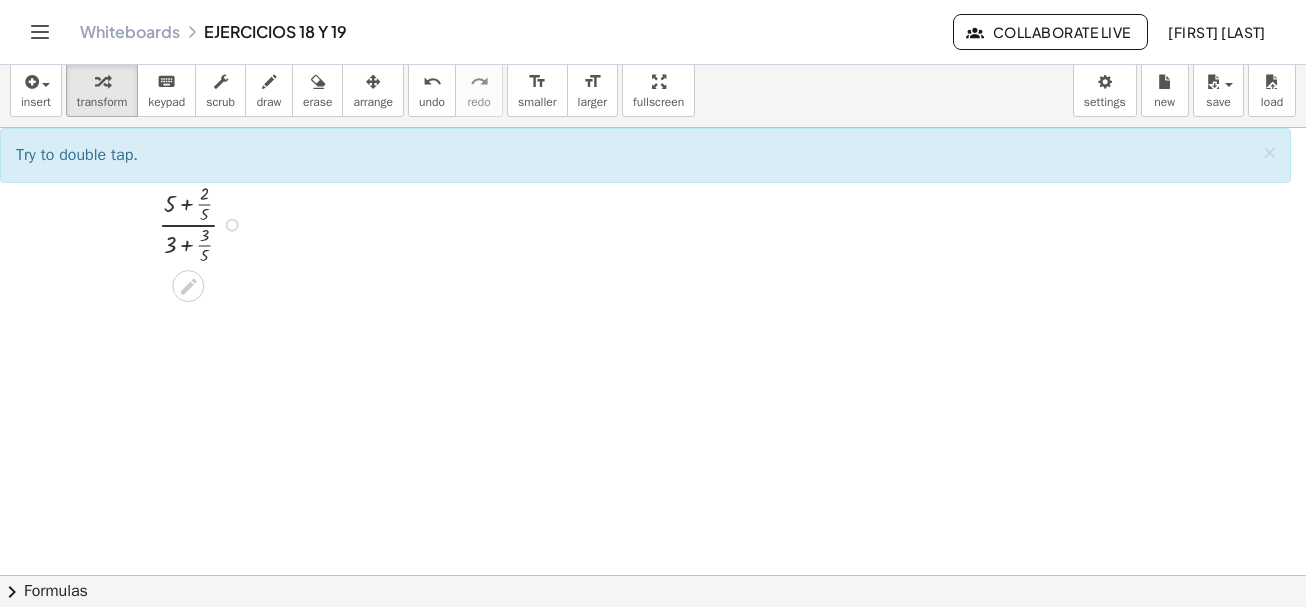 click at bounding box center [206, 223] 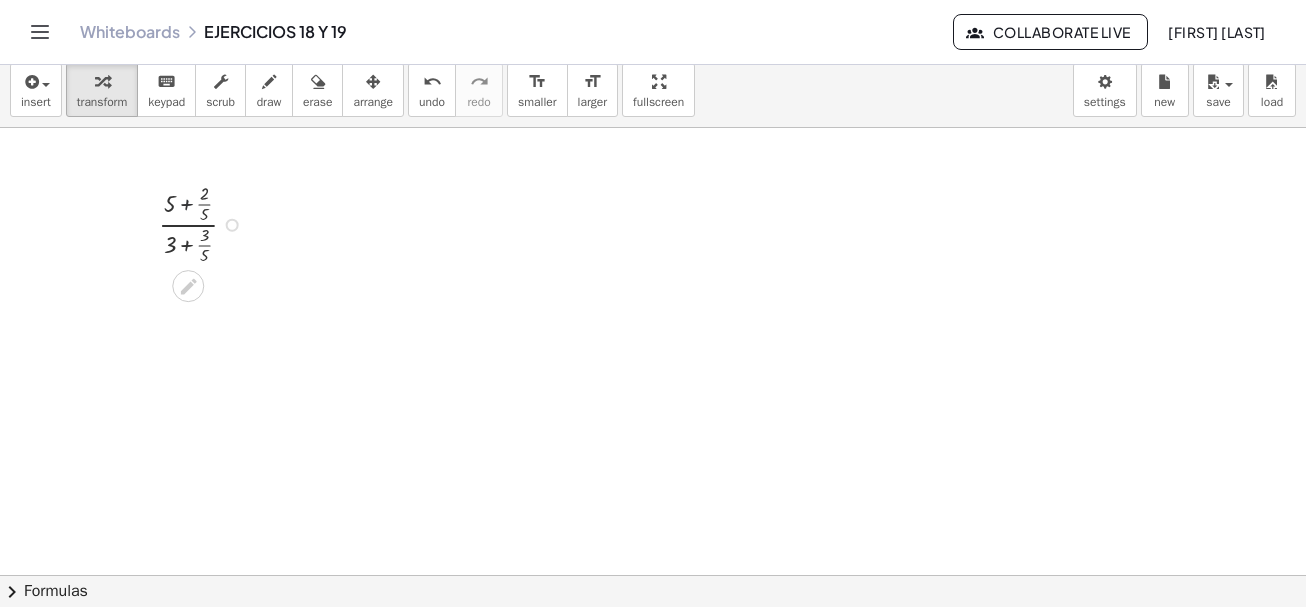 click at bounding box center (206, 223) 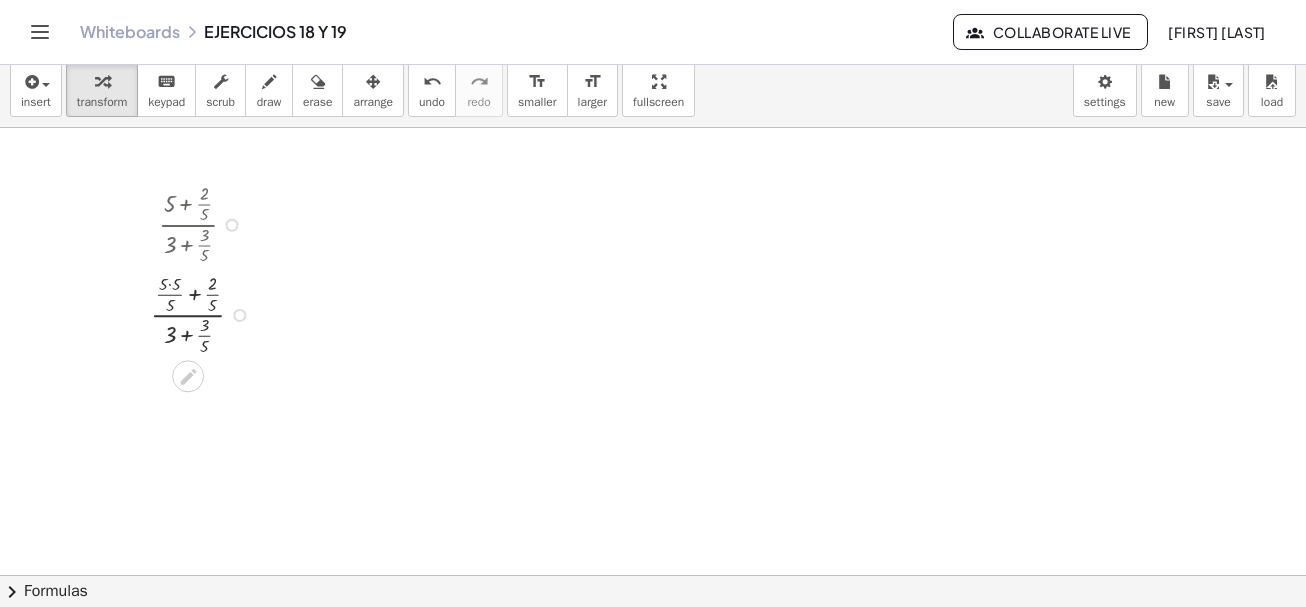 click at bounding box center (205, 313) 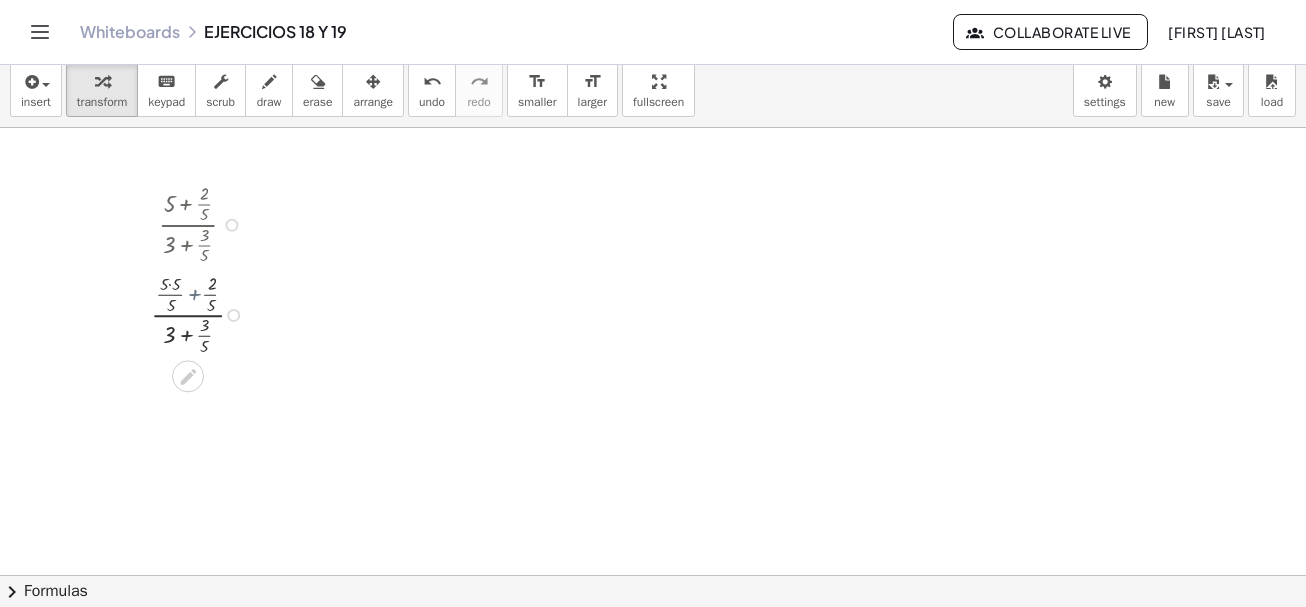 click at bounding box center [205, 313] 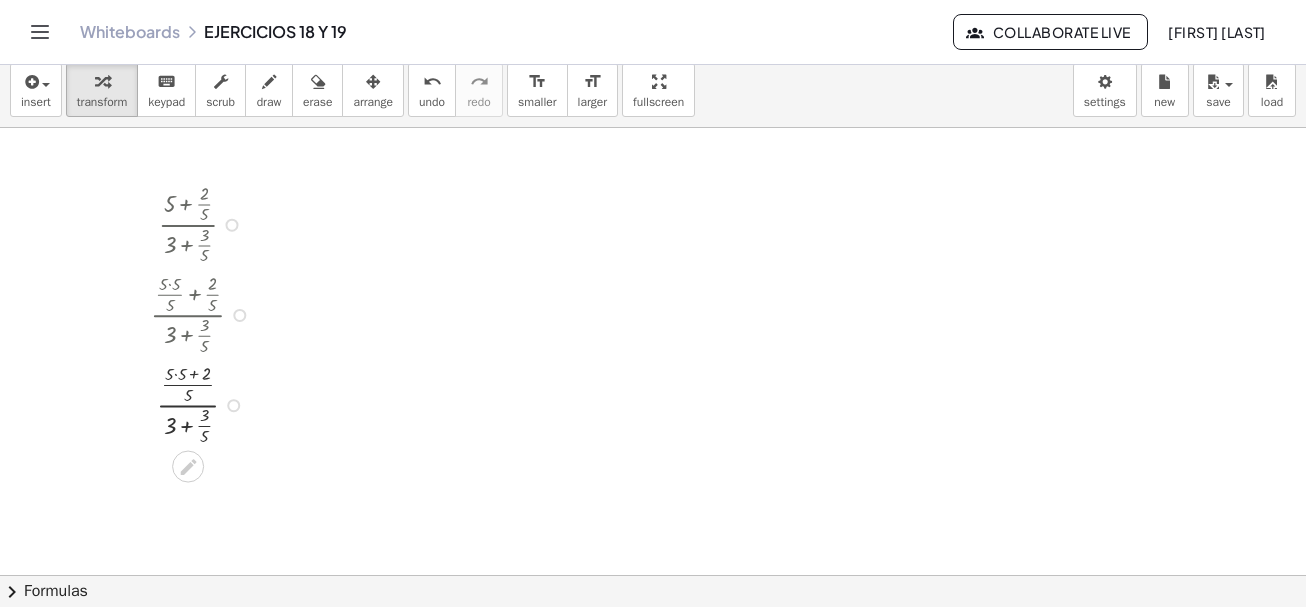click at bounding box center (205, 403) 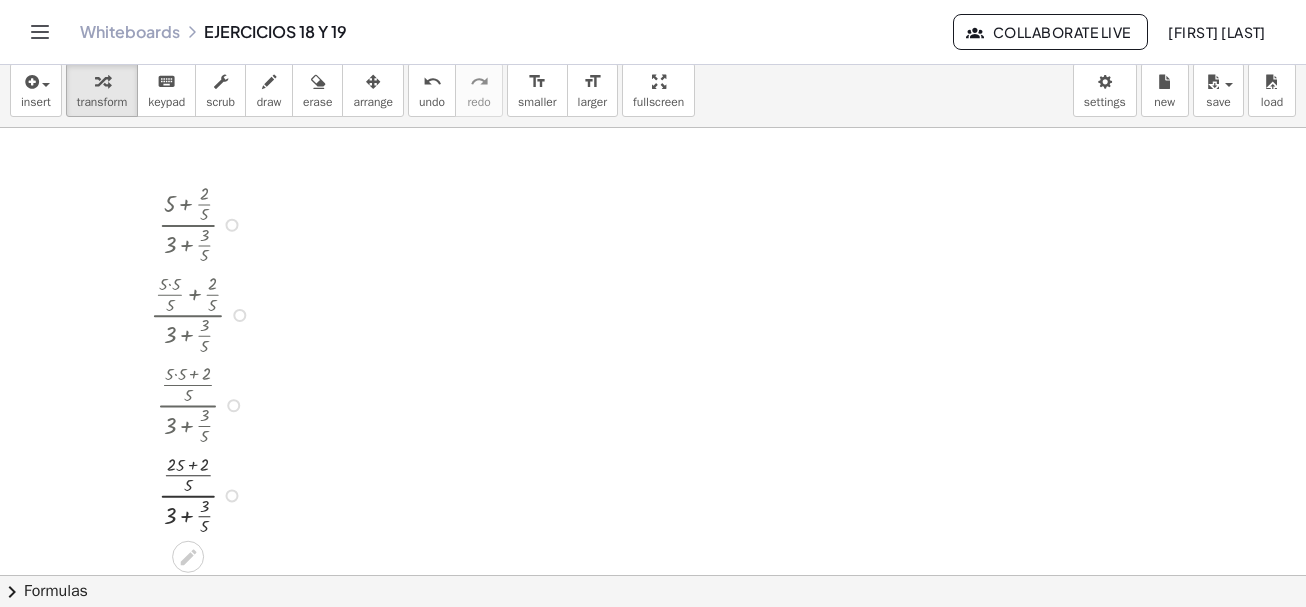 click at bounding box center (205, 494) 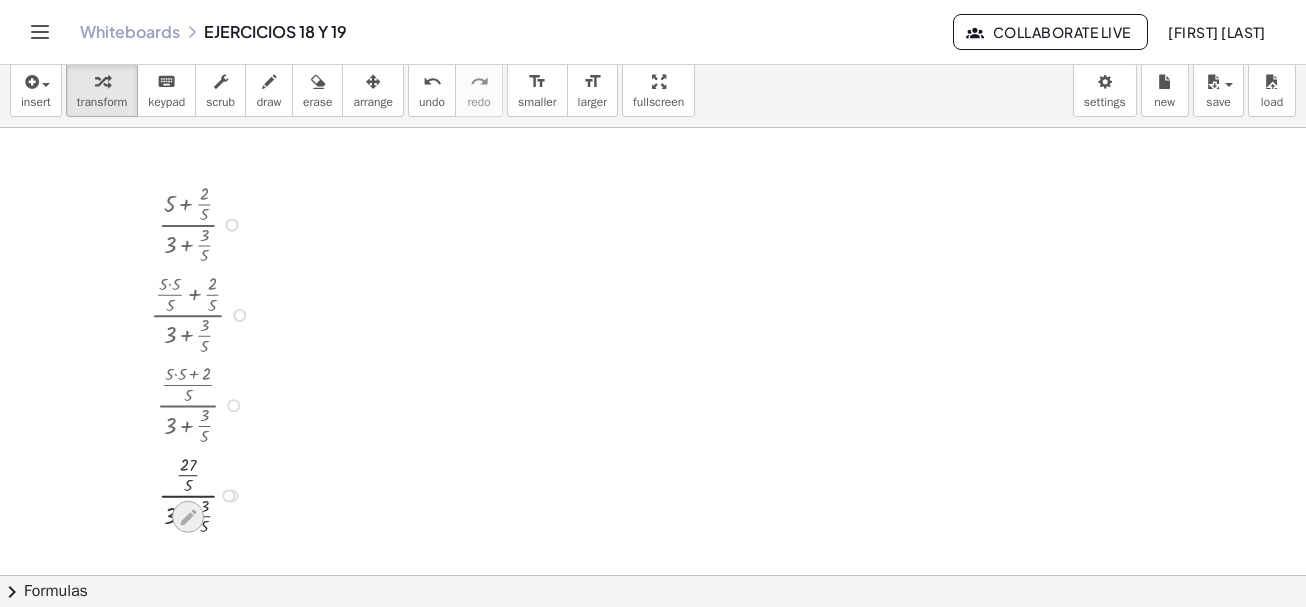 click 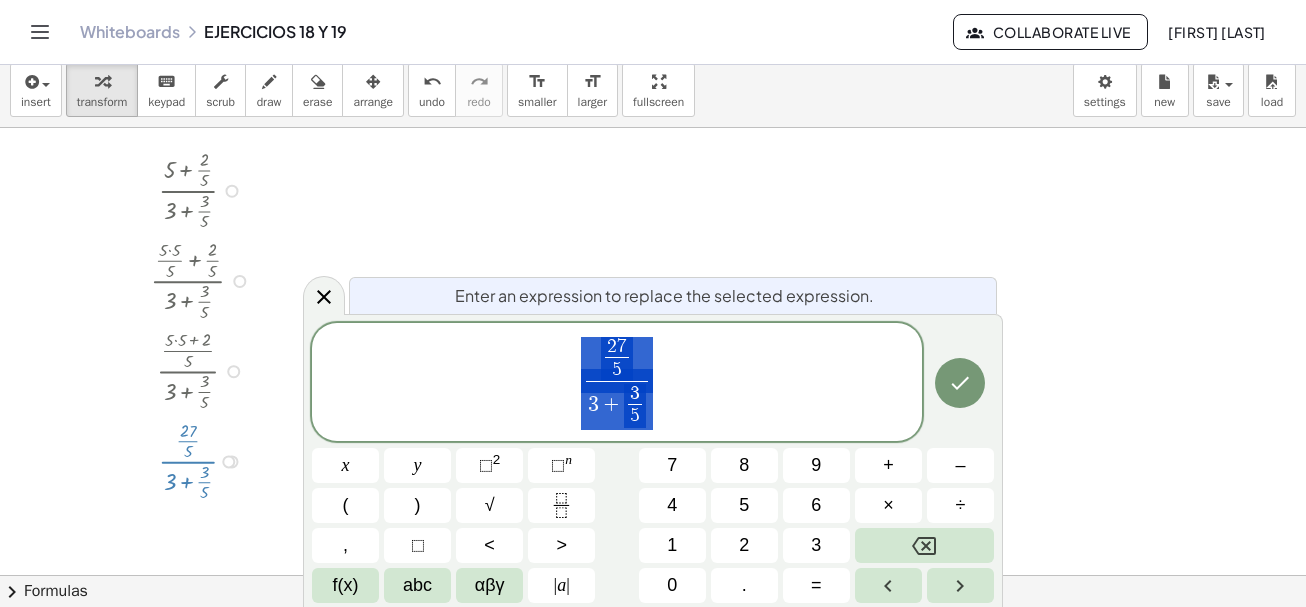 scroll, scrollTop: 35, scrollLeft: 0, axis: vertical 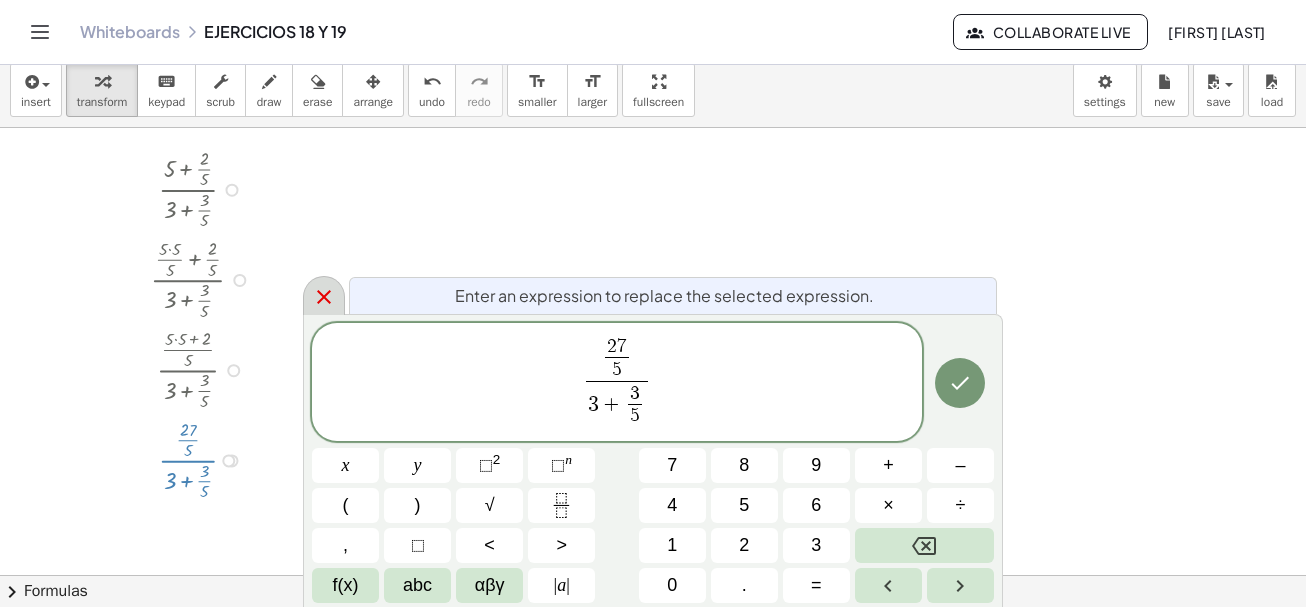 click 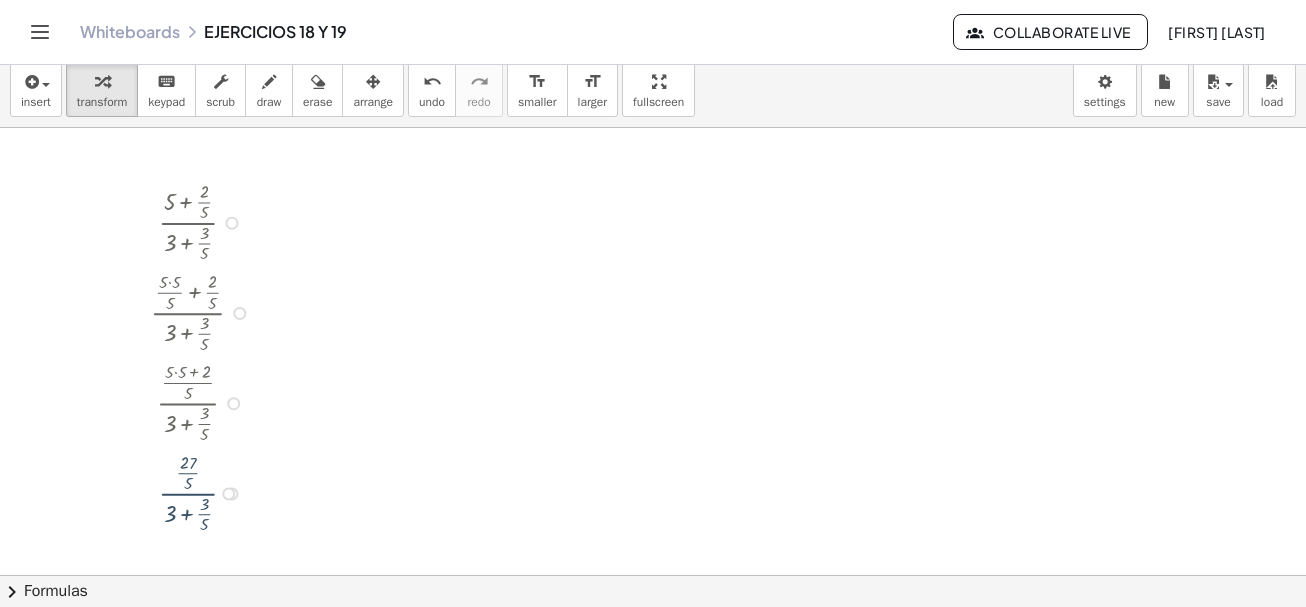 scroll, scrollTop: 0, scrollLeft: 0, axis: both 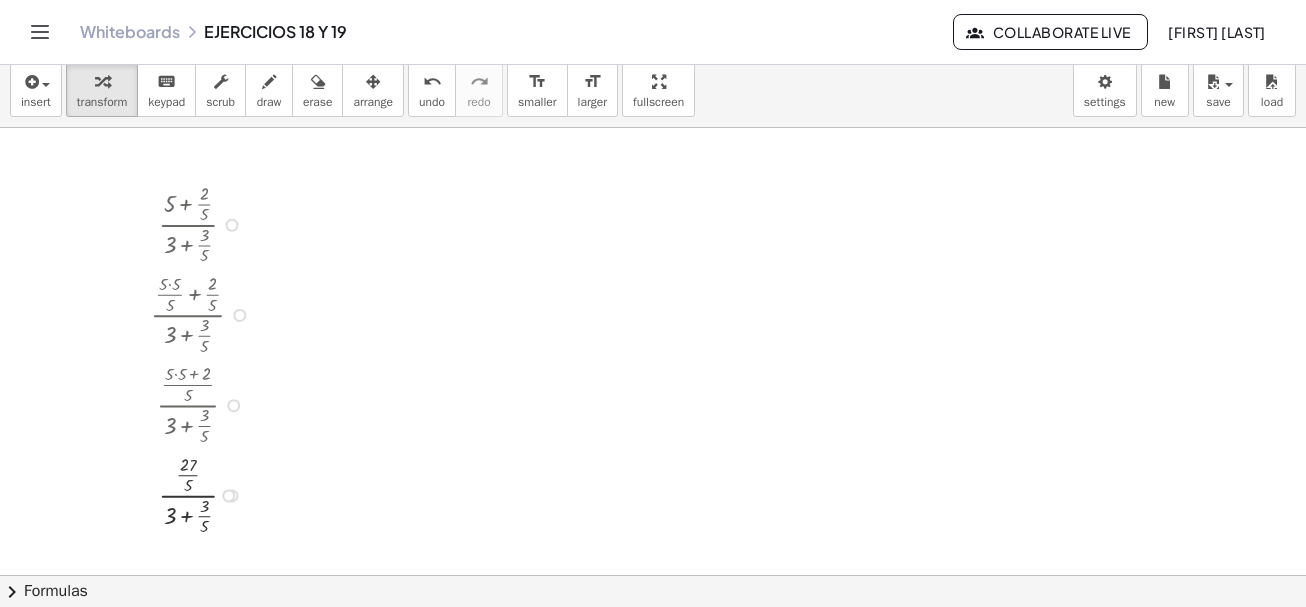 click at bounding box center [205, 494] 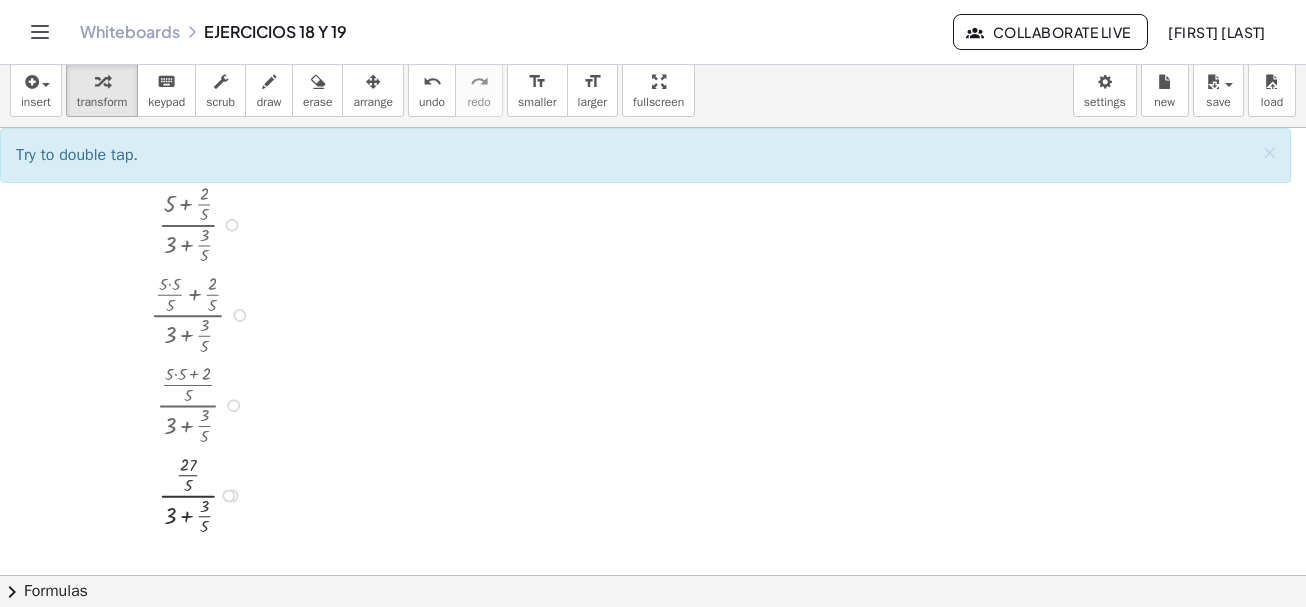 click at bounding box center [205, 494] 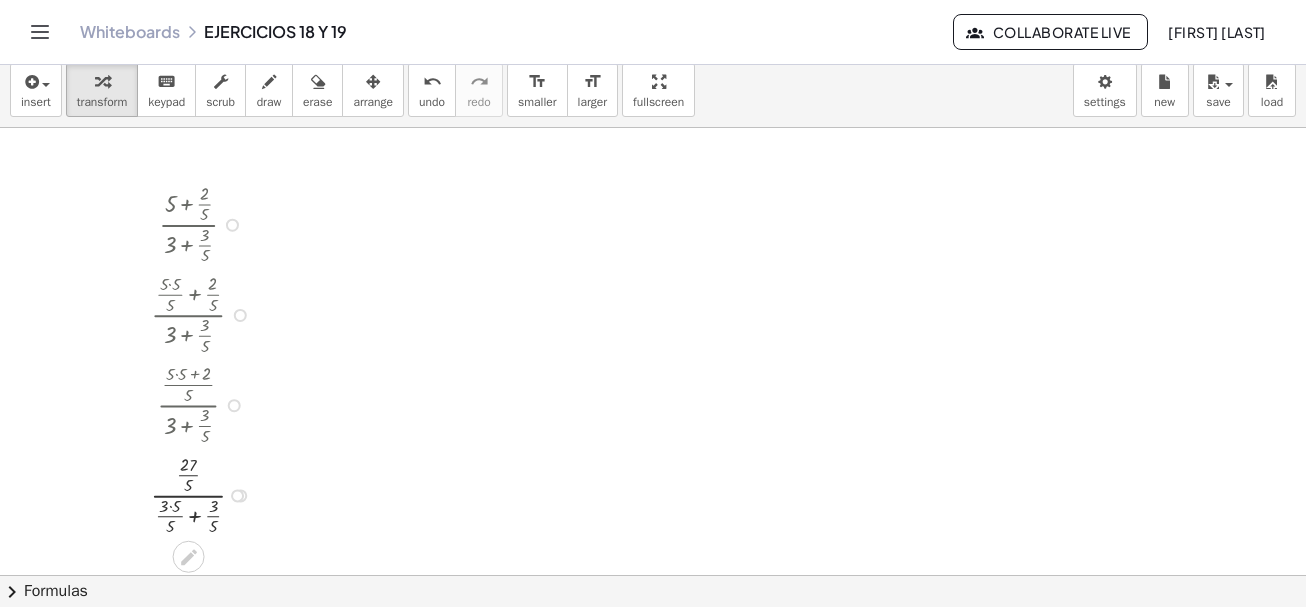 click at bounding box center [206, 494] 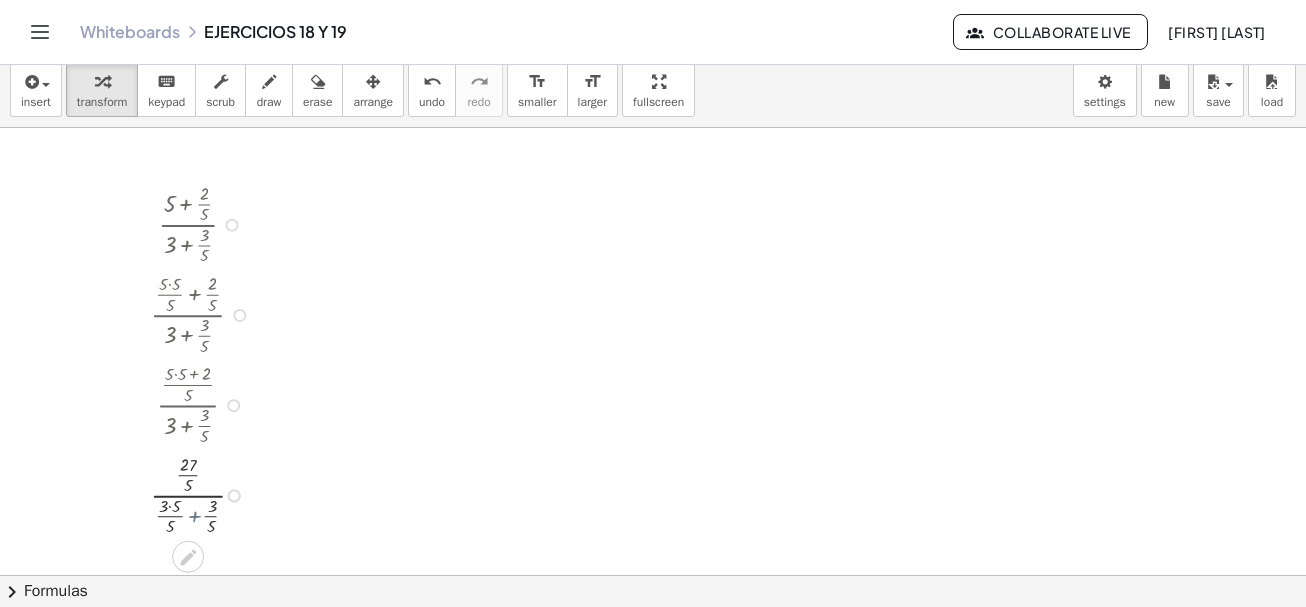 click at bounding box center [205, 494] 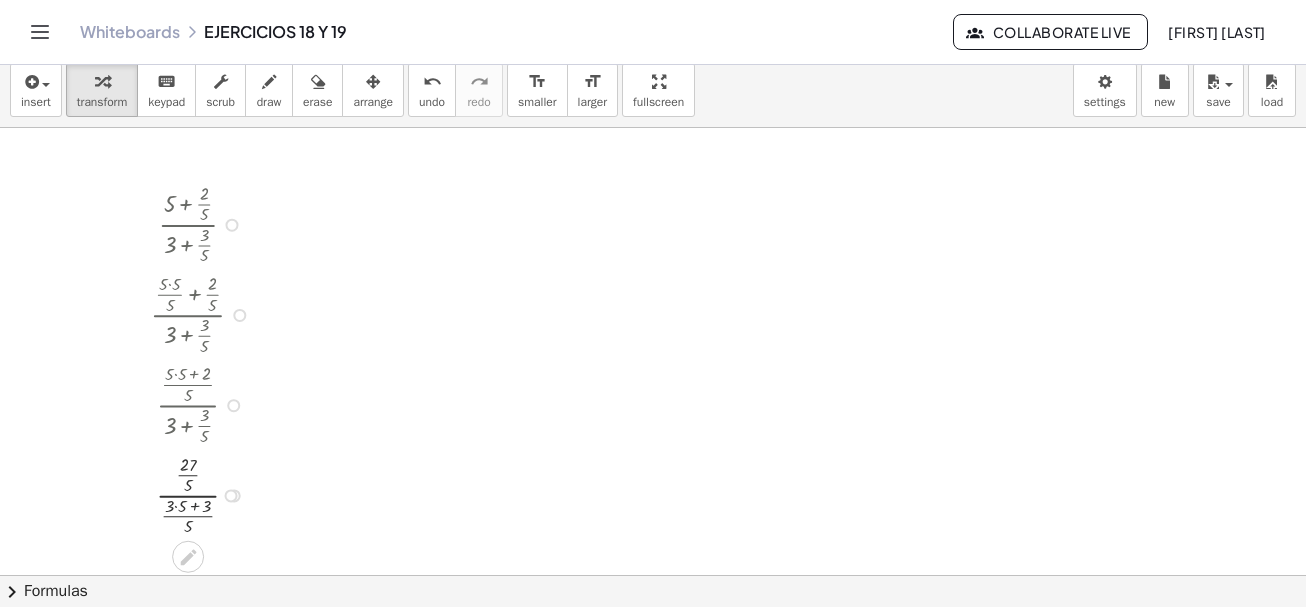 click at bounding box center (205, 494) 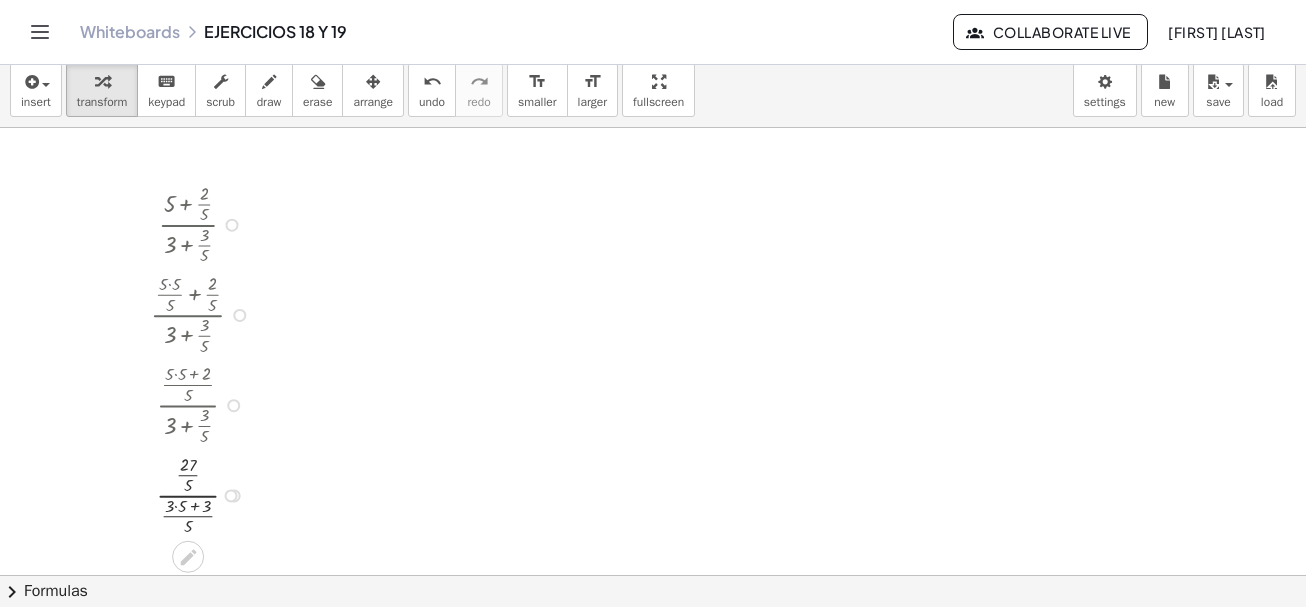 click at bounding box center (205, 494) 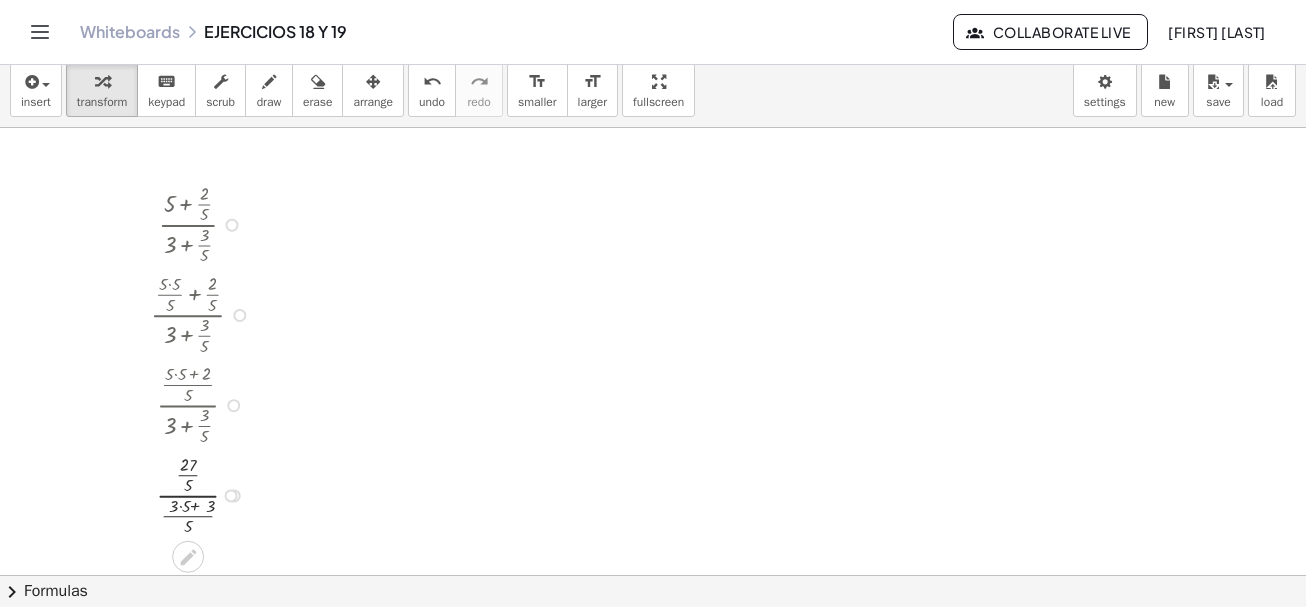 click at bounding box center [205, 494] 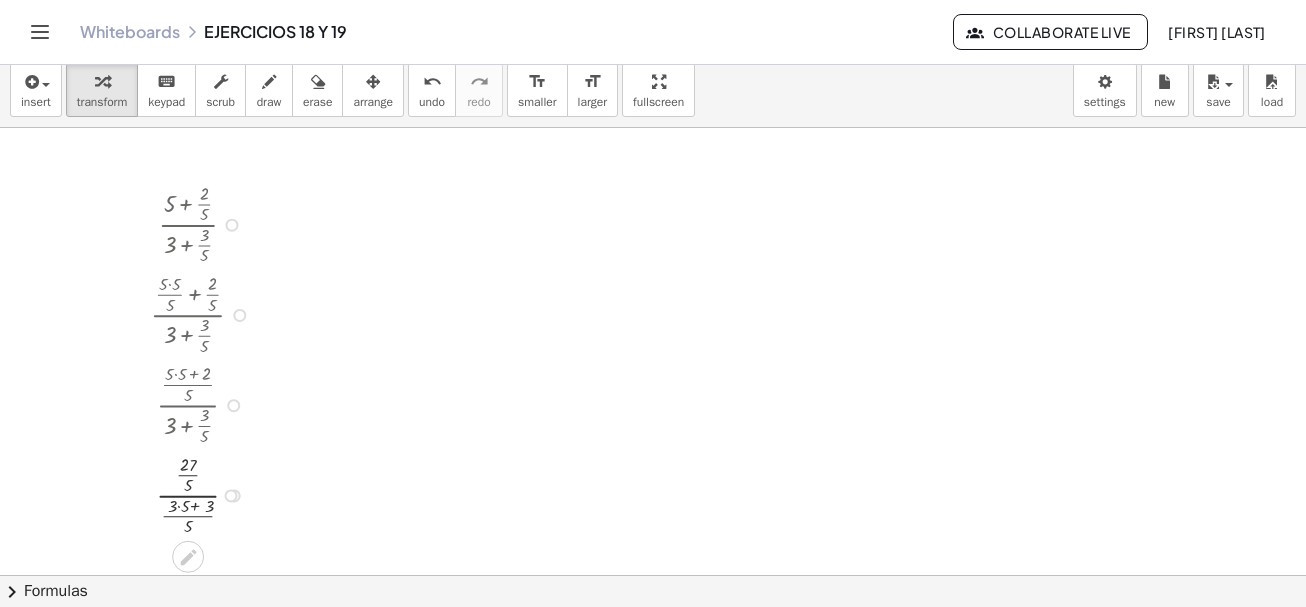 click at bounding box center [205, 494] 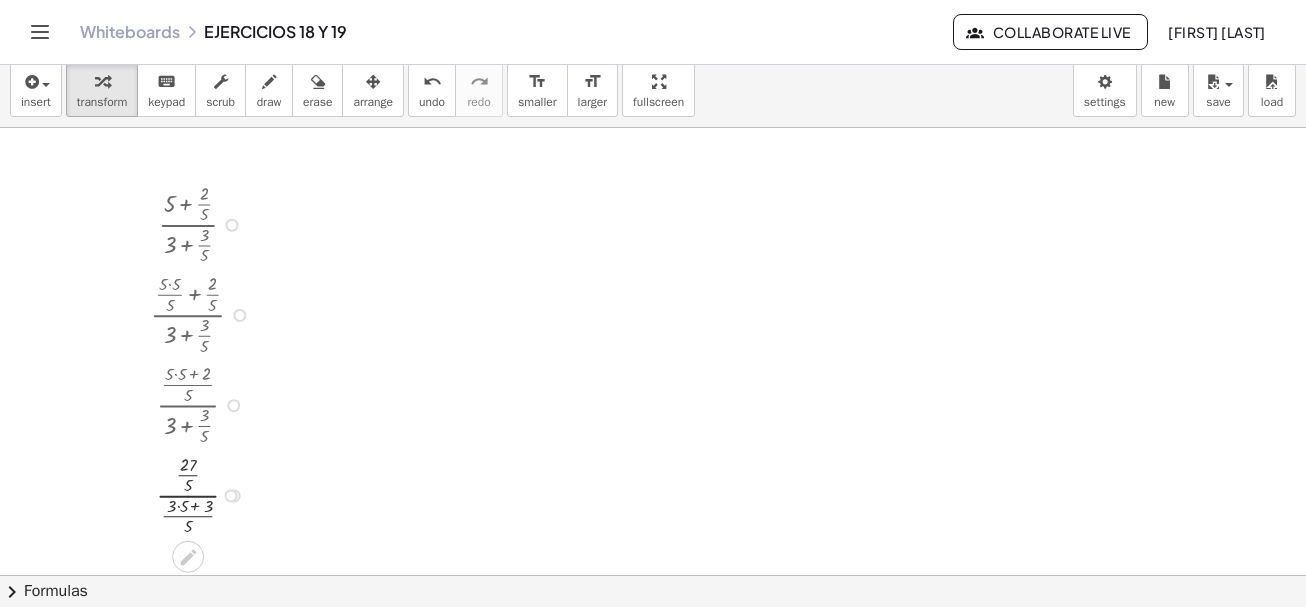 click at bounding box center (205, 494) 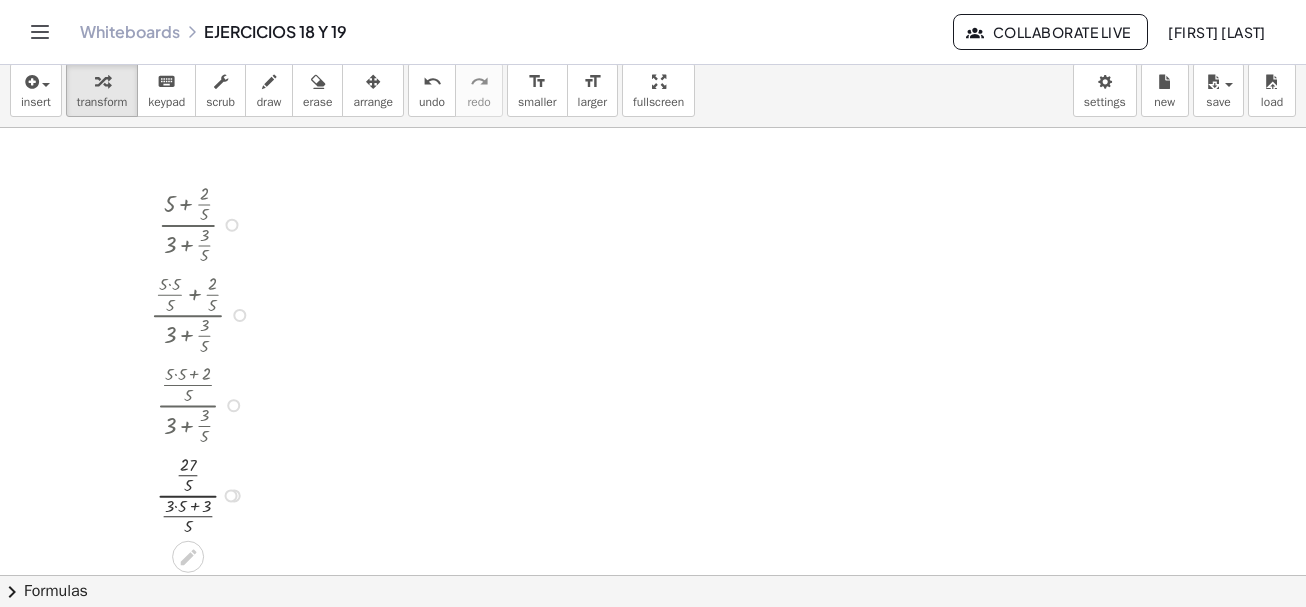 click at bounding box center [205, 494] 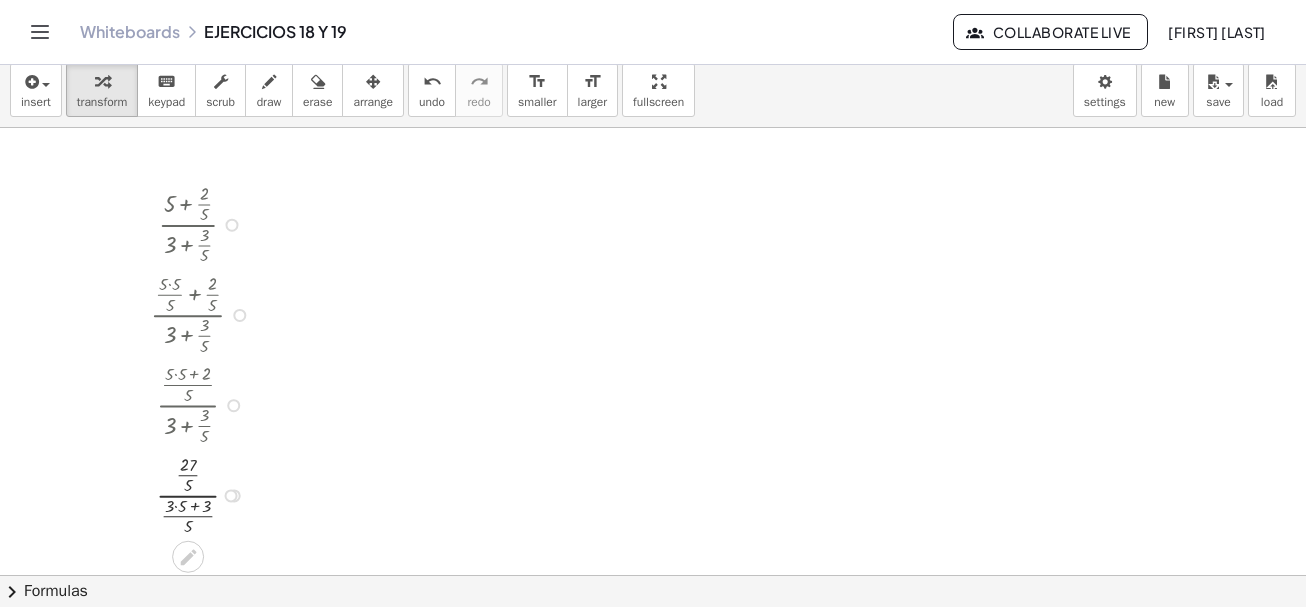 click at bounding box center (205, 494) 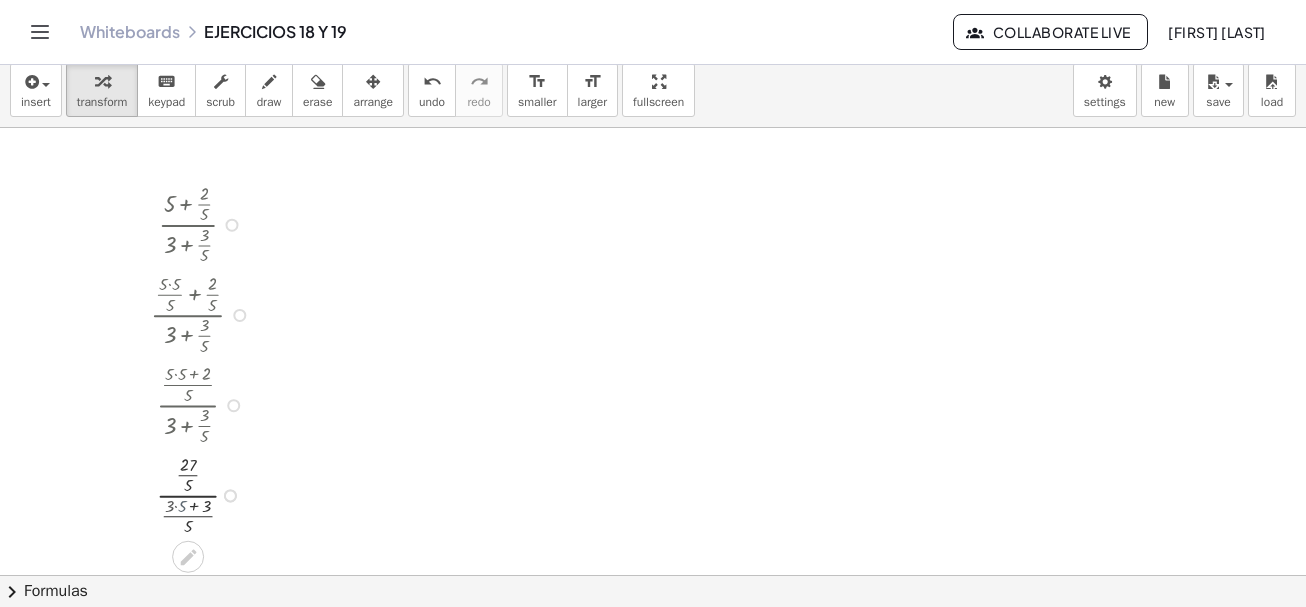 click at bounding box center (205, 494) 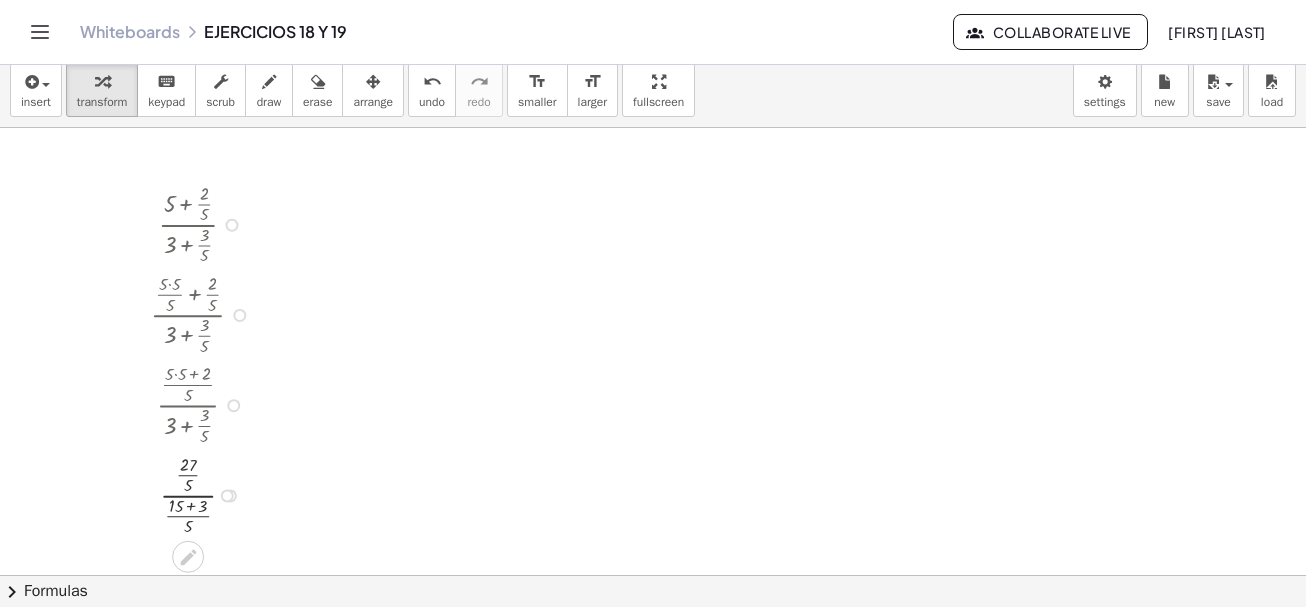 click at bounding box center [205, 494] 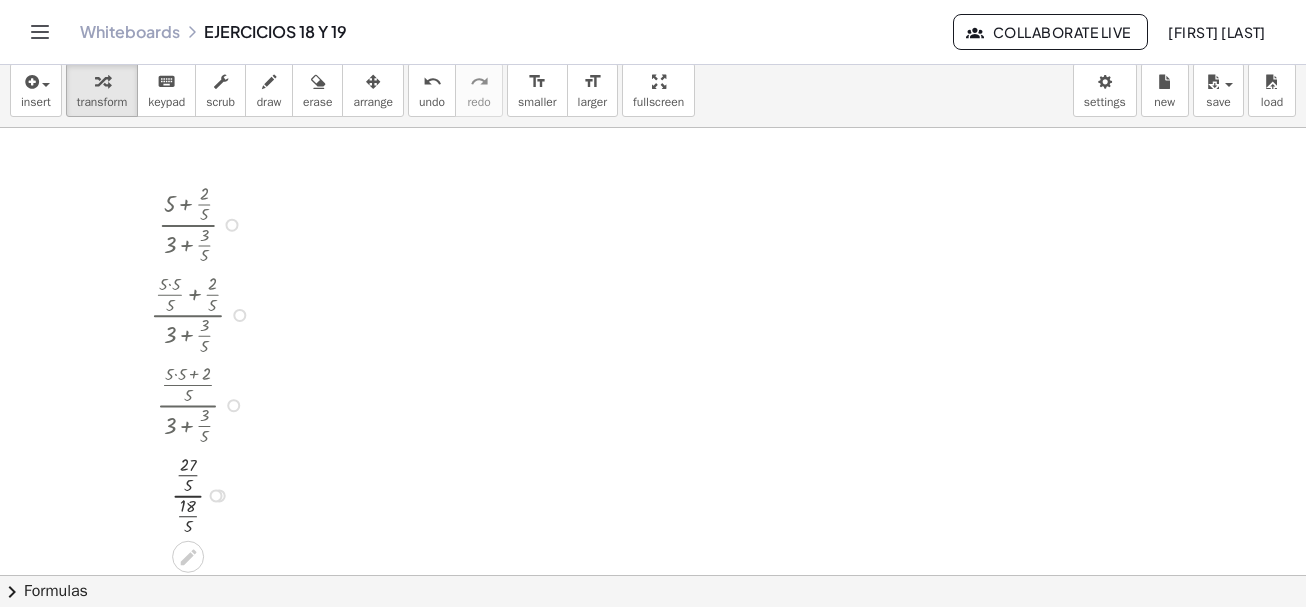 click at bounding box center [205, 494] 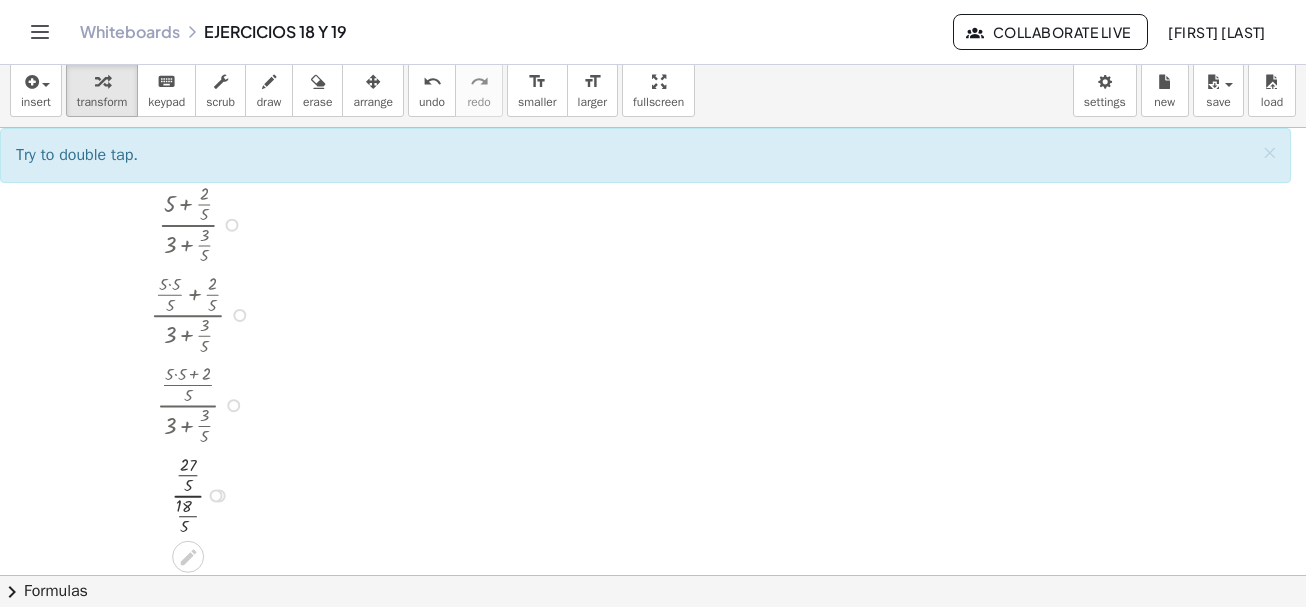click at bounding box center [205, 494] 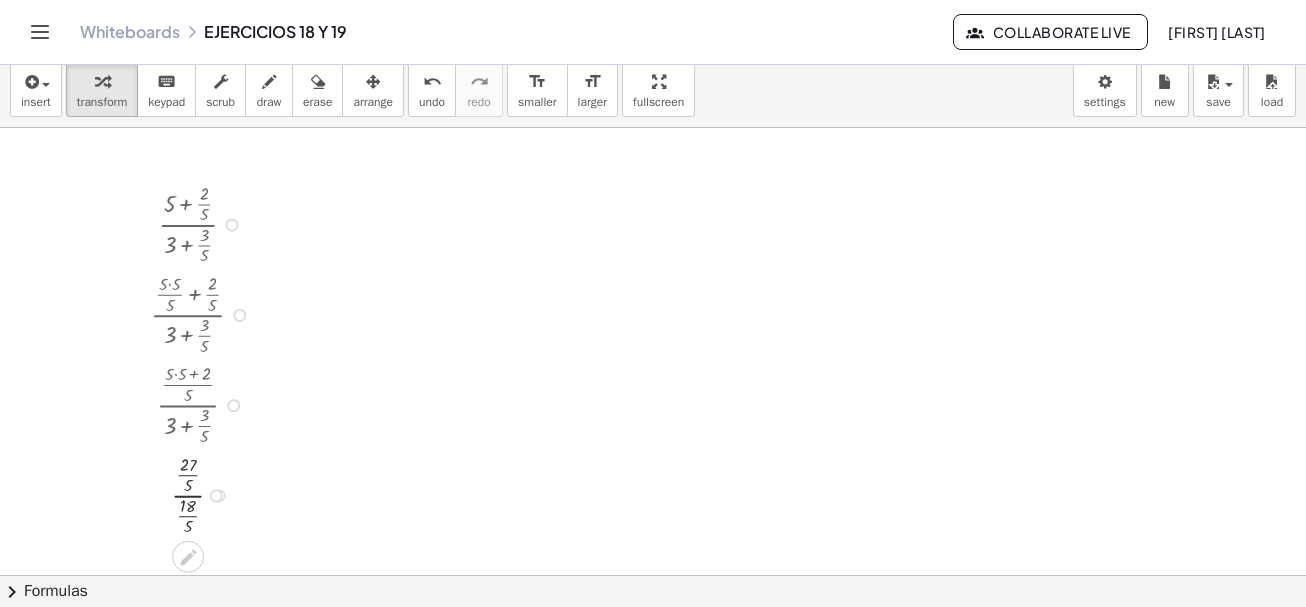 click at bounding box center [205, 494] 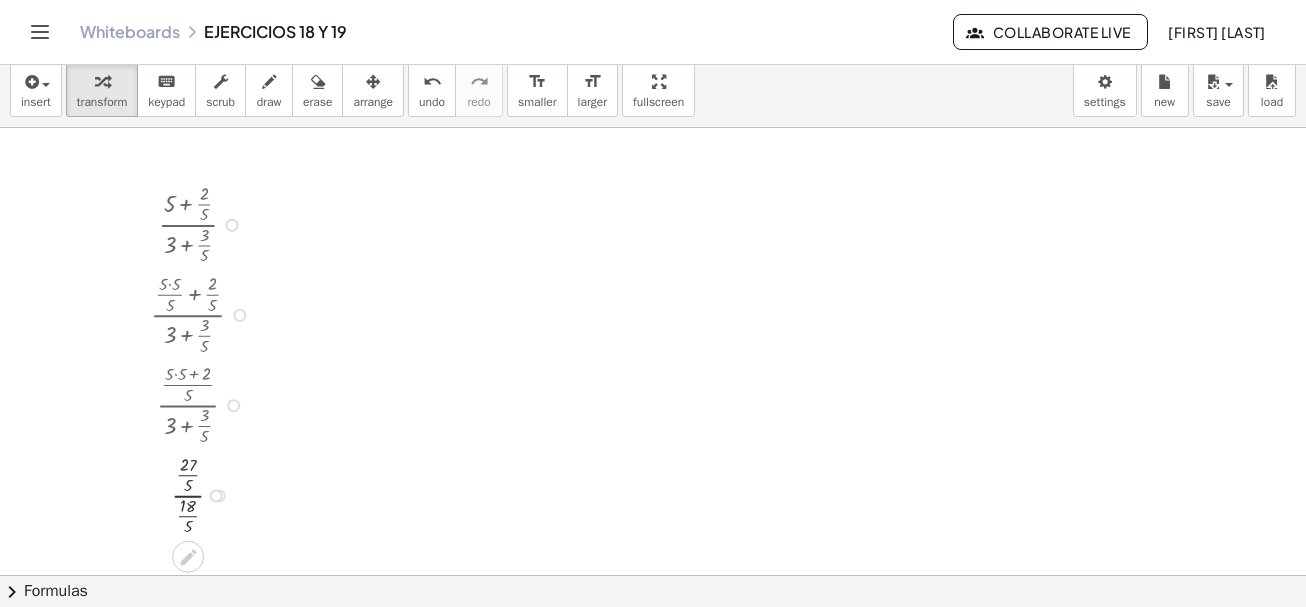 click at bounding box center (205, 494) 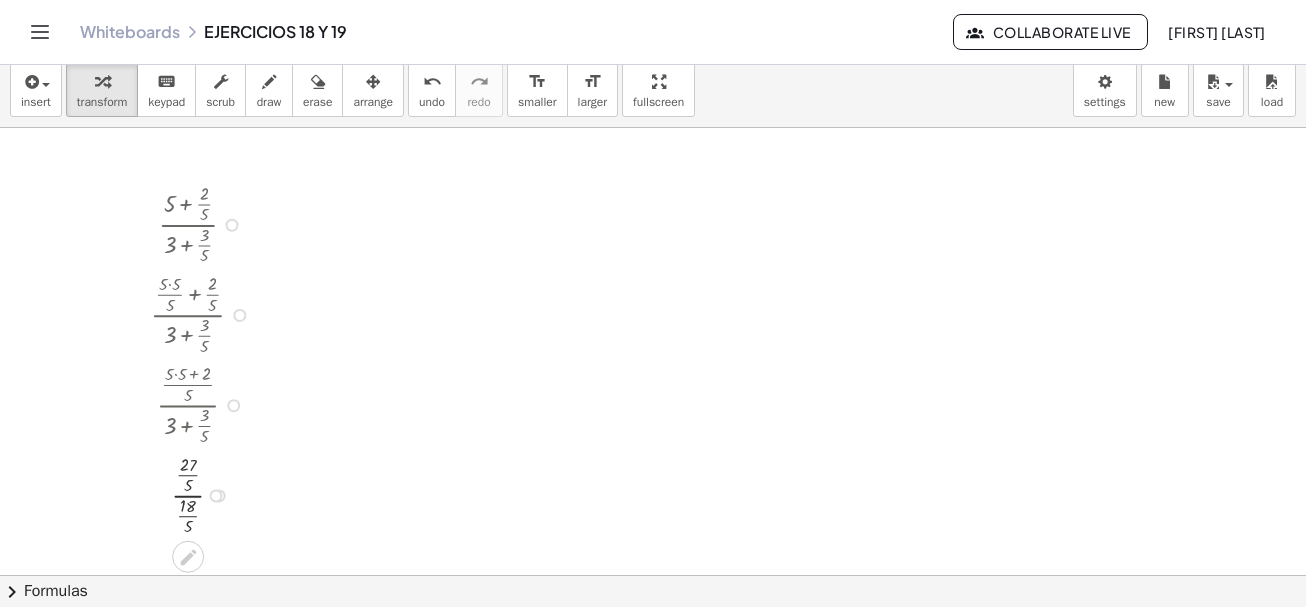 click at bounding box center [205, 494] 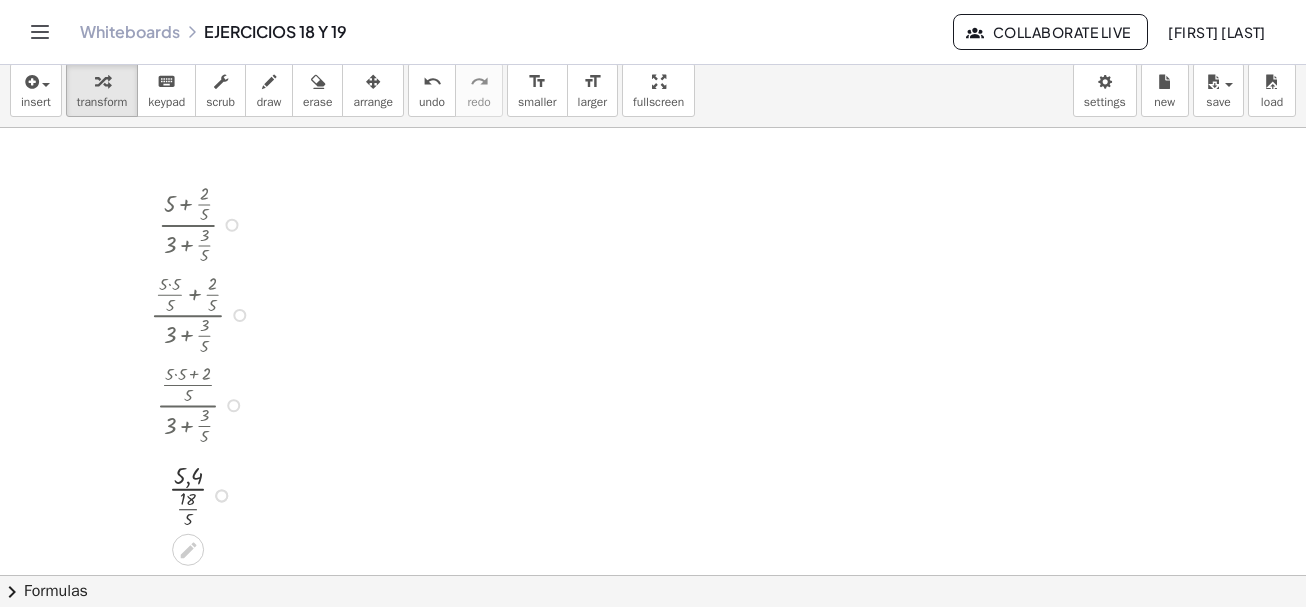 click at bounding box center (205, 494) 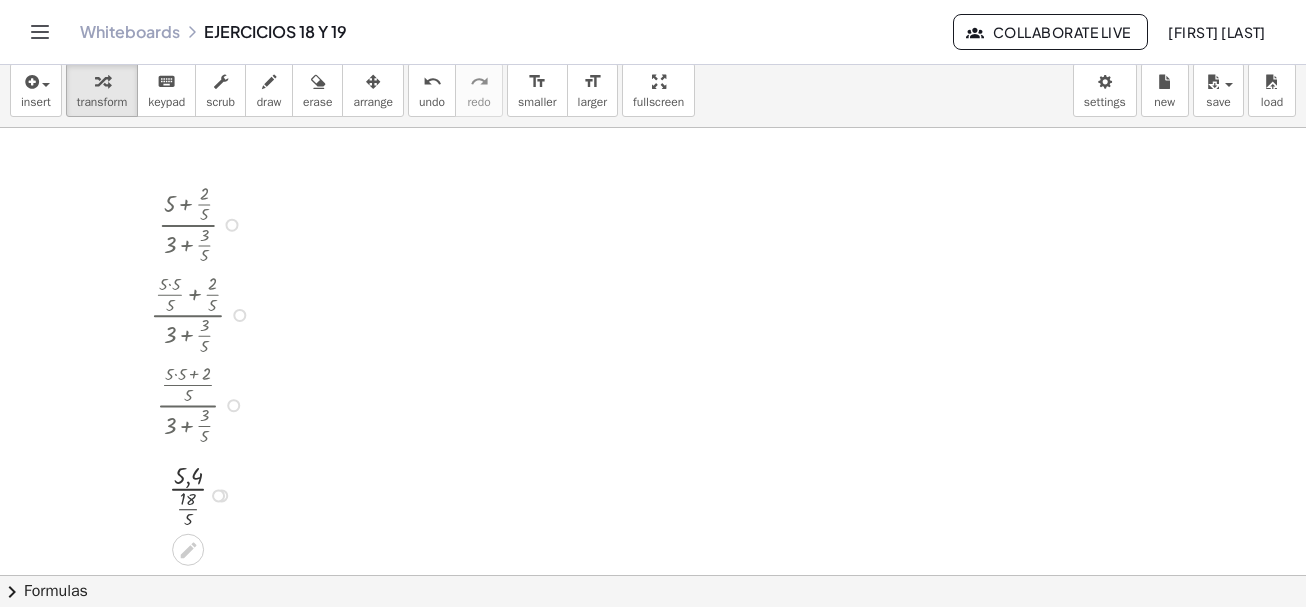 click at bounding box center [205, 494] 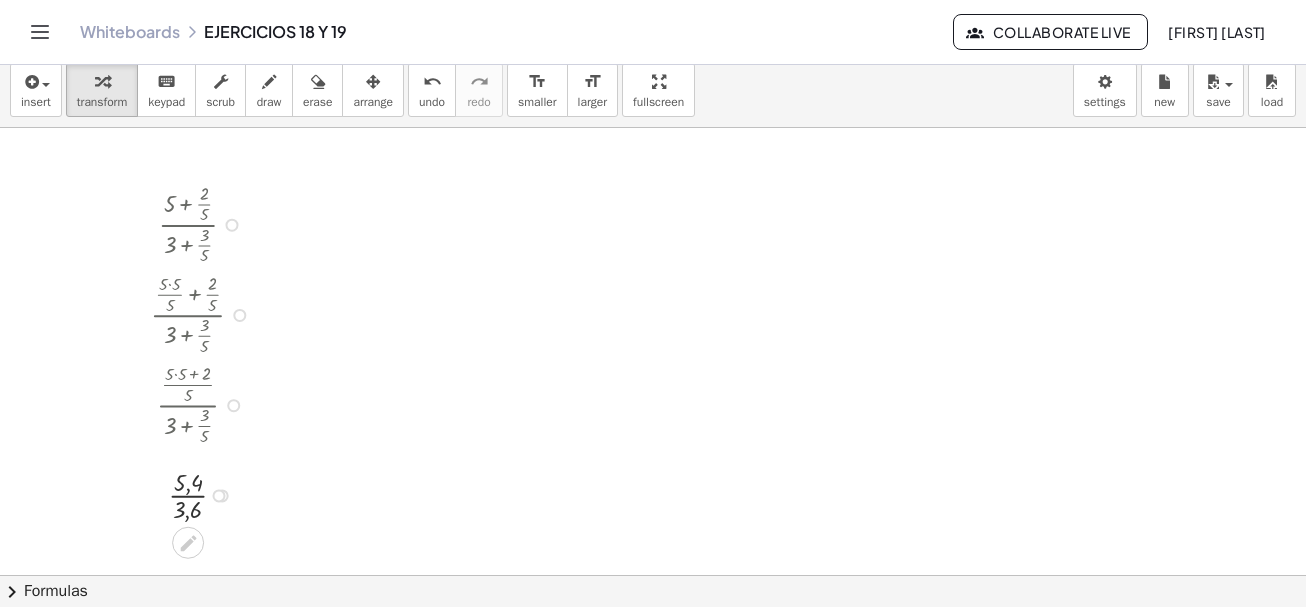 click at bounding box center (205, 494) 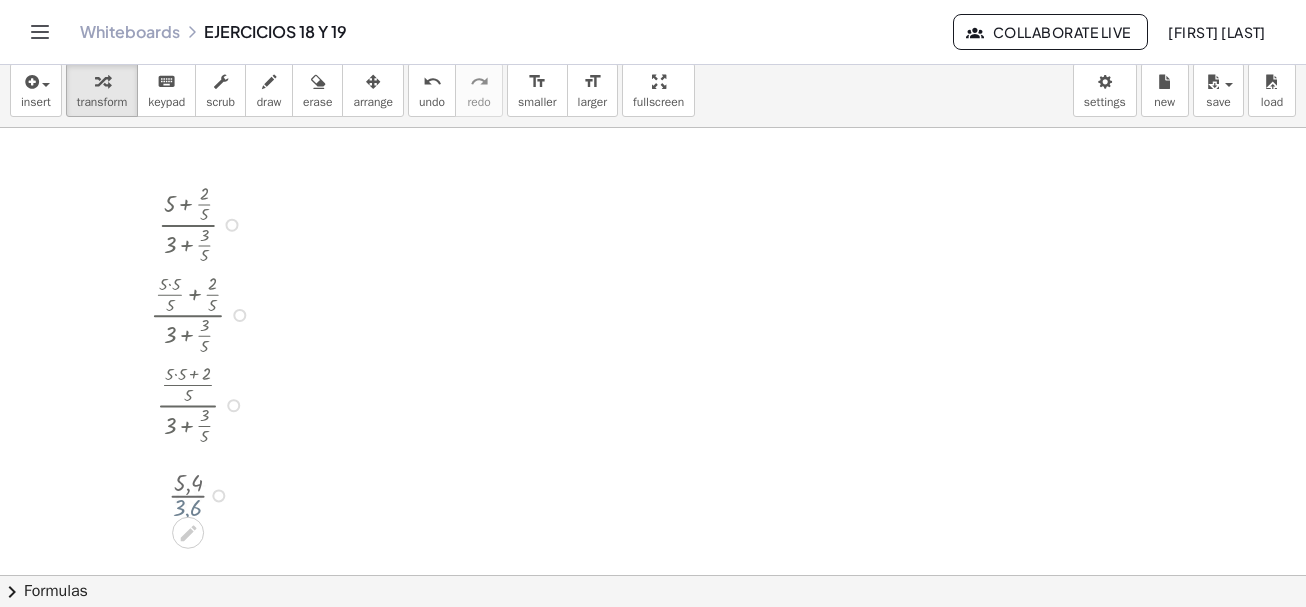 click at bounding box center (205, 494) 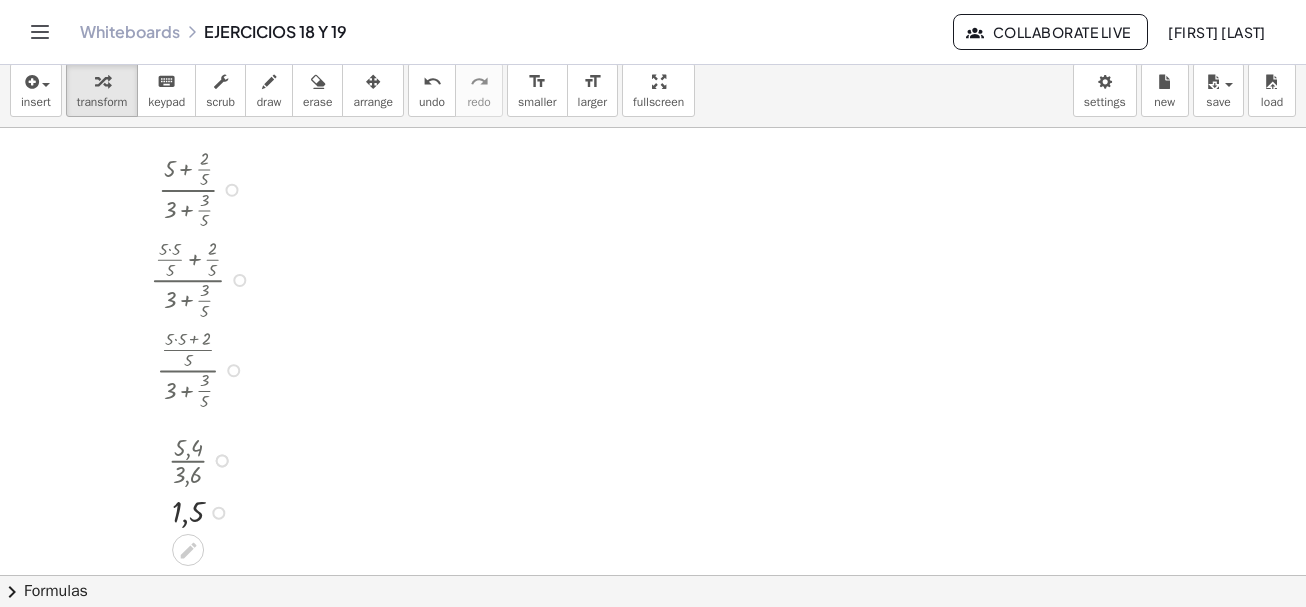 scroll, scrollTop: 0, scrollLeft: 0, axis: both 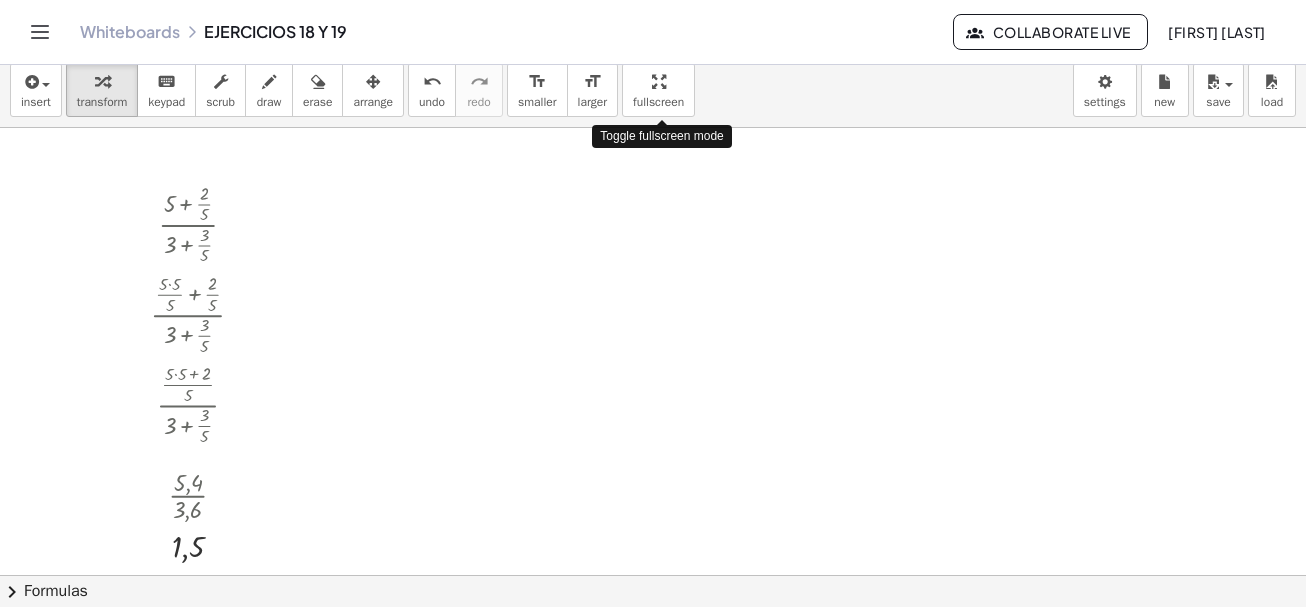 drag, startPoint x: 658, startPoint y: 96, endPoint x: 712, endPoint y: 216, distance: 131.59027 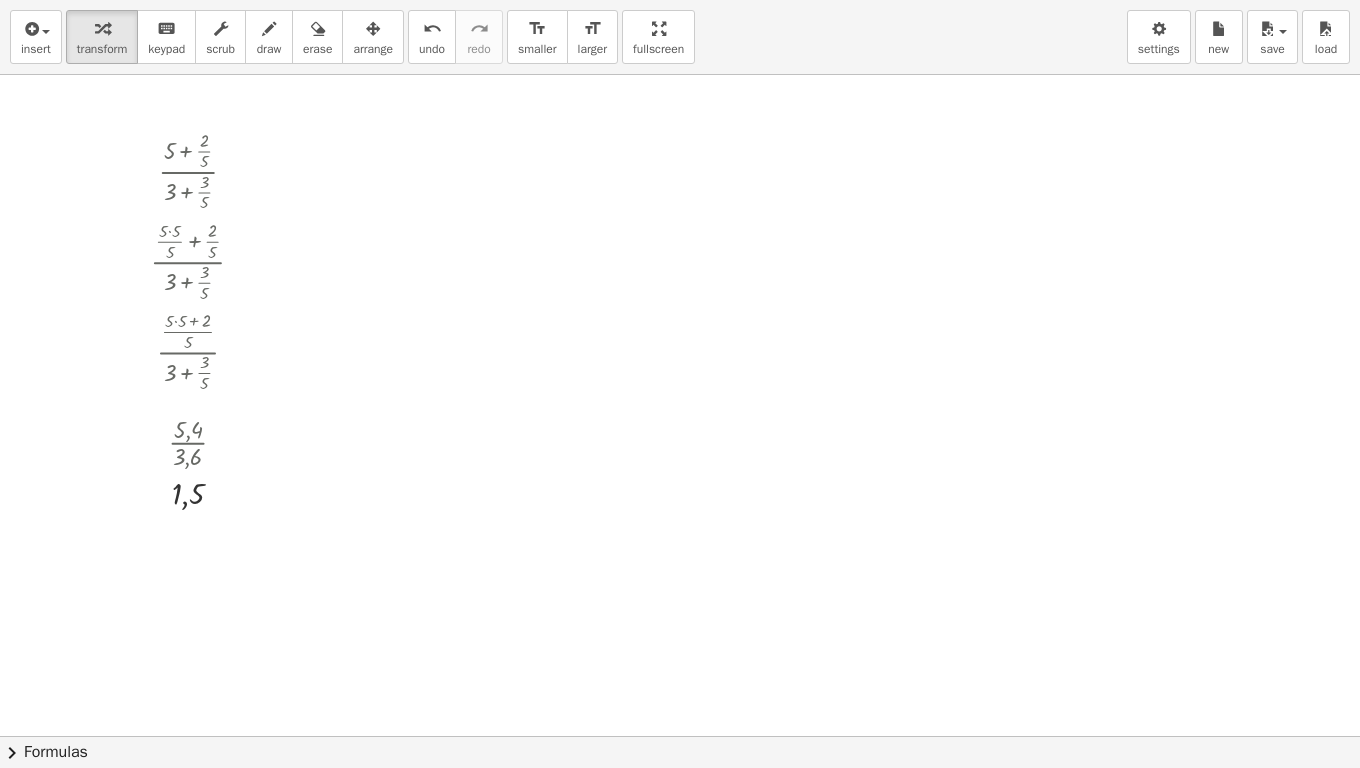 drag, startPoint x: 673, startPoint y: 39, endPoint x: 620, endPoint y: -81, distance: 131.18307 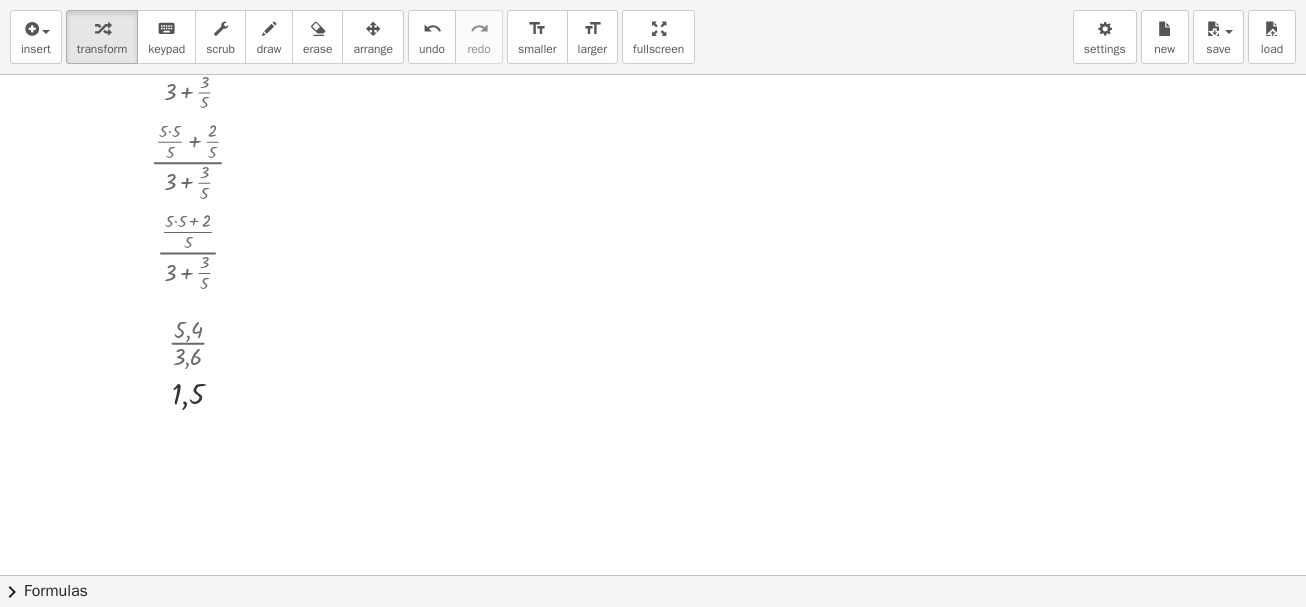 scroll, scrollTop: 0, scrollLeft: 0, axis: both 